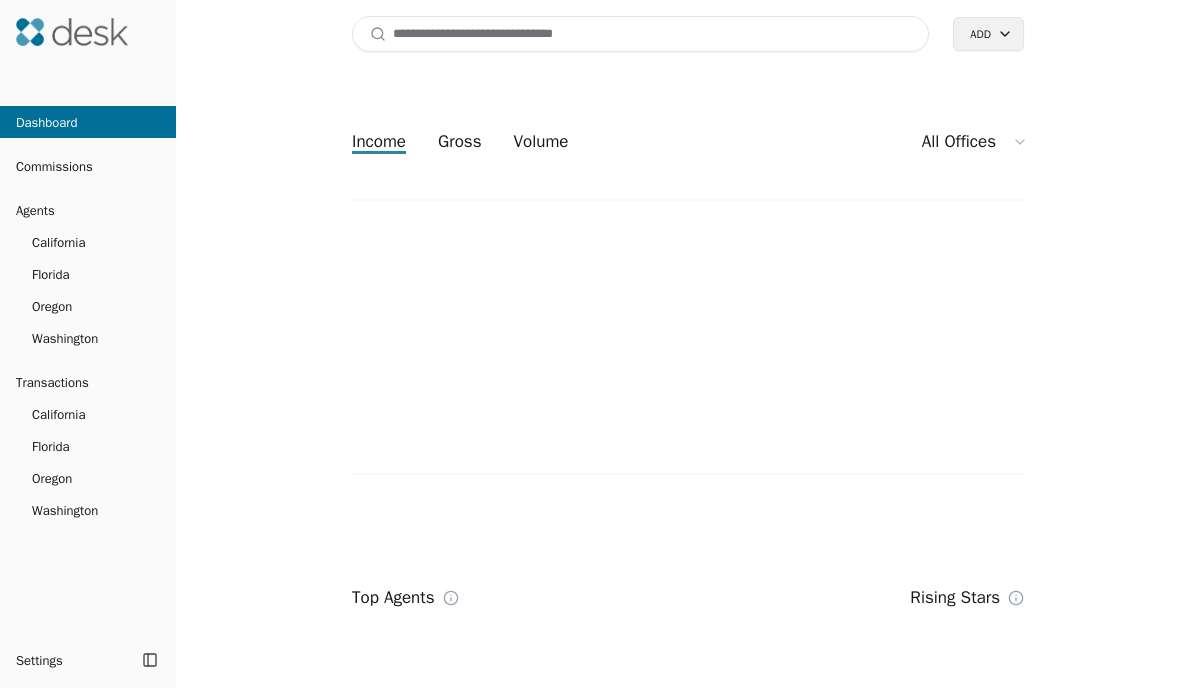 scroll, scrollTop: 0, scrollLeft: 0, axis: both 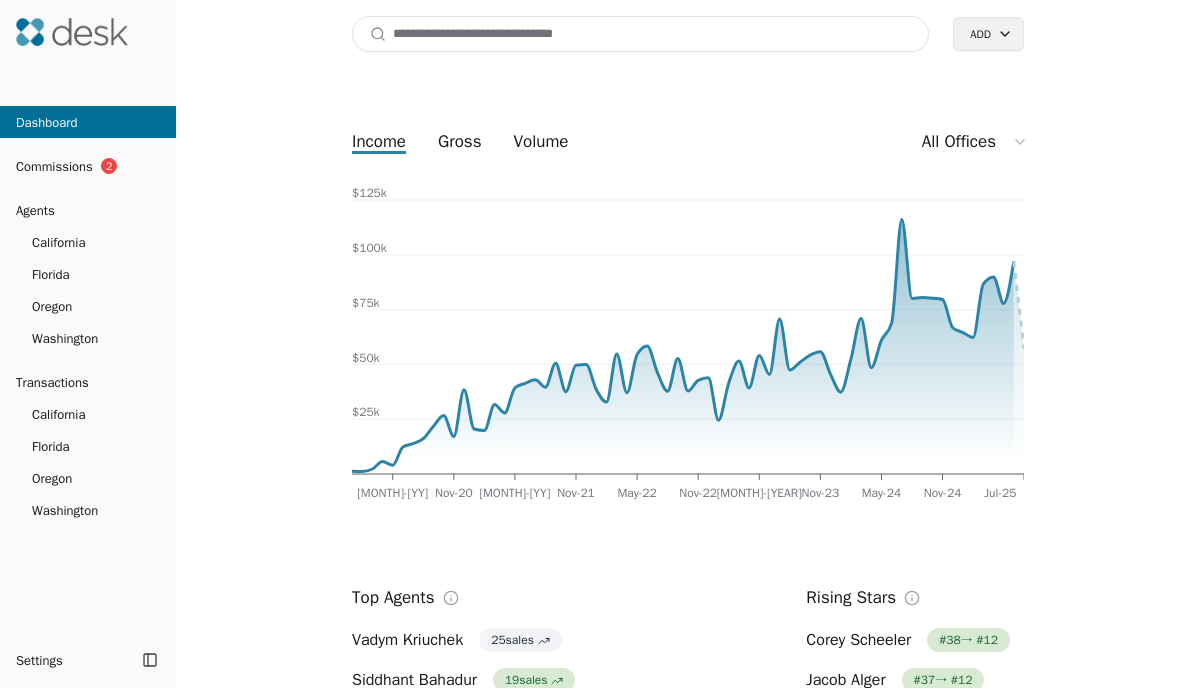click at bounding box center [640, 34] 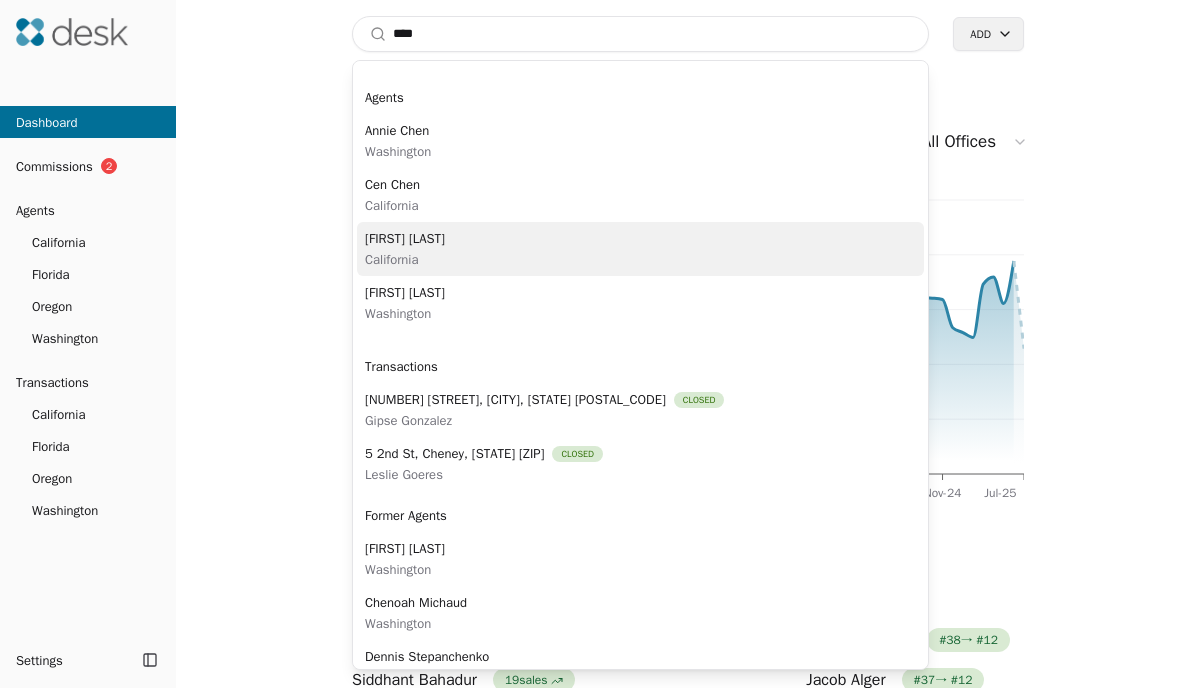 type on "****" 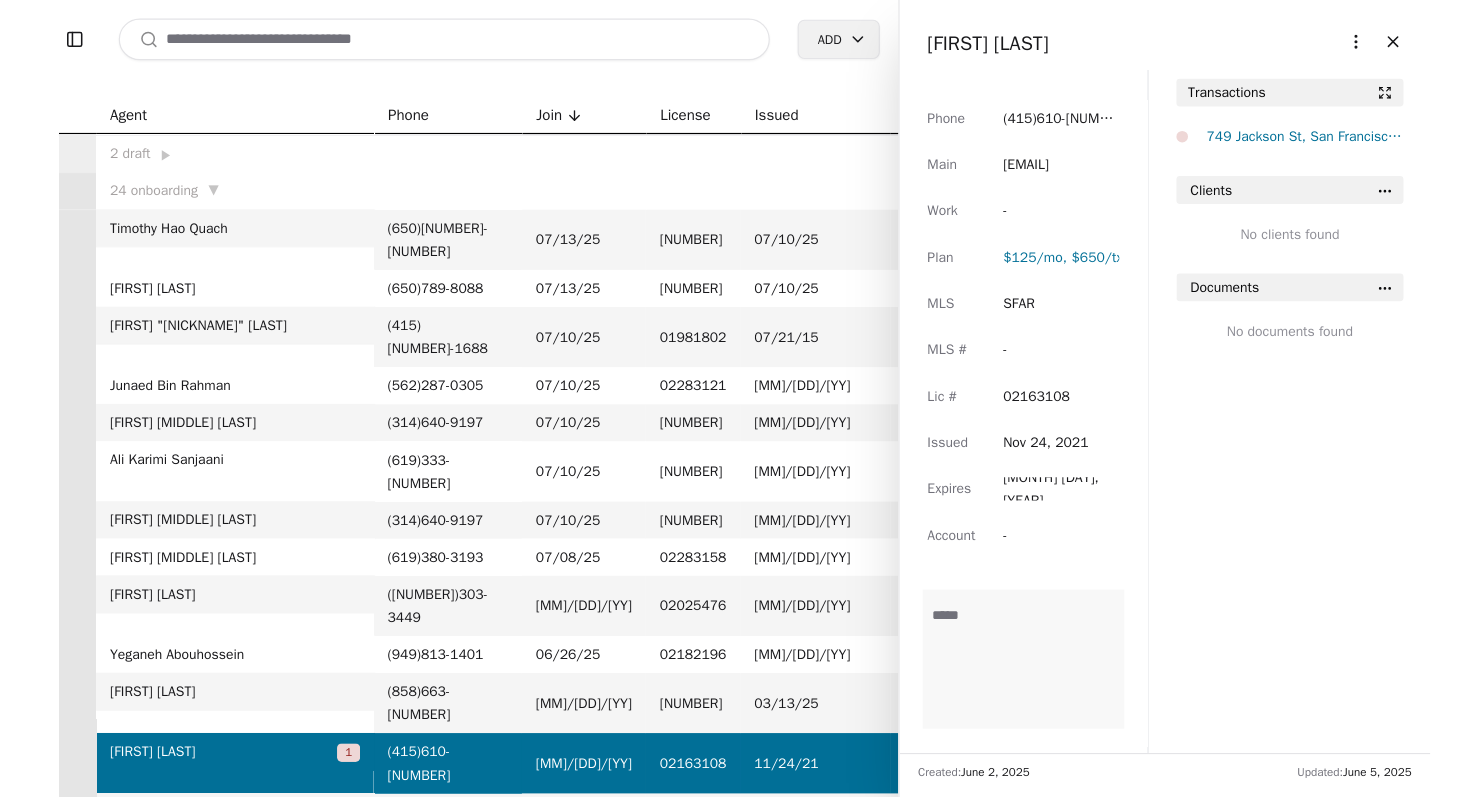 scroll, scrollTop: 0, scrollLeft: 0, axis: both 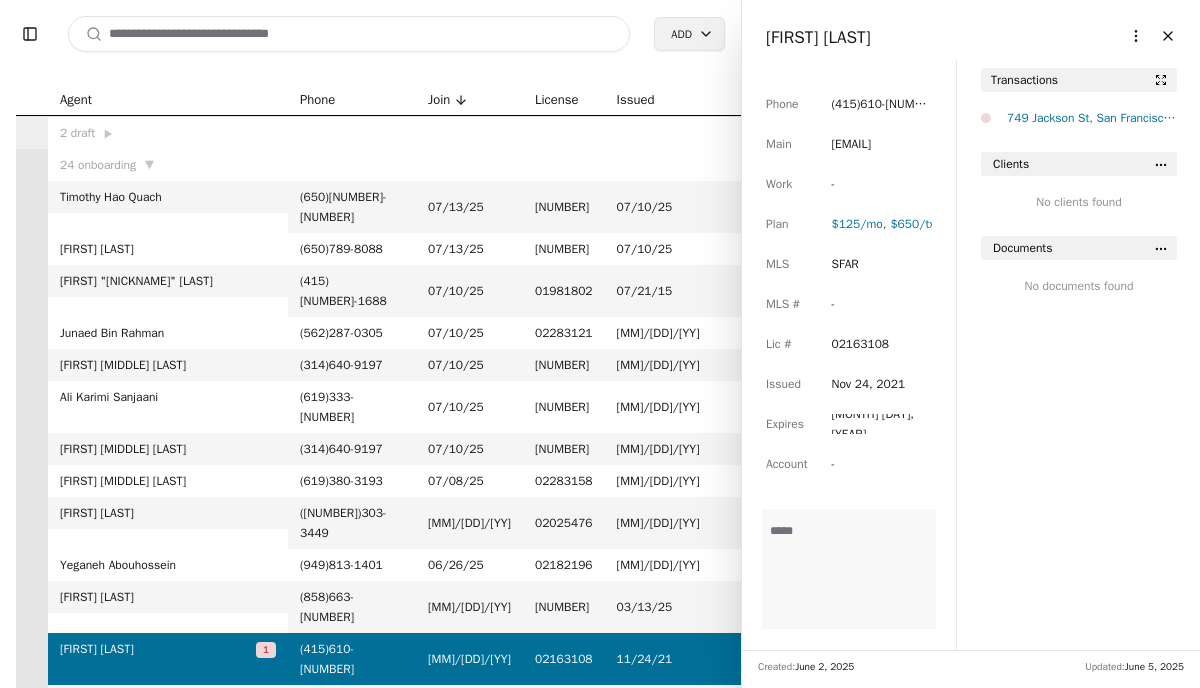 click on "-" at bounding box center [849, 464] 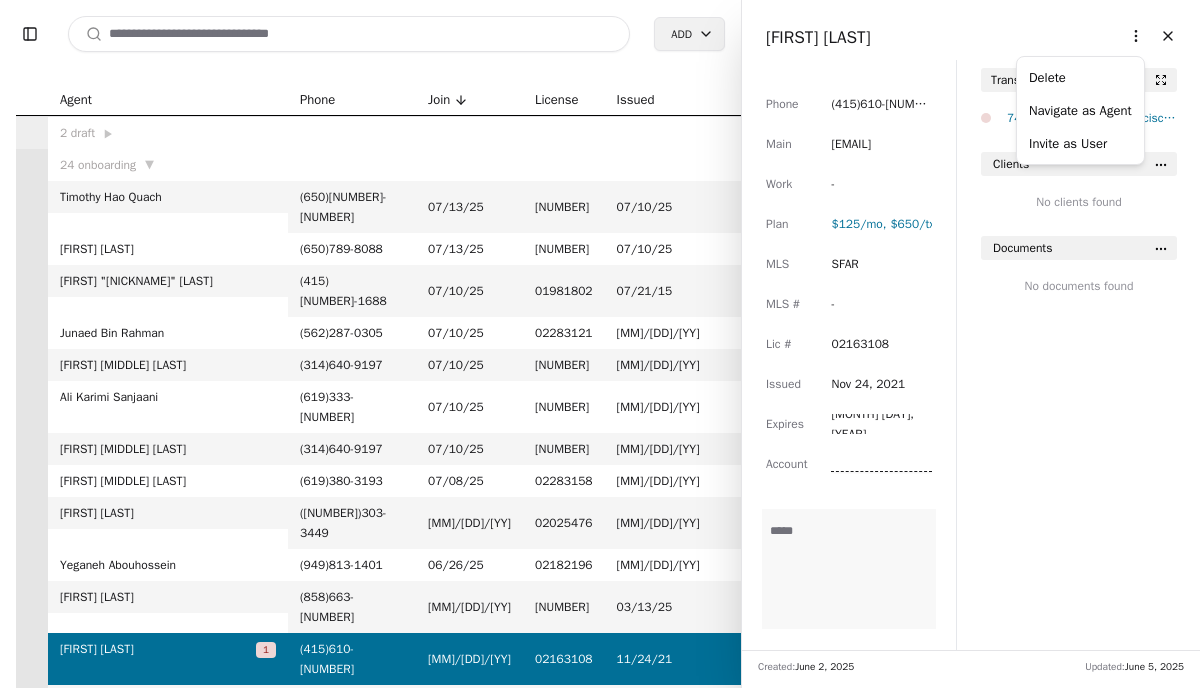 click on "Toggle Sidebar Search Add Agent Phone Join License IssuedExpires 2   draft ▶ 24   onboarding ▼ Timothy Hao Quach ( [PHONE] )  [PHONE] - [PHONE] 07/13/25 02285693 07/10/25 07/09/29 Angela W Lee ( [PHONE] )  [PHONE] - [PHONE] 07/13/25 02285693 07/10/25 07/09/29 Jianfei "Doris" Li ( [PHONE] )  [PHONE] - [PHONE] 07/10/25 01981802 07/21/15 07/20/27 Junaed Bin Rahman ( [PHONE] )  [PHONE] - [PHONE] 07/10/25 02283121 05/23/25 05/22/29 Mark Andrew Whiting ( [PHONE] )  [PHONE] - [PHONE] 07/10/25 01884601 01/27/22 01/26/26 Ali Karimi Sanjaani ( [PHONE] )  [PHONE] - [PHONE] 07/10/25 01926939 01/29/13 01/28/29 Mark Andrew Whiting ( [PHONE] )  [PHONE] - [PHONE] 07/10/25 01884601 01/27/22 01/26/26 Arn Mikel Lundquist ( [PHONE] )  [PHONE] - [PHONE] 07/08/25 02283158 07/02/25 - Rakan D Mosely ( [PHONE] )  [PHONE] - [PHONE] 07/02/25 02025476 03/02/17 - Yeganeh Abouhossein ( [PHONE] )  [PHONE] - [PHONE] 06/26/25 02182196 07/05/22 07/04/26 Brian Djavaherian ( [PHONE] )  [PHONE] - [PHONE] 06/04/25 02216204 03/13/25 03/12/29 Jiawei Chen 1 ( [PHONE] )  [PHONE] - [PHONE] 06/02/25 02163108 11/24/21 11/23/25 Huyen Thi Thanh Nguyen ( [PHONE] )  [PHONE] - [PHONE] 06/02/25" at bounding box center [600, 344] 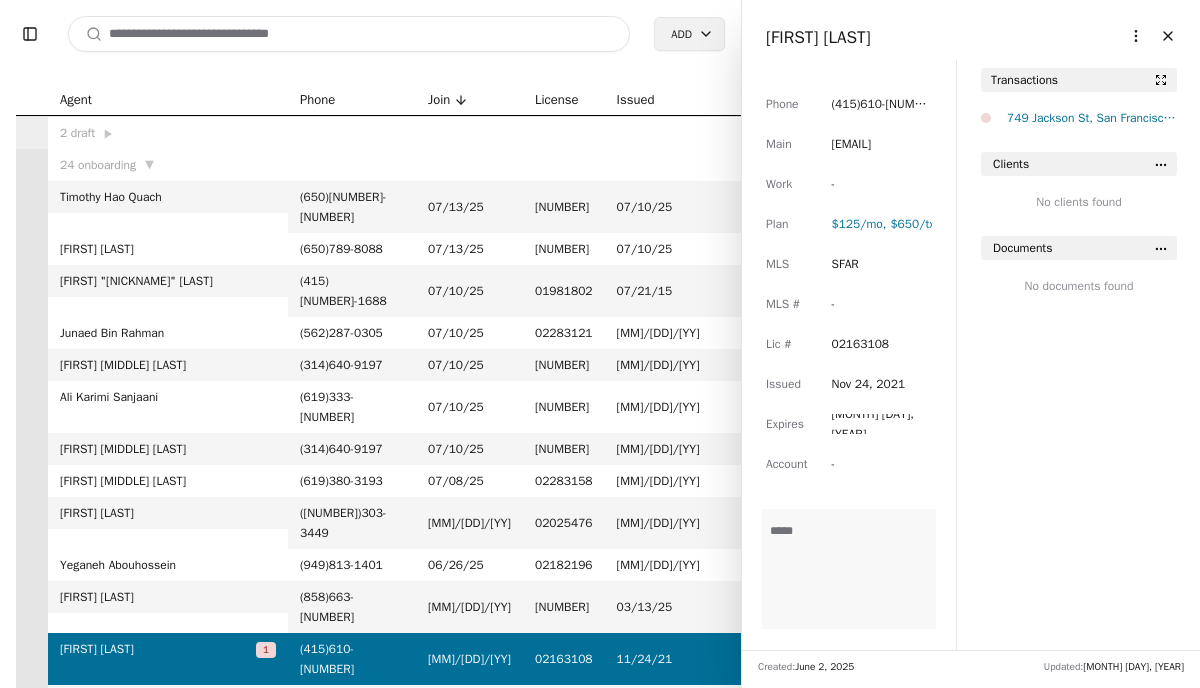 click on "Close" at bounding box center (1168, 36) 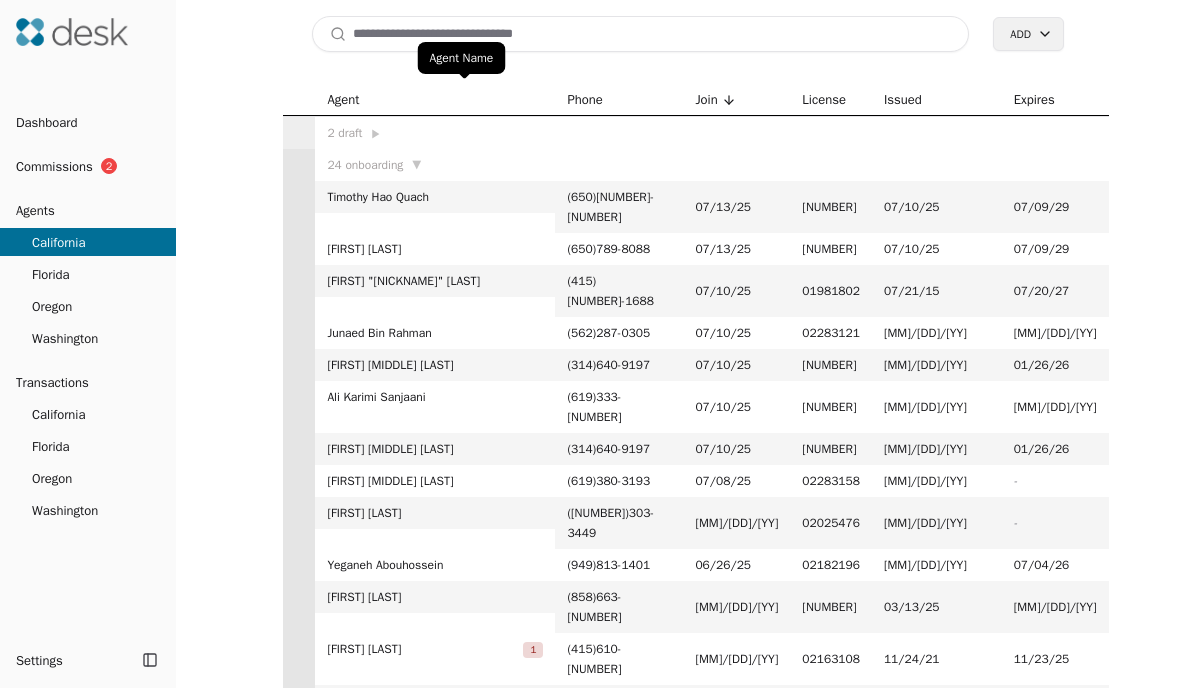 click on "Agent Name Agent Name" at bounding box center [462, 58] 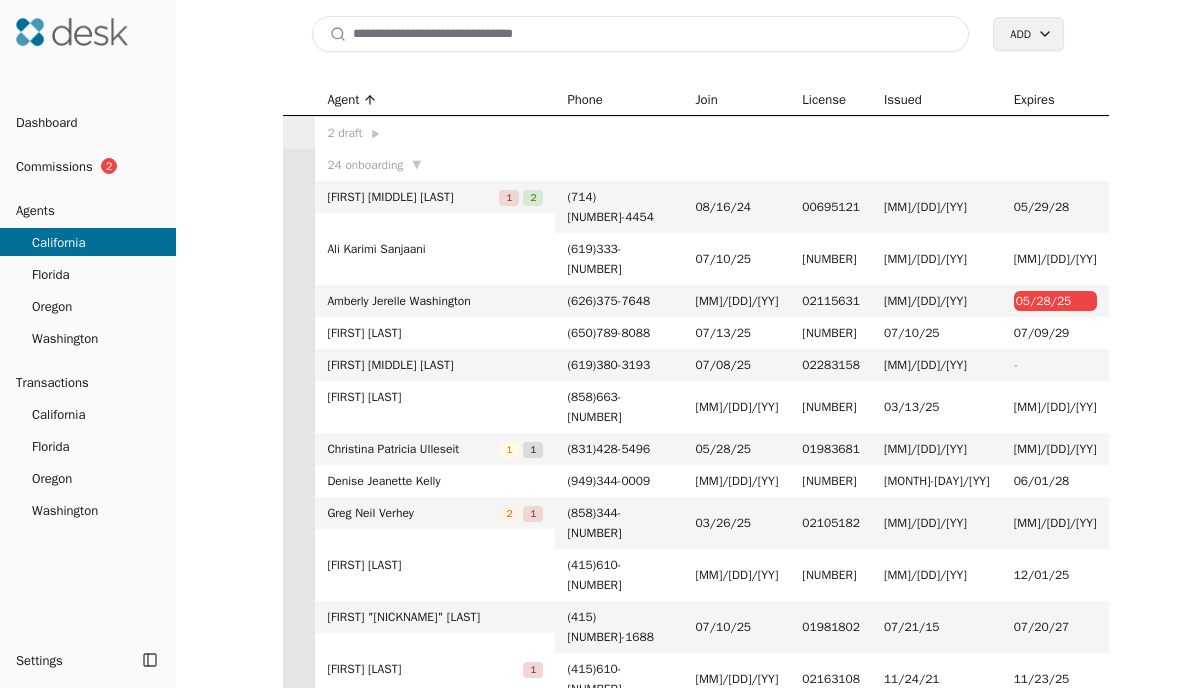 click at bounding box center [640, 34] 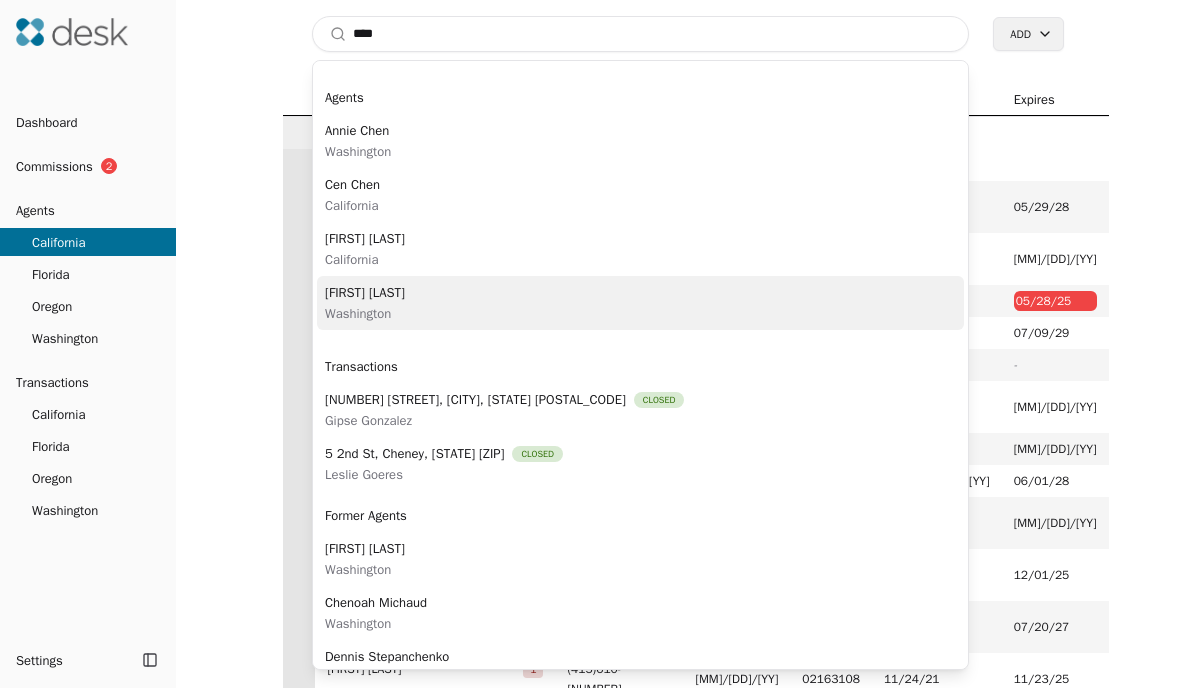 type on "****" 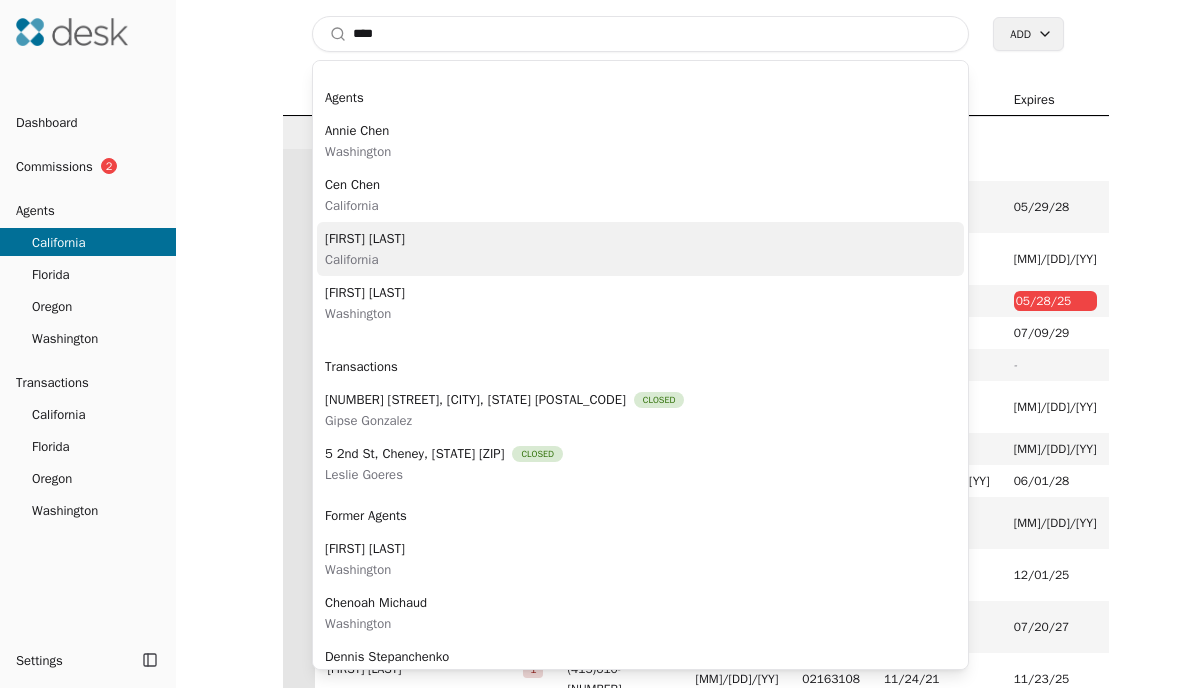 drag, startPoint x: 408, startPoint y: 300, endPoint x: 437, endPoint y: 233, distance: 73.00685 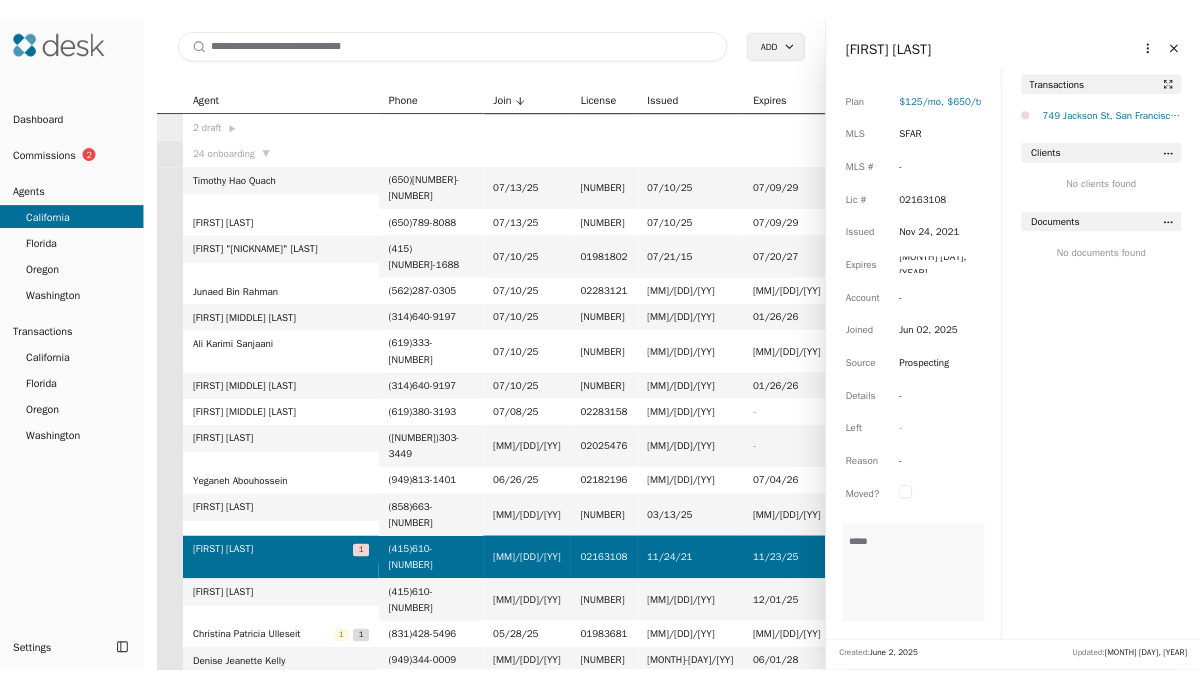 scroll, scrollTop: 123, scrollLeft: 0, axis: vertical 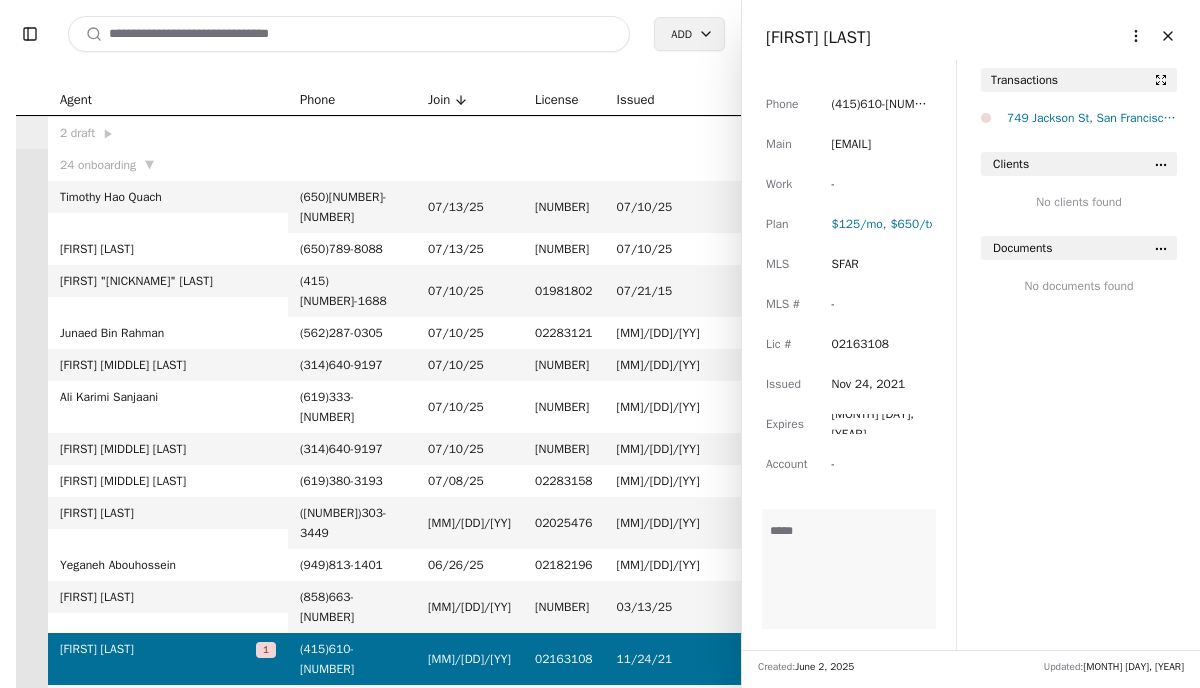click on "[FIRST] [LAST]" at bounding box center (818, 37) 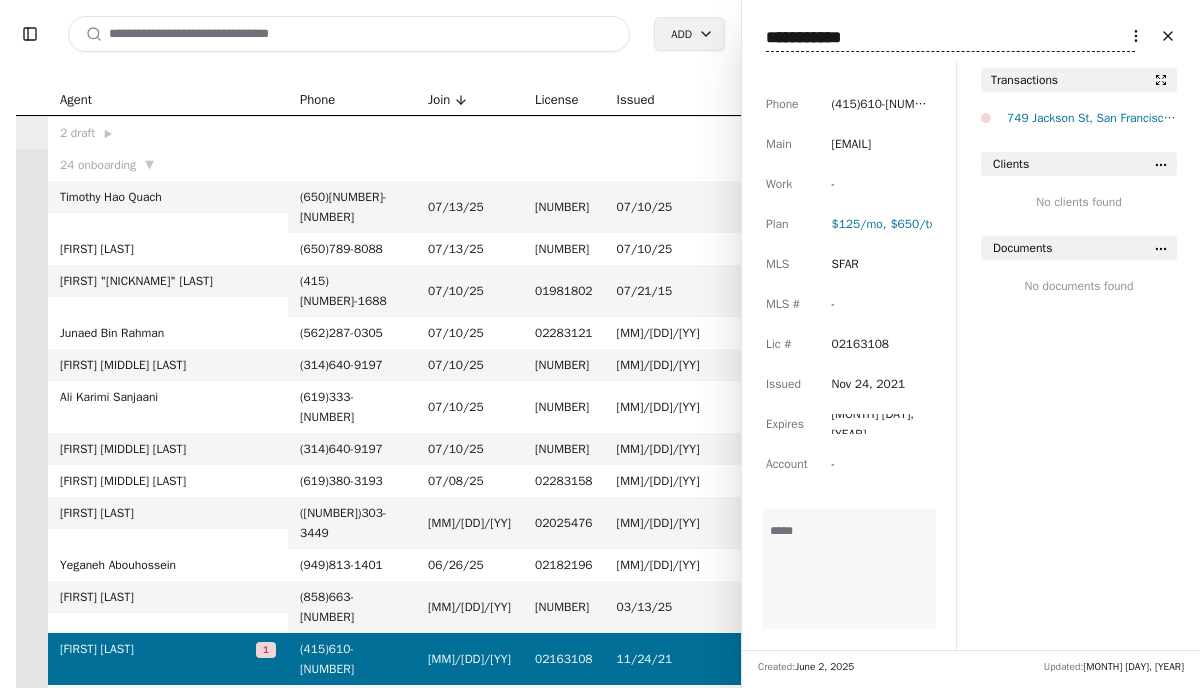 click on "**********" at bounding box center [950, 38] 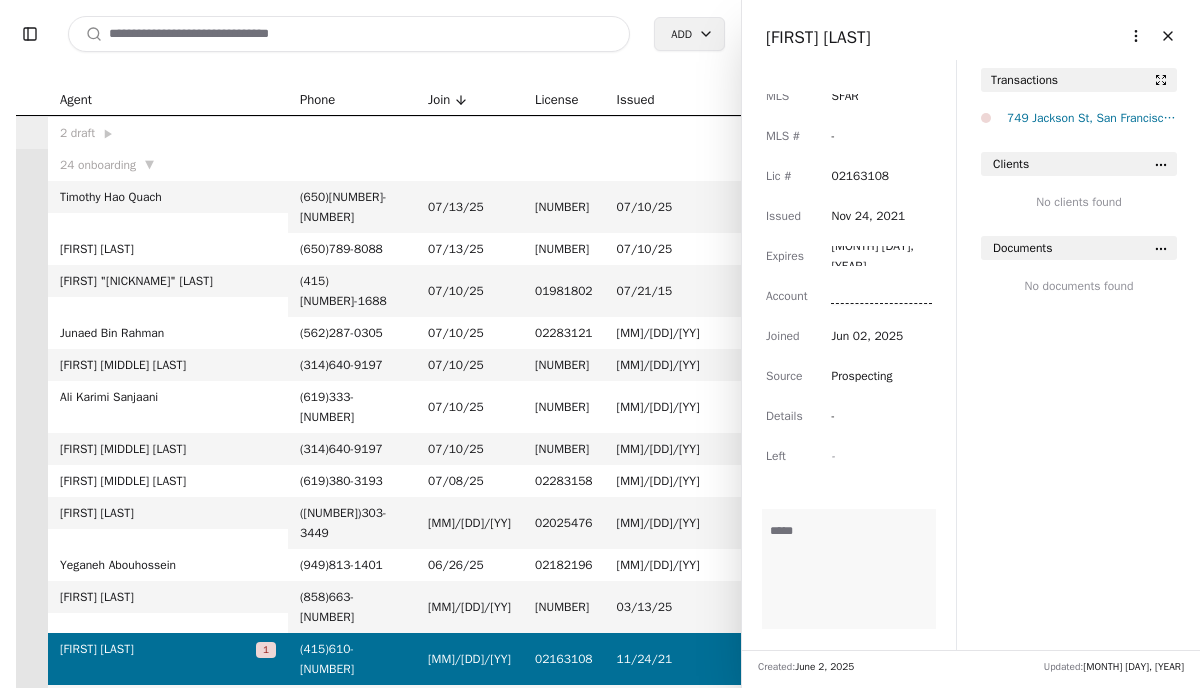 scroll, scrollTop: 164, scrollLeft: 0, axis: vertical 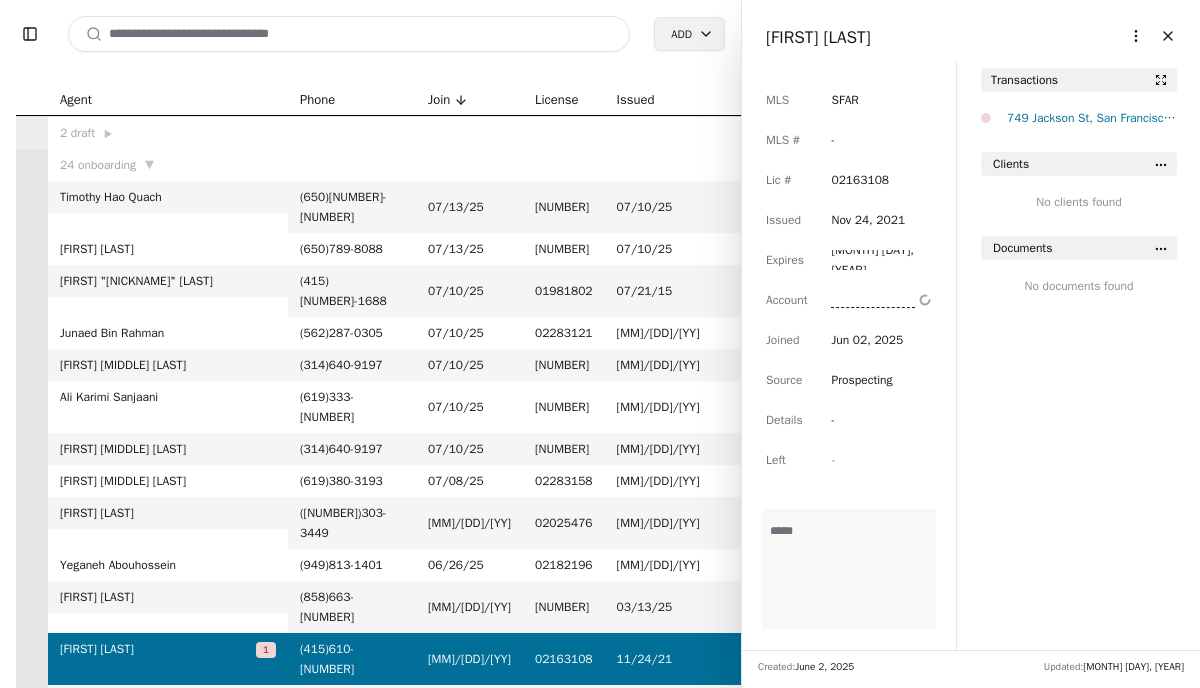 click on "[MM]/[DD]/[YY]" at bounding box center (469, 523) 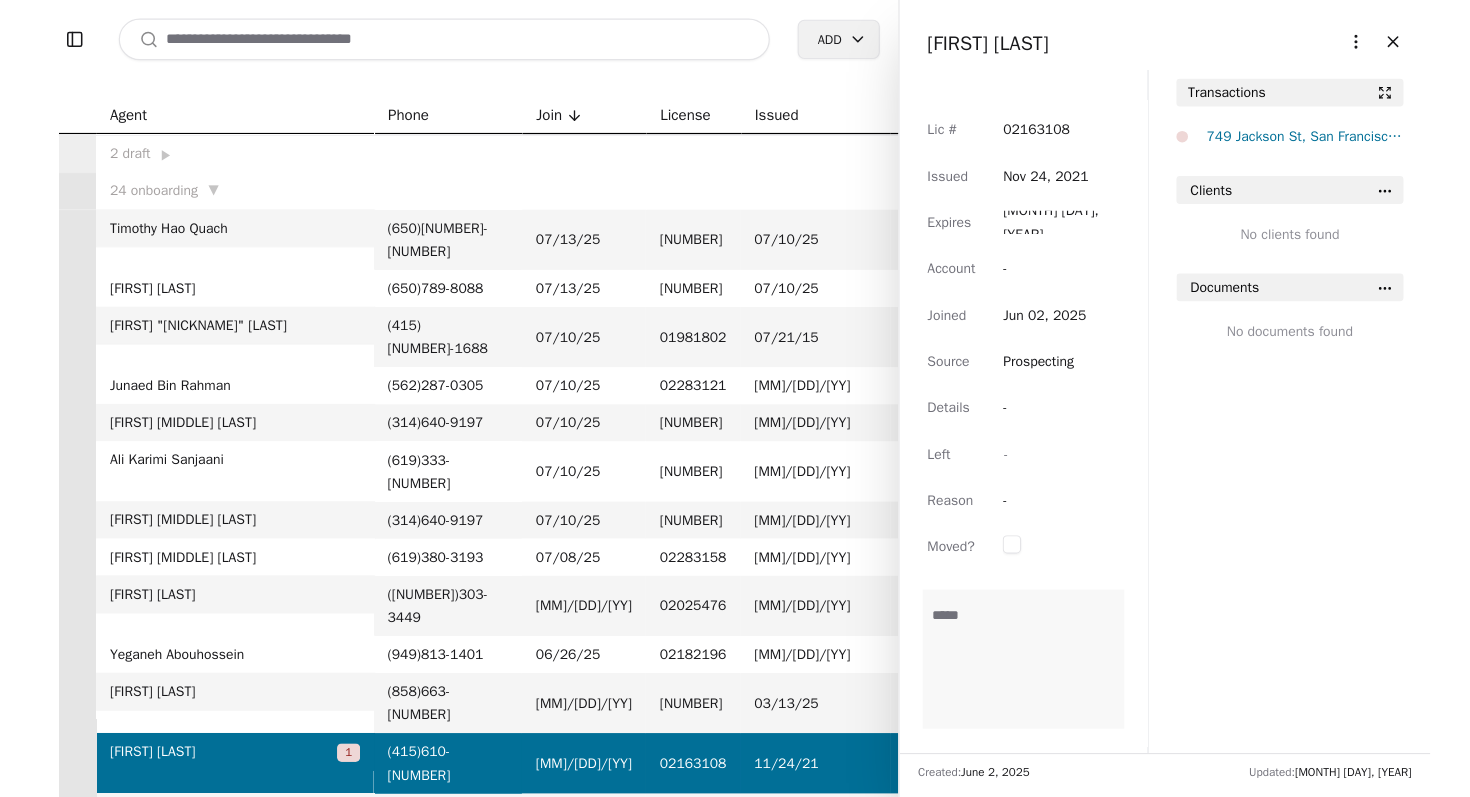 scroll, scrollTop: 0, scrollLeft: 0, axis: both 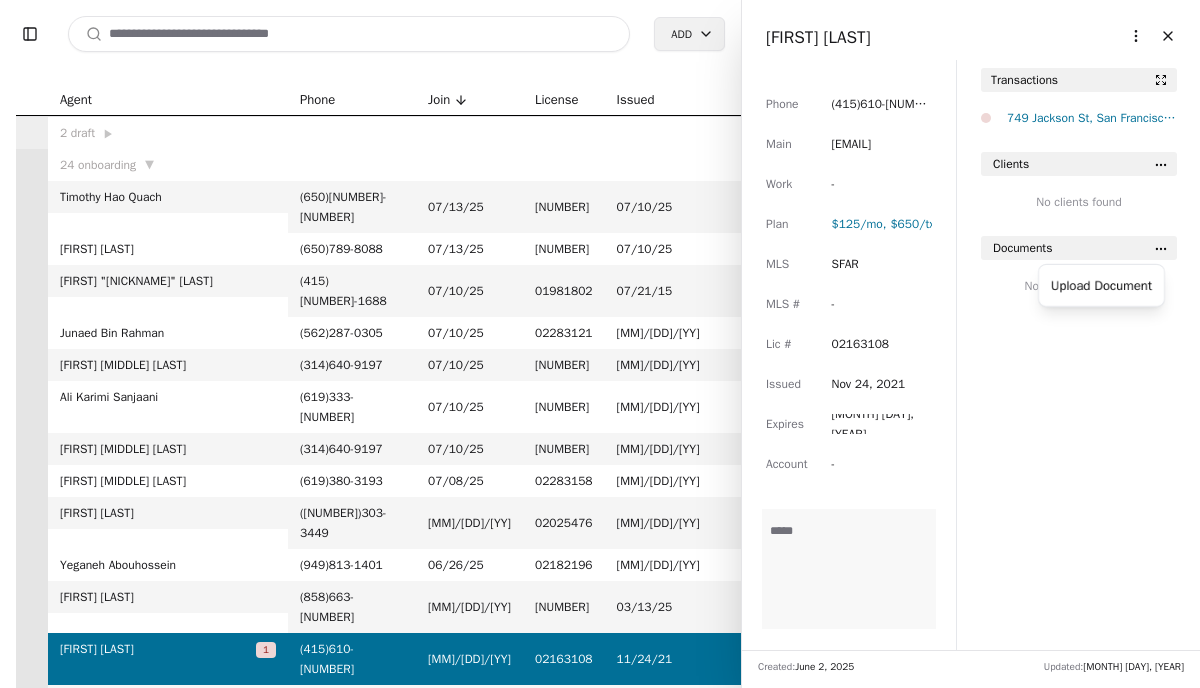click on "Toggle Sidebar Search Add Agent Phone Join License IssuedExpires 2   draft ▶ 24   onboarding ▼ Timothy Hao Quach ( [PHONE] )  [PHONE] - [PHONE] 07/13/25 02285693 07/10/25 07/09/29 Angela W Lee ( [PHONE] )  [PHONE] - [PHONE] 07/13/25 02285693 07/10/25 07/09/29 Jianfei "Doris" Li ( [PHONE] )  [PHONE] - [PHONE] 07/10/25 01981802 07/21/15 07/20/27 Junaed Bin Rahman ( [PHONE] )  [PHONE] - [PHONE] 07/10/25 02283121 05/23/25 05/22/29 Mark Andrew Whiting ( [PHONE] )  [PHONE] - [PHONE] 07/10/25 01884601 01/27/22 01/26/26 Ali Karimi Sanjaani ( [PHONE] )  [PHONE] - [PHONE] 07/10/25 01926939 01/29/13 01/28/29 Mark Andrew Whiting ( [PHONE] )  [PHONE] - [PHONE] 07/10/25 01884601 01/27/22 01/26/26 Arn Mikel Lundquist ( [PHONE] )  [PHONE] - [PHONE] 07/08/25 02283158 07/02/25 - Rakan D Mosely ( [PHONE] )  [PHONE] - [PHONE] 07/02/25 02025476 03/02/17 - Yeganeh Abouhossein ( [PHONE] )  [PHONE] - [PHONE] 06/26/25 02182196 07/05/22 07/04/26 Brian Djavaherian ( [PHONE] )  [PHONE] - [PHONE] 06/04/25 02216204 03/13/25 03/12/29 Jiawei Chen 1 ( [PHONE] )  [PHONE] - [PHONE] 06/02/25 02163108 11/24/21 11/23/25 Huyen Thi Thanh Nguyen ( [PHONE] )  [PHONE] - [PHONE] 06/02/25" at bounding box center (600, 344) 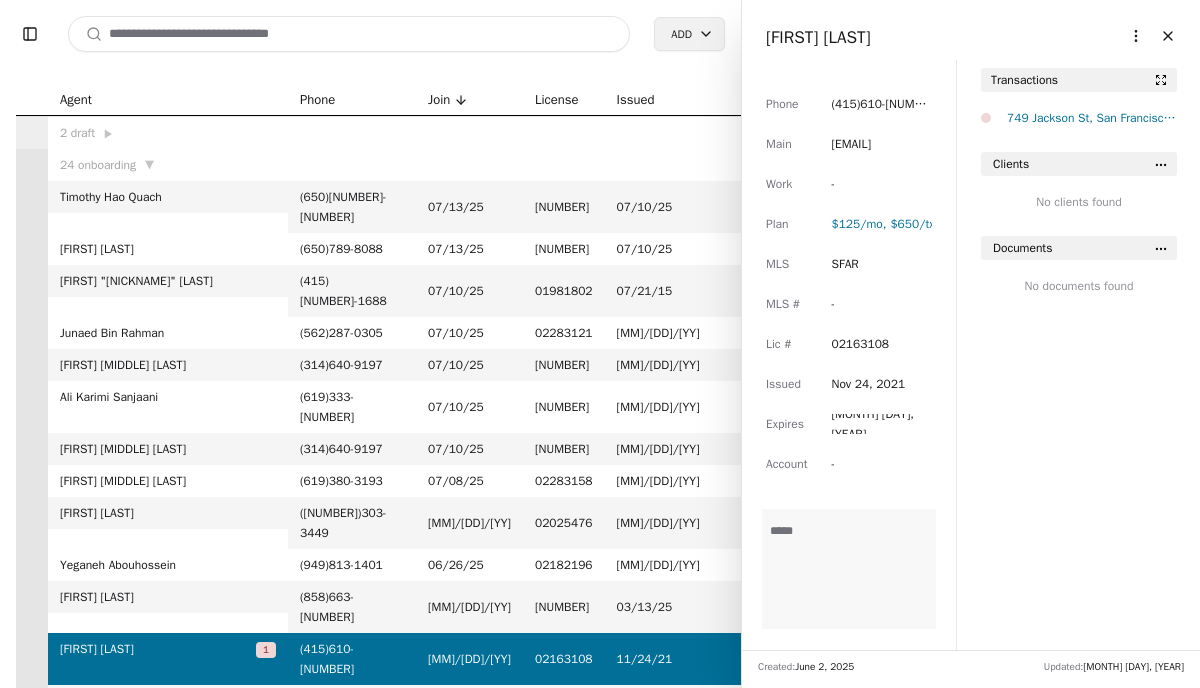 click on "Toggle Sidebar Search Add Agent Phone Join License IssuedExpires 2   draft ▶ 24   onboarding ▼ Timothy Hao Quach ( [PHONE] )  [PHONE] - [PHONE] 07/13/25 02285693 07/10/25 07/09/29 Angela W Lee ( [PHONE] )  [PHONE] - [PHONE] 07/13/25 02285693 07/10/25 07/09/29 Jianfei "Doris" Li ( [PHONE] )  [PHONE] - [PHONE] 07/10/25 01981802 07/21/15 07/20/27 Junaed Bin Rahman ( [PHONE] )  [PHONE] - [PHONE] 07/10/25 02283121 05/23/25 05/22/29 Mark Andrew Whiting ( [PHONE] )  [PHONE] - [PHONE] 07/10/25 01884601 01/27/22 01/26/26 Ali Karimi Sanjaani ( [PHONE] )  [PHONE] - [PHONE] 07/10/25 01926939 01/29/13 01/28/29 Mark Andrew Whiting ( [PHONE] )  [PHONE] - [PHONE] 07/10/25 01884601 01/27/22 01/26/26 Arn Mikel Lundquist ( [PHONE] )  [PHONE] - [PHONE] 07/08/25 02283158 07/02/25 - Rakan D Mosely ( [PHONE] )  [PHONE] - [PHONE] 07/02/25 02025476 03/02/17 - Yeganeh Abouhossein ( [PHONE] )  [PHONE] - [PHONE] 06/26/25 02182196 07/05/22 07/04/26 Brian Djavaherian ( [PHONE] )  [PHONE] - [PHONE] 06/04/25 02216204 03/13/25 03/12/29 Jiawei Chen 1 ( [PHONE] )  [PHONE] - [PHONE] 06/02/25 02163108 11/24/21 11/23/25 Huyen Thi Thanh Nguyen ( [PHONE] )  [PHONE] - [PHONE] 06/02/25" at bounding box center (600, 344) 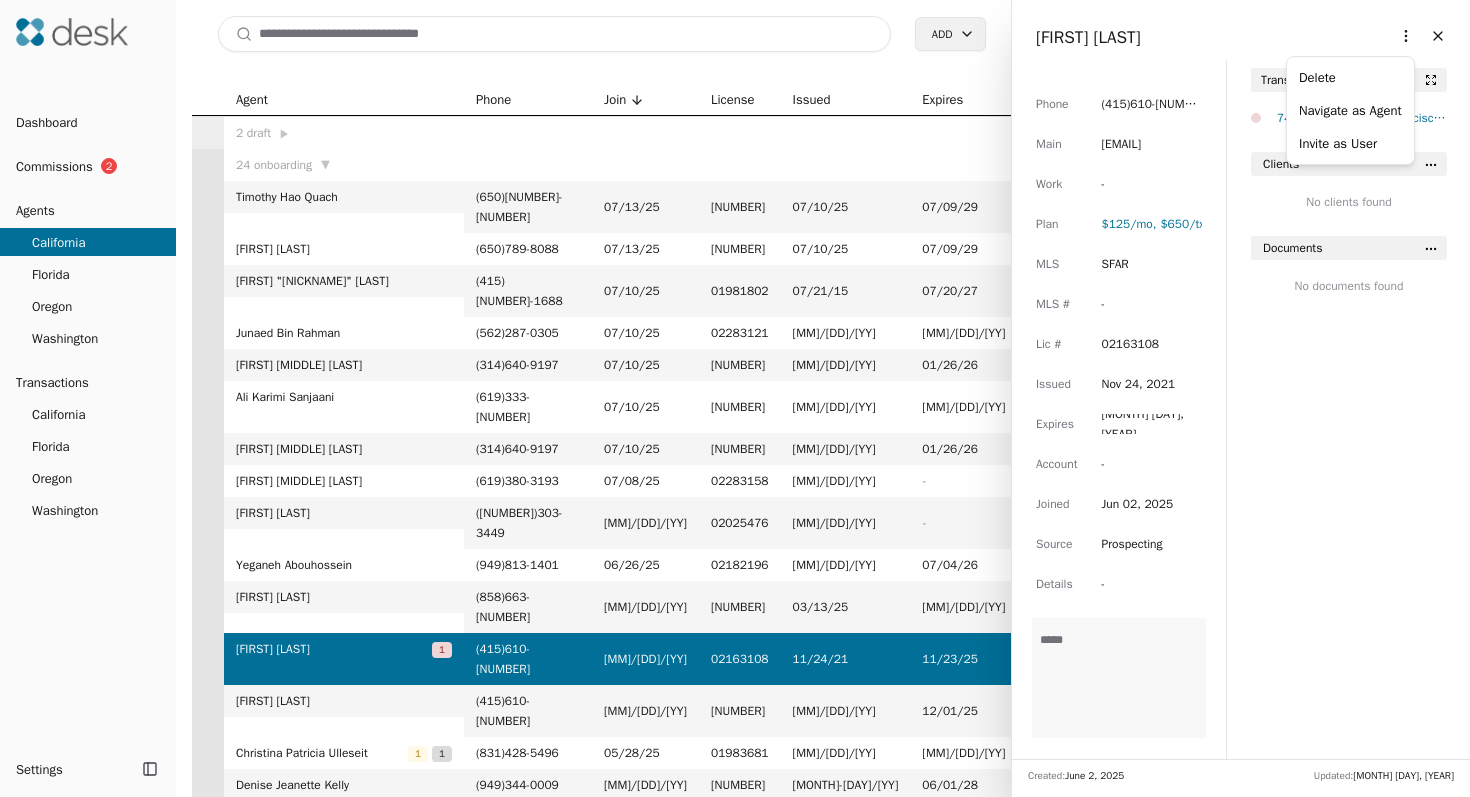 click on "Dashboard Commissions 2 Agents [STATE] [STATE] [STATE] [STATE] Transactions [STATE] [STATE] [STATE] [STATE] Settings Toggle Sidebar Toggle Sidebar Search Add Agent Phone Join License IssuedExpires 2   onboarding ▼ [FIRST] [LAST] ( [AREACODE] )  [PREFIX] - [LINE] [MM]/[DD]/[YY] [NUMBER] [MM]/[DD]/[YY] [MM]/[DD]/[YY] [FIRST] [LAST] ( [AREACODE] )  [PREFIX] - [LINE] [MM]/[DD]/[YY] [NUMBER] [MM]/[DD]/[YY] [MM]/[DD]/[YY] [FIRST] "[NICKNAME]" [LAST] ( [AREACODE] )  [PREFIX] - [LINE] [MM]/[DD]/[YY] [NUMBER] [MM]/[DD]/[YY] [MM]/[DD]/[YY] [FIRST] [LAST] ( [AREACODE] )  [PREFIX] - [LINE] [MM]/[DD]/[YY] [NUMBER] [MM]/[DD]/[YY] [MM]/[DD]/[YY] [FIRST] [MIDDLE] [LAST] ( [AREACODE] )  [PREFIX] - [LINE] [MM]/[DD]/[YY] [NUMBER] [MM]/[DD]/[YY] - [FIRST] [LAST] ( [AREACODE] )  [PREFIX] - [LINE] [MM]/[DD]/[YY] [NUMBER] [MM]/[DD]/[YY] - [FIRST] [LAST] ( [AREACODE] )  [PREFIX] - [LINE] [MM]/[DD]/[YY] [NUMBER] [MM]/[DD]/[YY] - [FIRST] [LAST] ( [AREACODE] )  [PREFIX] - [LINE] [MM]/[DD]/[YY] [NUMBER] [MM]/[DD]/[YY] - [FIRST] [LAST] ( [AREACODE] )  [PREFIX] - [LINE] [MM]/[DD]/[YY] [NUMBER] [MM]/[DD]/[YY] - [FIRST] [LAST] ( [AREACODE] )  [PREFIX] - [LINE] [MM]/[DD]/[YY] [NUMBER] [MM]/[DD]/[YY] - [FIRST] [LAST] ( [AREACODE] )  [PREFIX] - [LINE] [MM]/[DD]/[YY] [NUMBER] [MM]/[DD]/[YY] - [FIRST] [LAST] ( [AREACODE] )  [PREFIX] - [LINE] [MM]/[DD]/[YY] [NUMBER] [MM]/[DD]/[YY] - [FIRST] [LAST] ( [AREACODE] )  [PREFIX] - [LINE] [MM]/[DD]/[YY] [NUMBER] [MM]/[DD]/[YY] - [FIRST] [LAST] ( [AREACODE] )  [PREFIX] - [LINE] [MM]/[DD]/[YY] [NUMBER] [MM]/[DD]/[YY]" at bounding box center (735, 398) 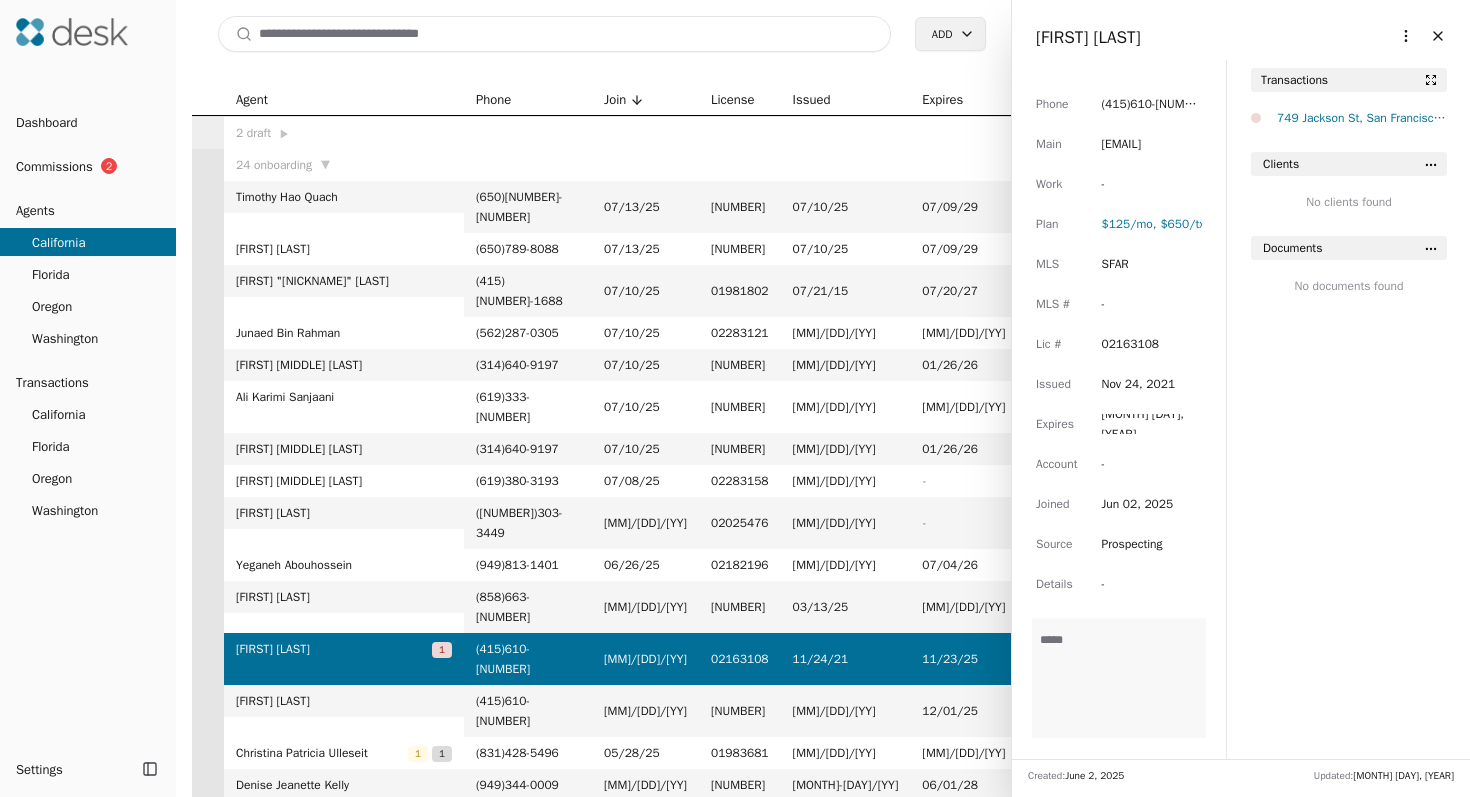 click on "Dashboard Commissions 2 Agents [STATE] [STATE] [STATE] [STATE] Transactions [STATE] [STATE] [STATE] [STATE] Settings Toggle Sidebar Toggle Sidebar Search Add Agent Phone Join License IssuedExpires 2   onboarding ▼ [FIRST] [LAST] ( [AREACODE] )  [PREFIX] - [LINE] [MM]/[DD]/[YY] [NUMBER] [MM]/[DD]/[YY] [MM]/[DD]/[YY] [FIRST] [LAST] ( [AREACODE] )  [PREFIX] - [LINE] [MM]/[DD]/[YY] [NUMBER] [MM]/[DD]/[YY] [MM]/[DD]/[YY] [FIRST] "[NICKNAME]" [LAST] ( [AREACODE] )  [PREFIX] - [LINE] [MM]/[DD]/[YY] [NUMBER] [MM]/[DD]/[YY] [MM]/[DD]/[YY] [FIRST] [LAST] ( [AREACODE] )  [PREFIX] - [LINE] [MM]/[DD]/[YY] [NUMBER] [MM]/[DD]/[YY] [MM]/[DD]/[YY] [FIRST] [MIDDLE] [LAST] ( [AREACODE] )  [PREFIX] - [LINE] [MM]/[DD]/[YY] [NUMBER] [MM]/[DD]/[YY] - [FIRST] [LAST] ( [AREACODE] )  [PREFIX] - [LINE] [MM]/[DD]/[YY] [NUMBER] [MM]/[DD]/[YY] - [FIRST] [LAST] ( [AREACODE] )  [PREFIX] - [LINE] [MM]/[DD]/[YY] [NUMBER] [MM]/[DD]/[YY] - [FIRST] [LAST] ( [AREACODE] )  [PREFIX] - [LINE] [MM]/[DD]/[YY] [NUMBER] [MM]/[DD]/[YY] - [FIRST] [LAST] ( [AREACODE] )  [PREFIX] - [LINE] [MM]/[DD]/[YY] [NUMBER] [MM]/[DD]/[YY] - [FIRST] [LAST] ( [AREACODE] )  [PREFIX] - [LINE] [MM]/[DD]/[YY] [NUMBER] [MM]/[DD]/[YY] - [FIRST] [LAST] ( [AREACODE] )  [PREFIX] - [LINE] [MM]/[DD]/[YY] [NUMBER] [MM]/[DD]/[YY] - [FIRST] [LAST] ( [AREACODE] )  [PREFIX] - [LINE] [MM]/[DD]/[YY] [NUMBER] [MM]/[DD]/[YY] - [FIRST] [LAST] ( [AREACODE] )  [PREFIX] - [LINE] [MM]/[DD]/[YY] [NUMBER] [MM]/[DD]/[YY] - [FIRST] [LAST] ( [AREACODE] )  [PREFIX] - [LINE] [MM]/[DD]/[YY] [NUMBER] [MM]/[DD]/[YY]" at bounding box center [735, 398] 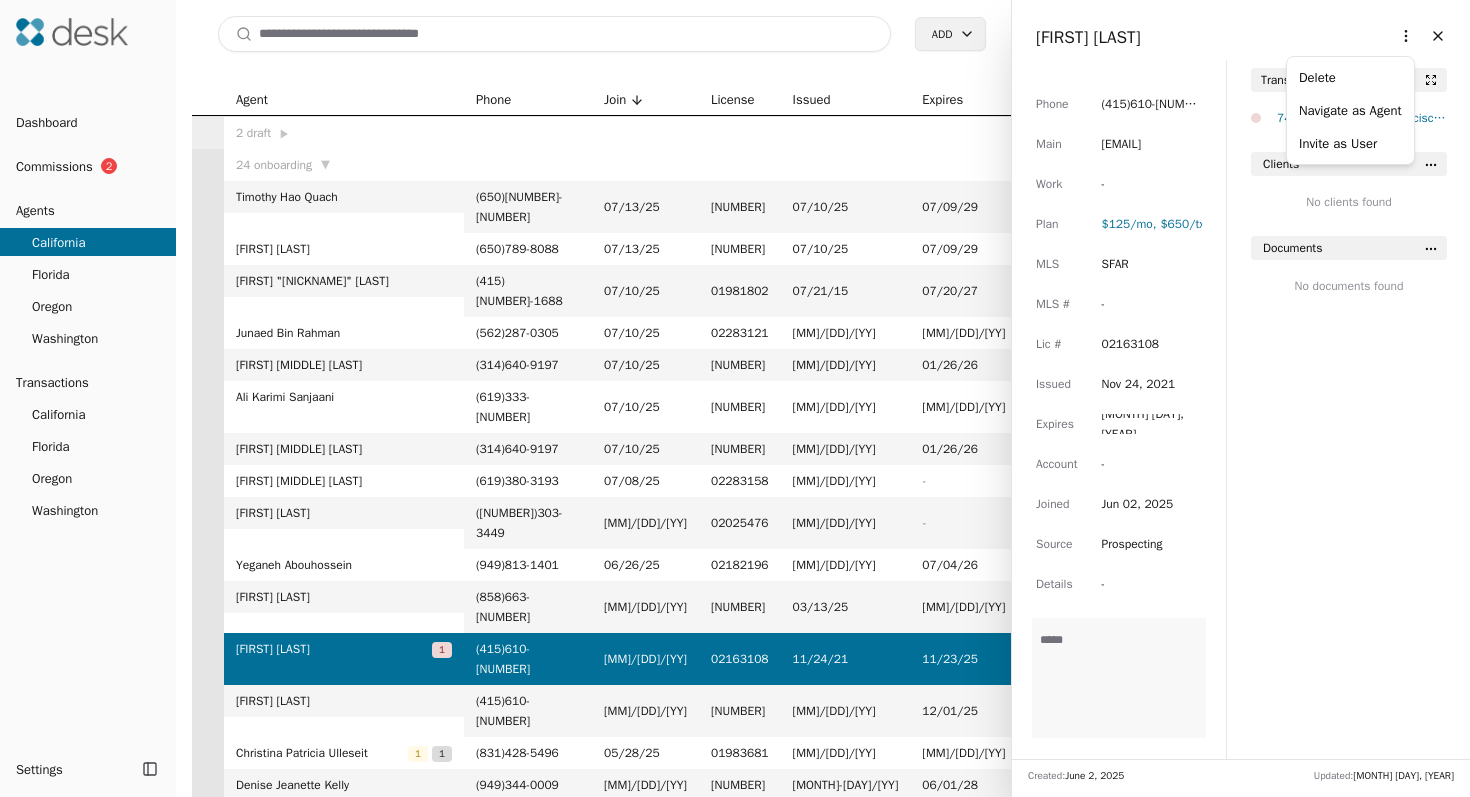 click on "Dashboard Commissions 2 Agents [STATE] [STATE] [STATE] [STATE] Transactions [STATE] [STATE] [STATE] [STATE] Settings Toggle Sidebar Toggle Sidebar Search Add Agent Phone Join License IssuedExpires 2   onboarding ▼ [FIRST] [LAST] ( [AREACODE] )  [PREFIX] - [LINE] [MM]/[DD]/[YY] [NUMBER] [MM]/[DD]/[YY] [MM]/[DD]/[YY] [FIRST] [LAST] ( [AREACODE] )  [PREFIX] - [LINE] [MM]/[DD]/[YY] [NUMBER] [MM]/[DD]/[YY] [MM]/[DD]/[YY] [FIRST] "[NICKNAME]" [LAST] ( [AREACODE] )  [PREFIX] - [LINE] [MM]/[DD]/[YY] [NUMBER] [MM]/[DD]/[YY] [MM]/[DD]/[YY] [FIRST] [LAST] ( [AREACODE] )  [PREFIX] - [LINE] [MM]/[DD]/[YY] [NUMBER] [MM]/[DD]/[YY] [MM]/[DD]/[YY] [FIRST] [MIDDLE] [LAST] ( [AREACODE] )  [PREFIX] - [LINE] [MM]/[DD]/[YY] [NUMBER] [MM]/[DD]/[YY] - [FIRST] [LAST] ( [AREACODE] )  [PREFIX] - [LINE] [MM]/[DD]/[YY] [NUMBER] [MM]/[DD]/[YY] - [FIRST] [LAST] ( [AREACODE] )  [PREFIX] - [LINE] [MM]/[DD]/[YY] [NUMBER] [MM]/[DD]/[YY] - [FIRST] [LAST] ( [AREACODE] )  [PREFIX] - [LINE] [MM]/[DD]/[YY] [NUMBER] [MM]/[DD]/[YY] - [FIRST] [LAST] ( [AREACODE] )  [PREFIX] - [LINE] [MM]/[DD]/[YY] [NUMBER] [MM]/[DD]/[YY] - [FIRST] [LAST] ( [AREACODE] )  [PREFIX] - [LINE] [MM]/[DD]/[YY] [NUMBER] [MM]/[DD]/[YY] - [FIRST] [LAST] ( [AREACODE] )  [PREFIX] - [LINE] [MM]/[DD]/[YY] [NUMBER] [MM]/[DD]/[YY] - [FIRST] [LAST] ( [AREACODE] )  [PREFIX] - [LINE] [MM]/[DD]/[YY] [NUMBER] [MM]/[DD]/[YY] - [FIRST] [LAST] ( [AREACODE] )  [PREFIX] - [LINE] [MM]/[DD]/[YY] [NUMBER] [MM]/[DD]/[YY] - [FIRST] [LAST] ( [AREACODE] )  [PREFIX] - [LINE] [MM]/[DD]/[YY] [NUMBER] [MM]/[DD]/[YY]" at bounding box center [735, 398] 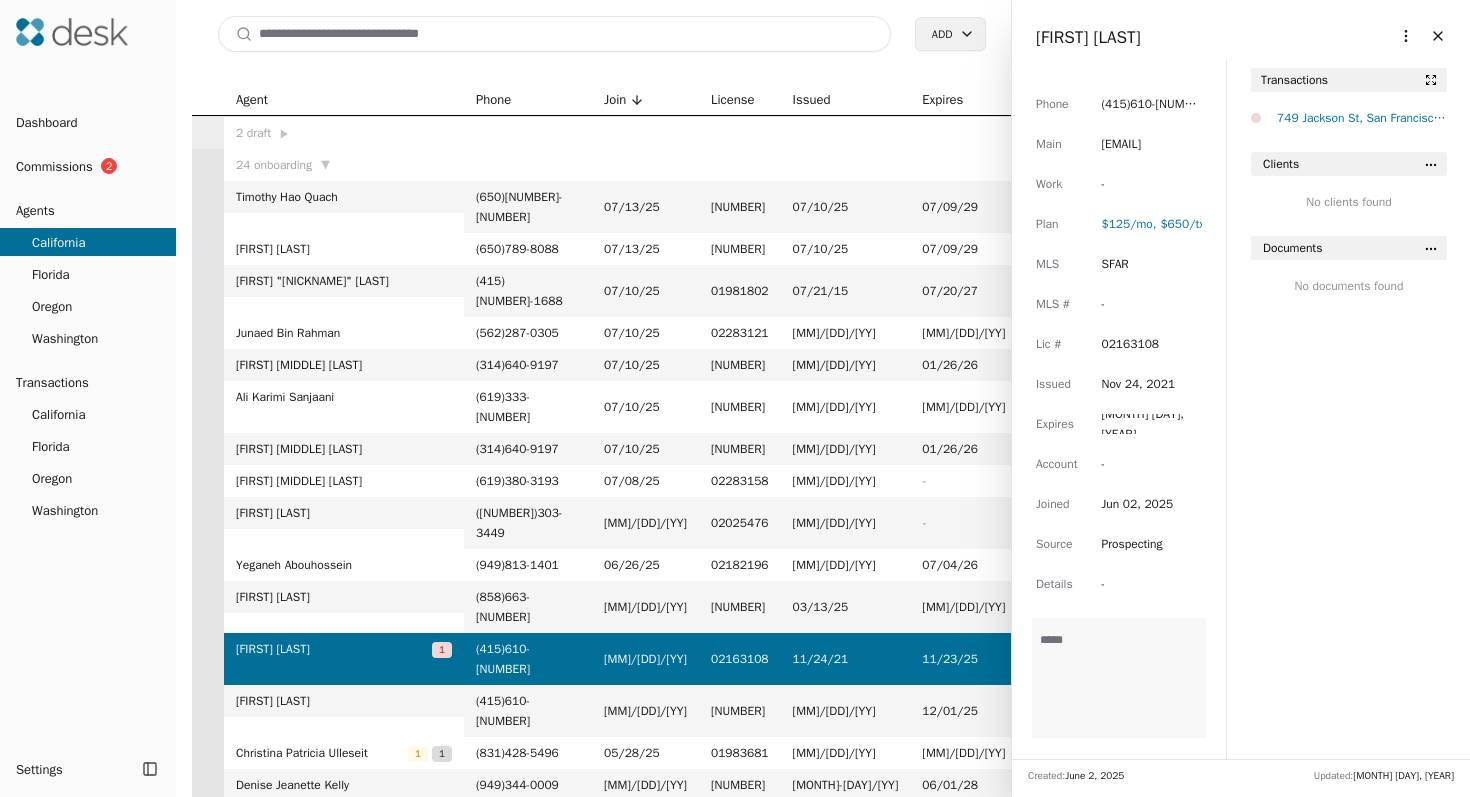 click at bounding box center (1431, 80) 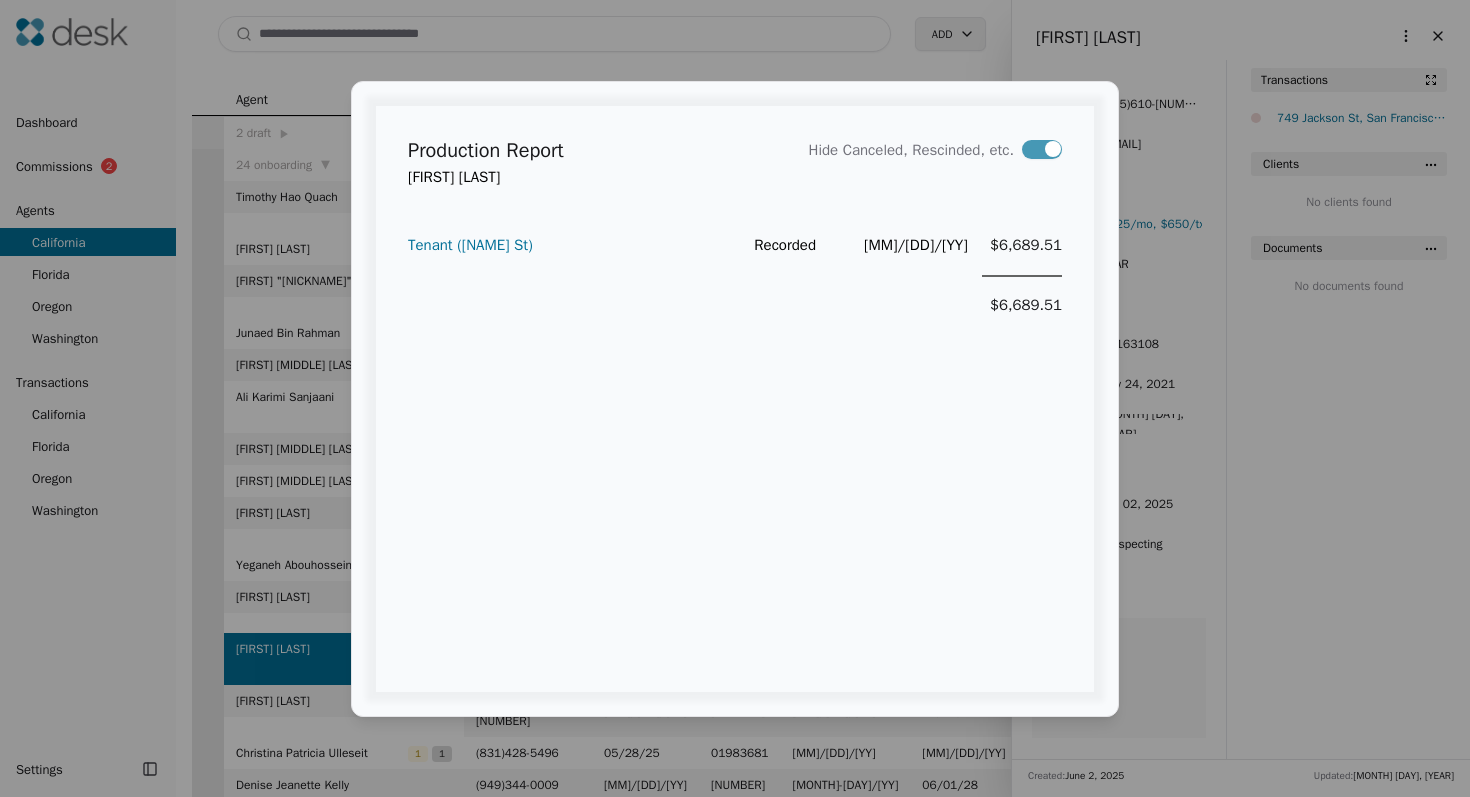 click on "Production Report [FIRST] [LAST] Hide Canceled, Rescinded, etc. Tenant (Jackson St) Recorded [MM]/[DD]/[YY] $[PRICE] $[PRICE]" at bounding box center [735, 398] 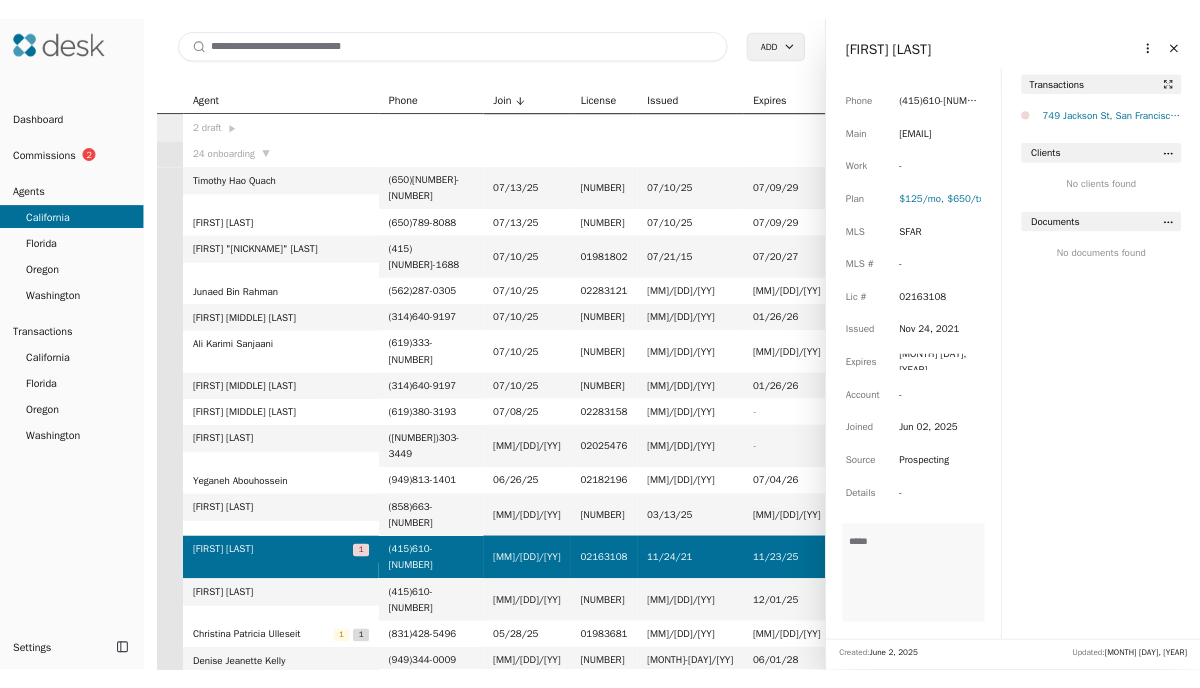 scroll, scrollTop: 0, scrollLeft: 0, axis: both 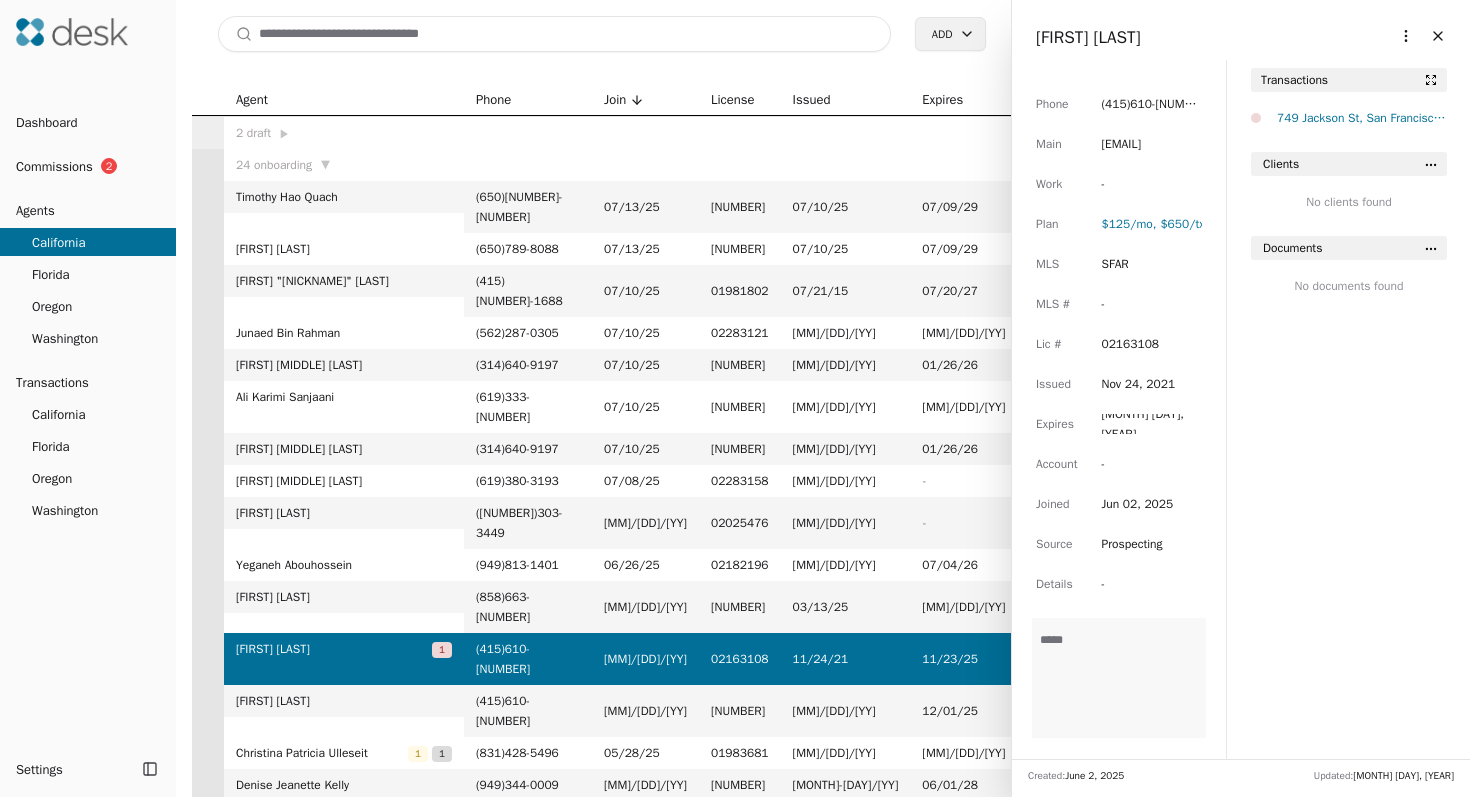 click on "[FIRST] [LAST]" at bounding box center (1088, 37) 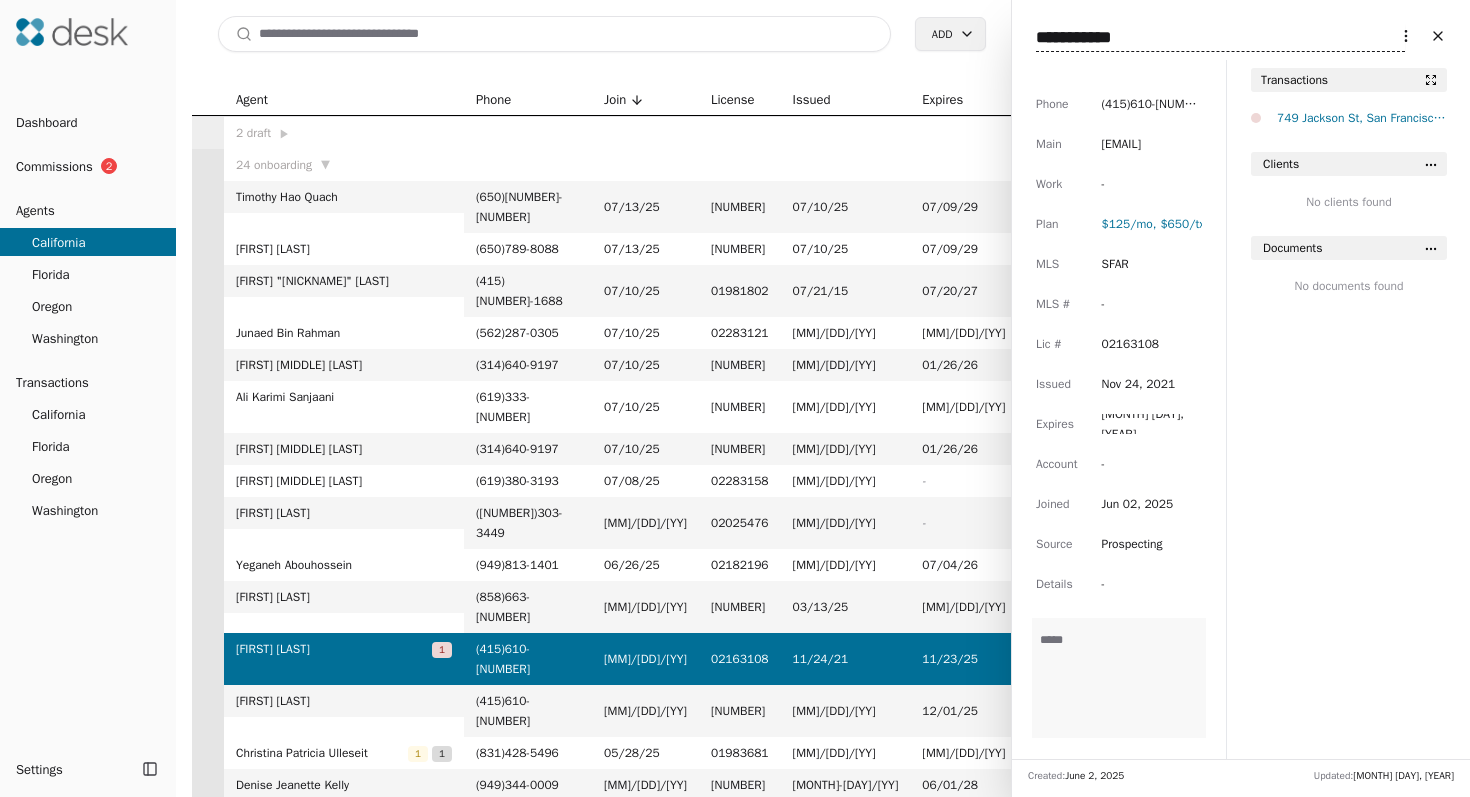 click on "**********" at bounding box center [1220, 38] 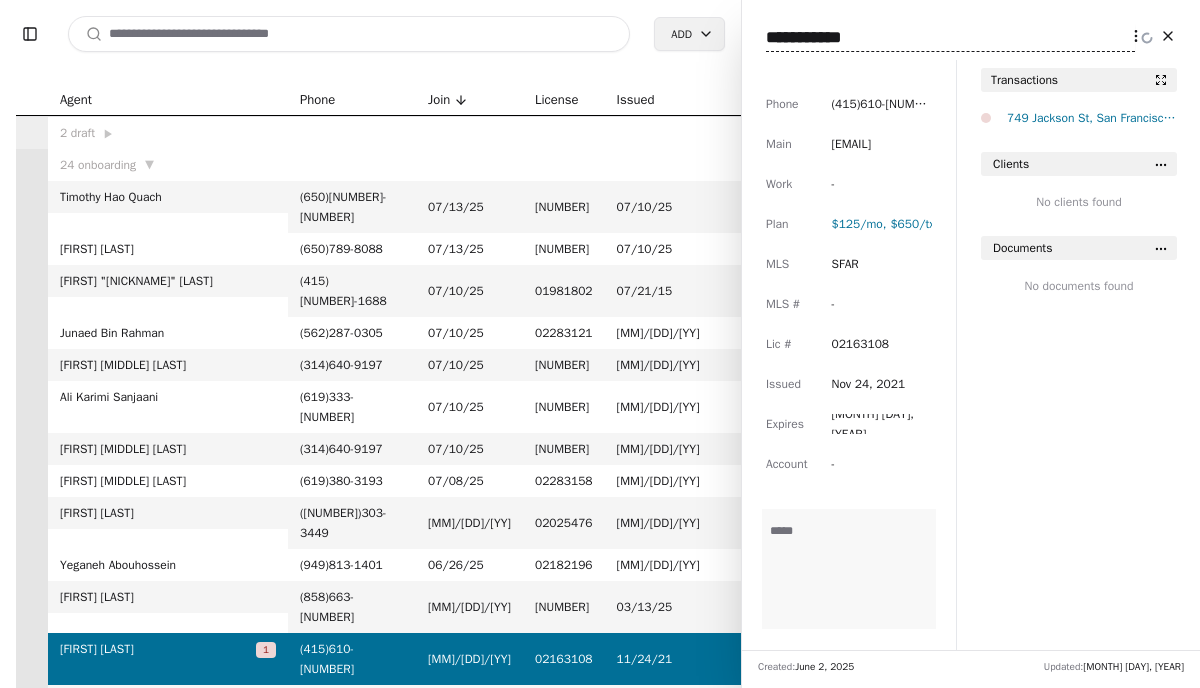 click on "[EMAIL]" at bounding box center (851, 144) 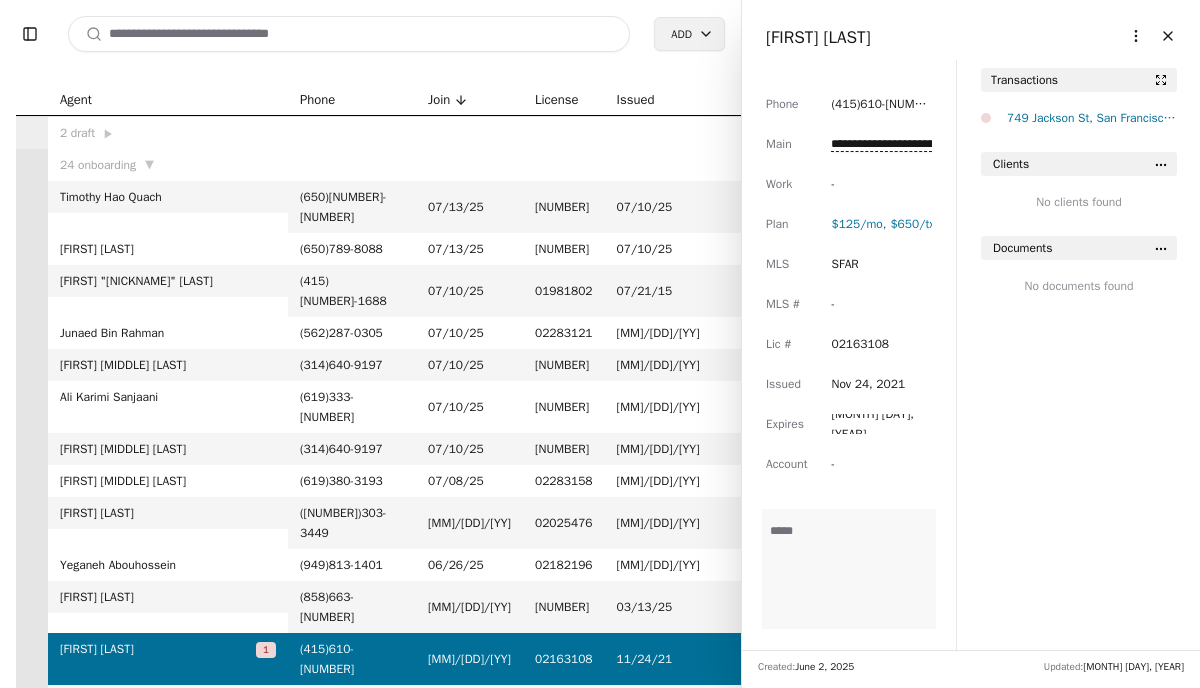 click on "**********" at bounding box center (881, 144) 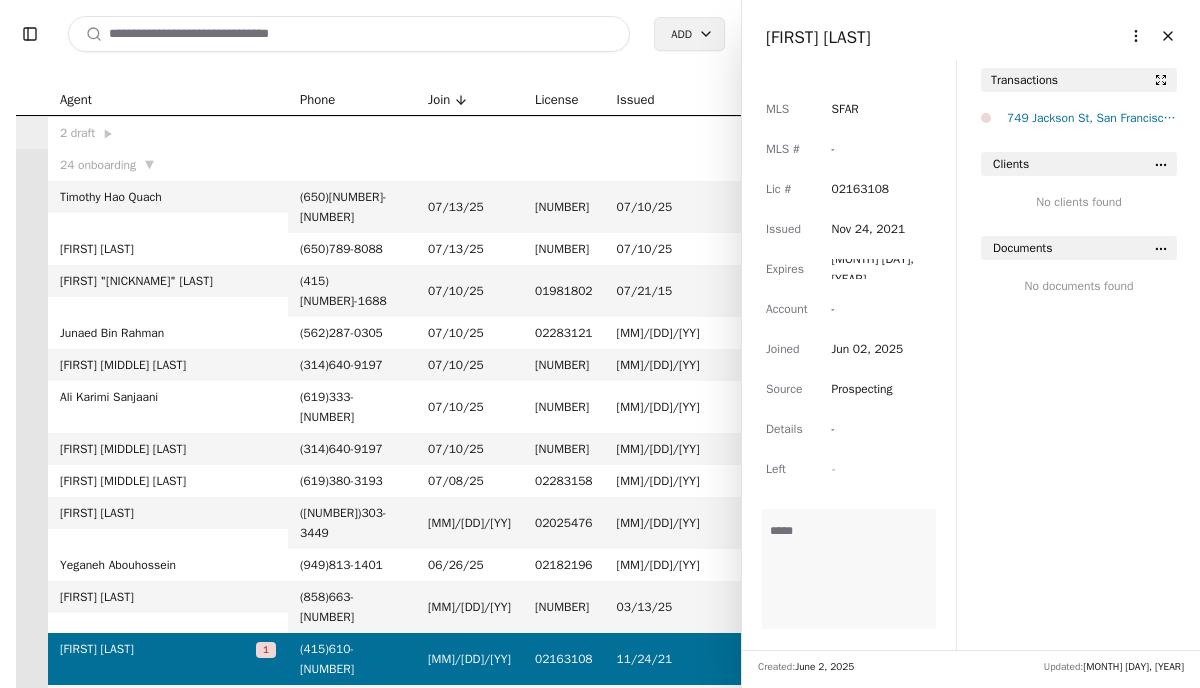 scroll, scrollTop: 158, scrollLeft: 0, axis: vertical 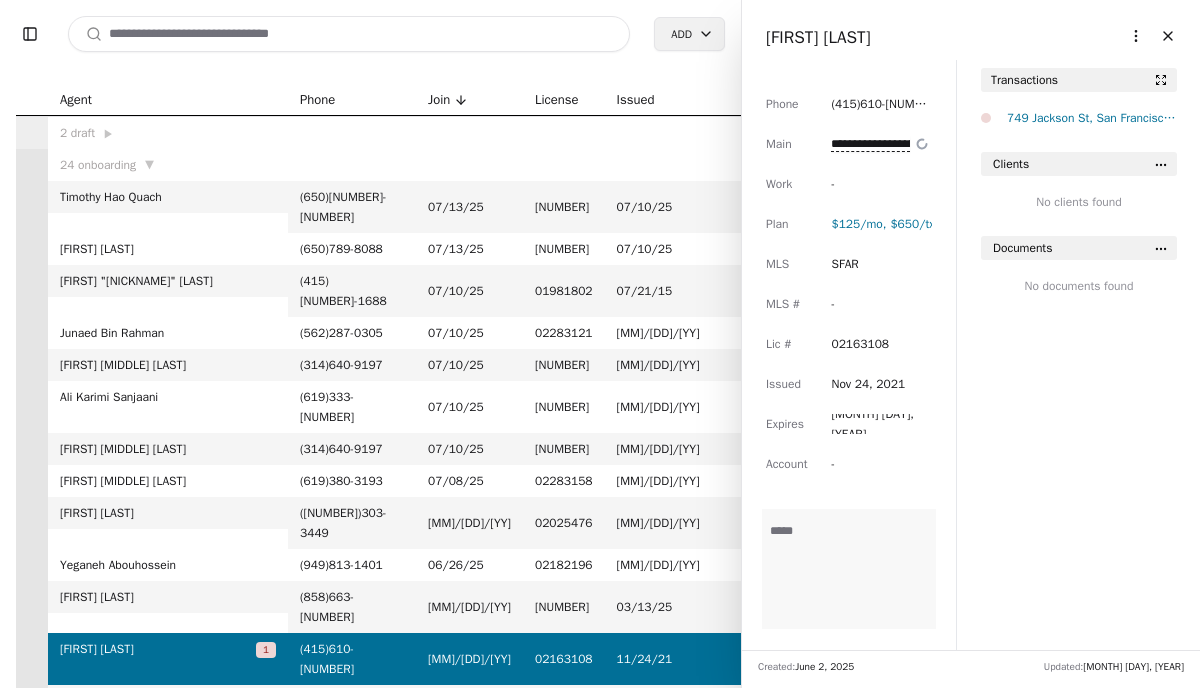 click at bounding box center [349, 34] 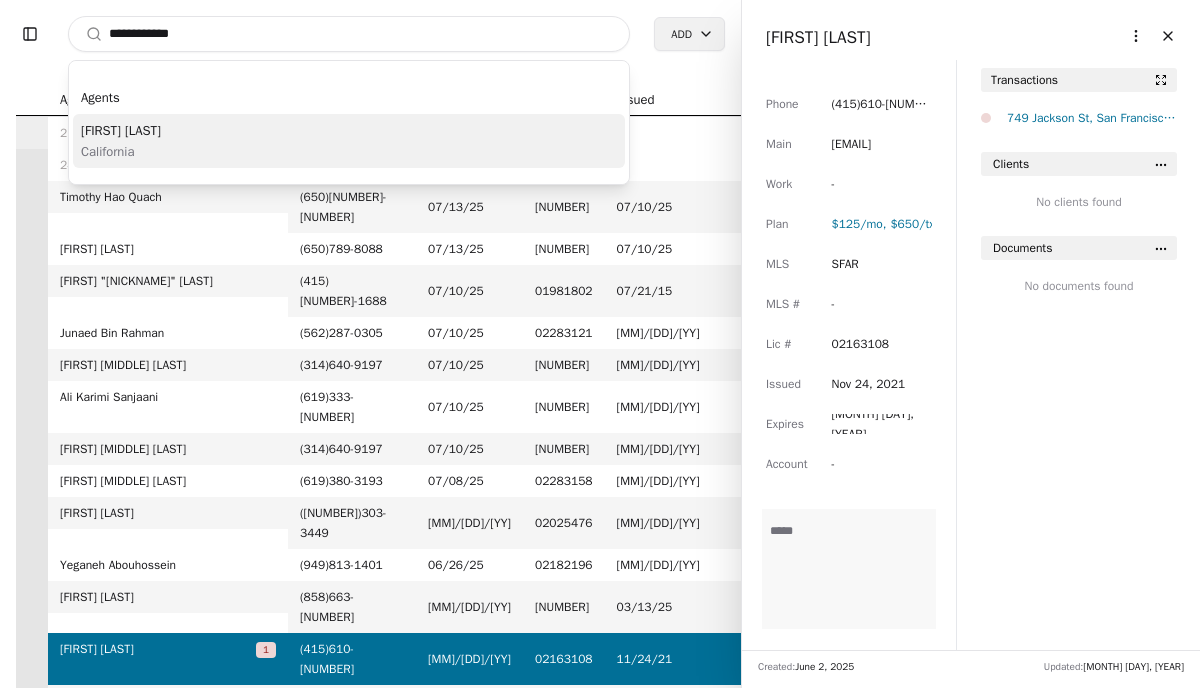 type on "**********" 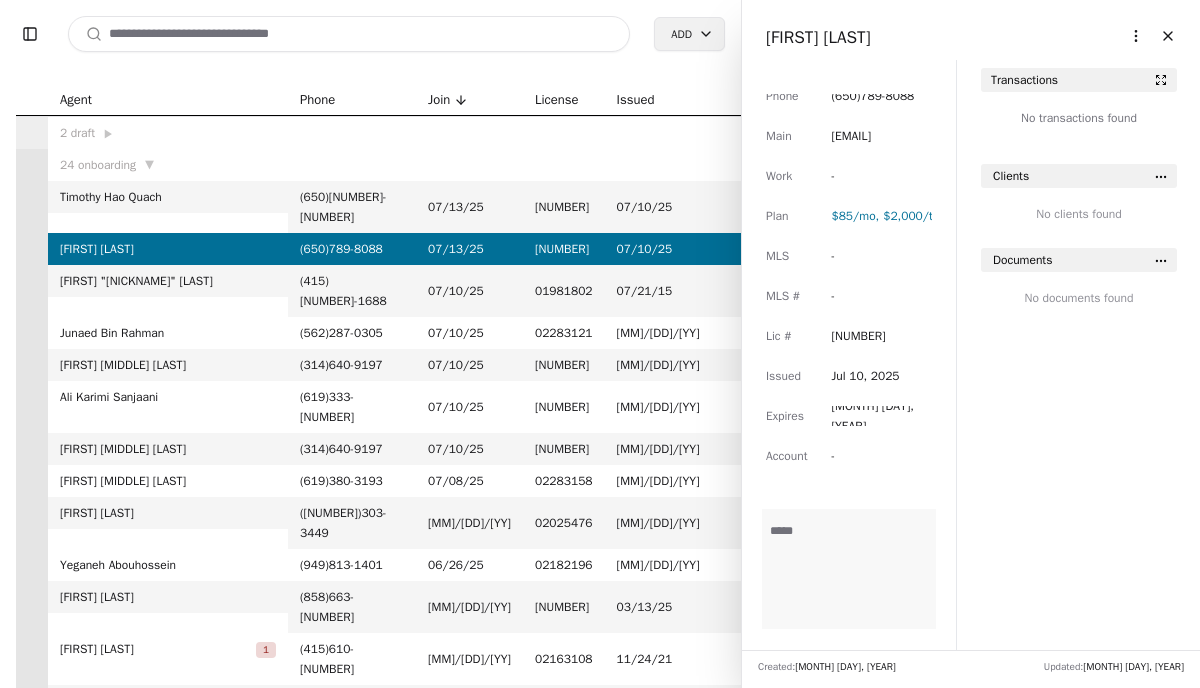 scroll, scrollTop: 0, scrollLeft: 0, axis: both 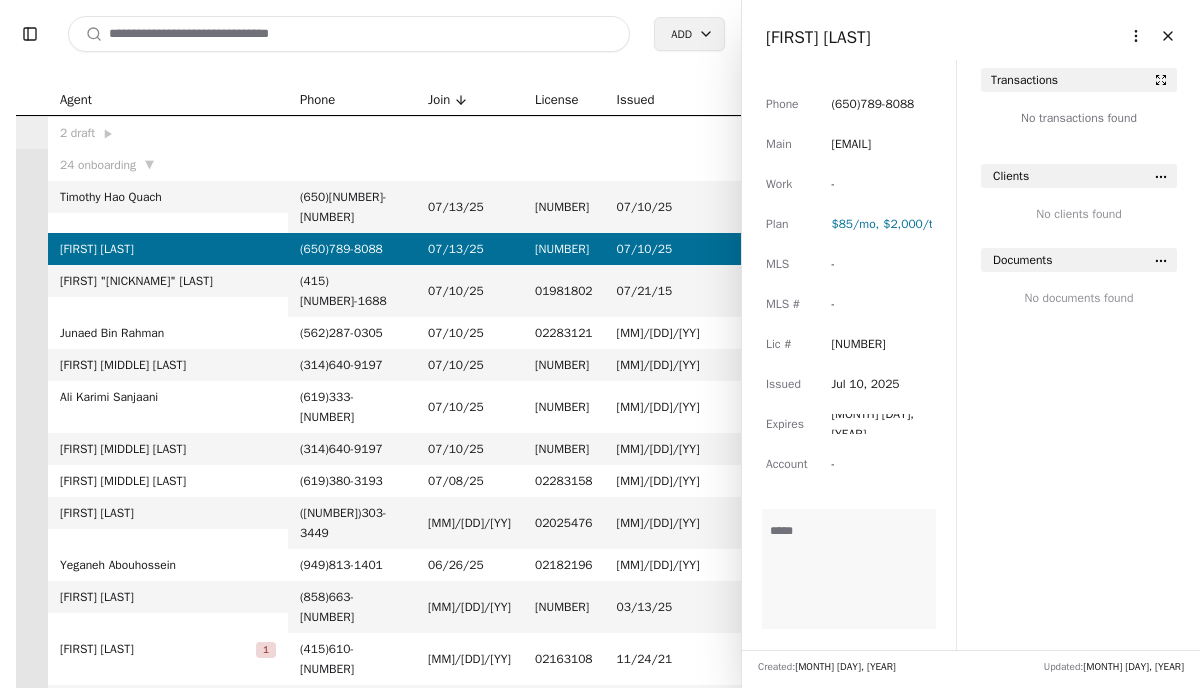 click on "[FIRST] [LAST]" at bounding box center [971, 38] 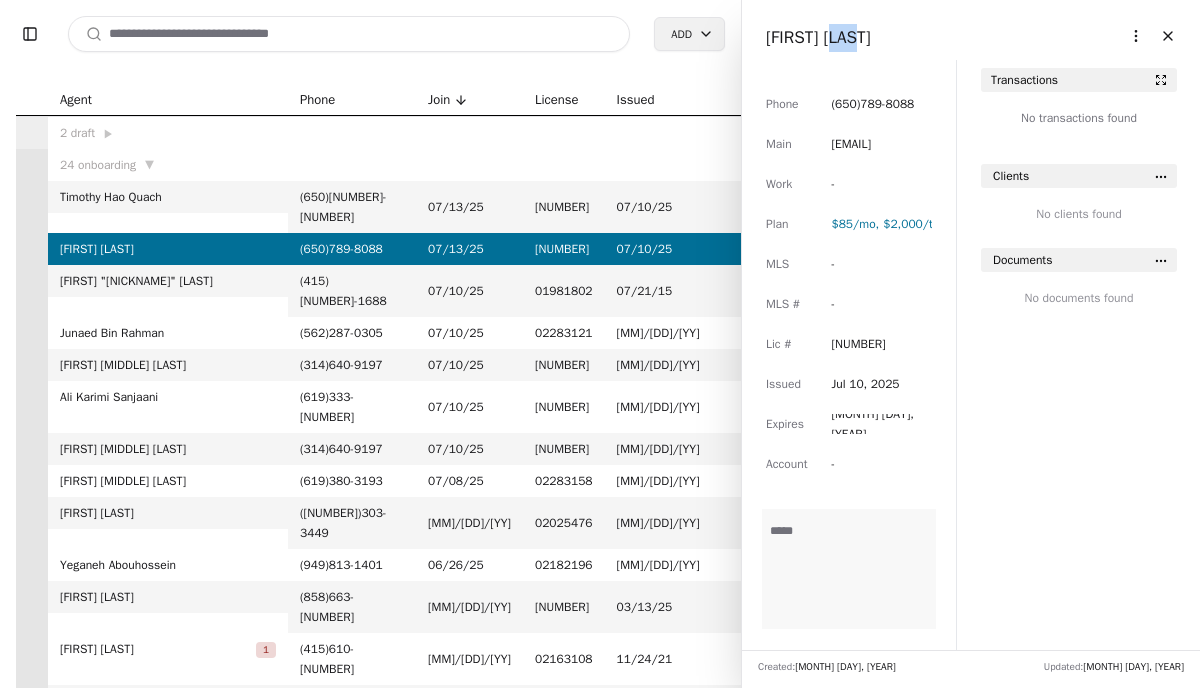 click on "[FIRST] [LAST]" at bounding box center [971, 38] 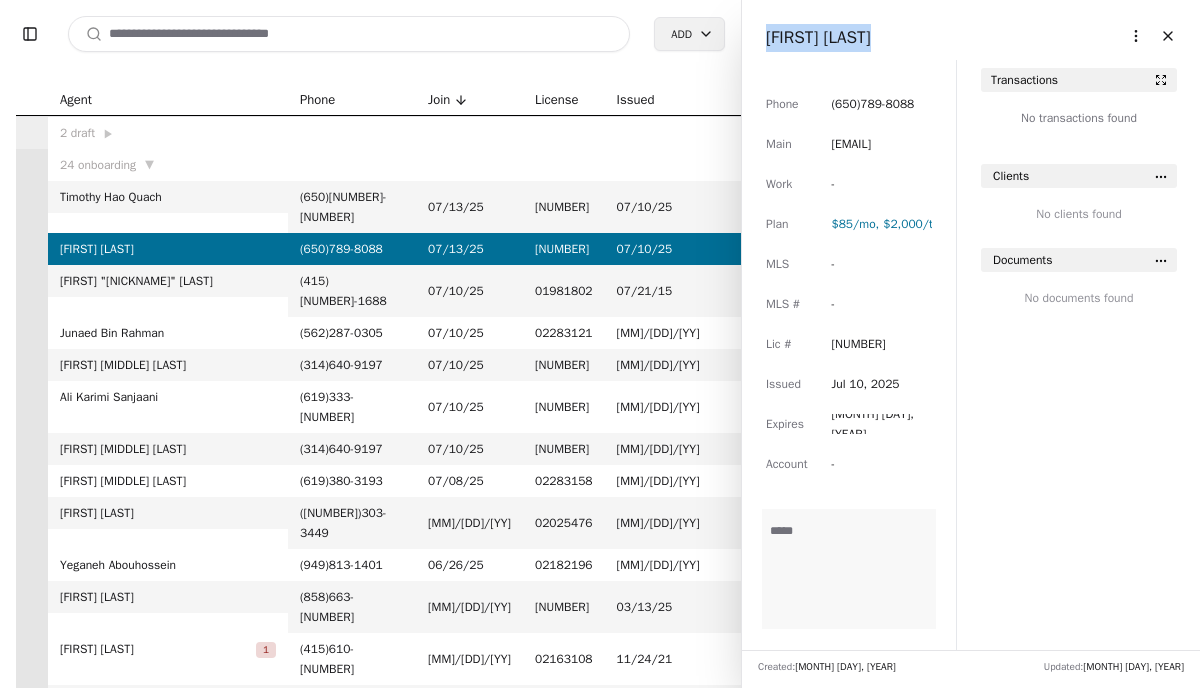 click on "[FIRST] [LAST]" at bounding box center (971, 38) 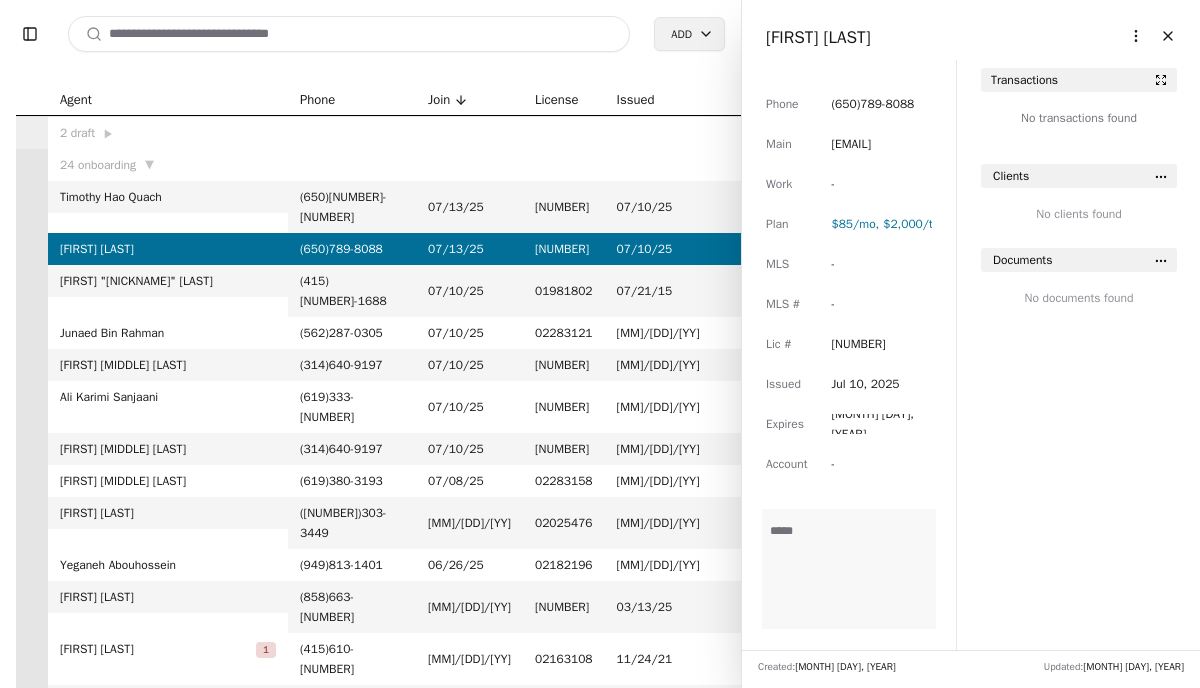 click on "[EMAIL]" at bounding box center [851, 144] 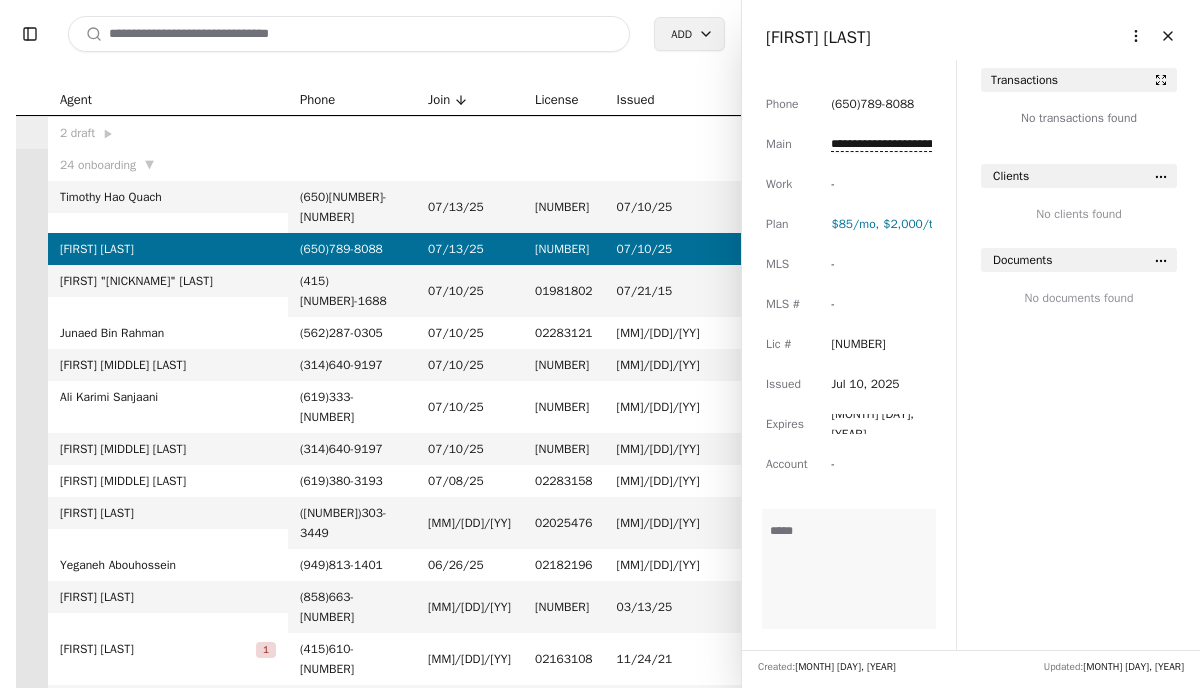 scroll, scrollTop: 0, scrollLeft: 53, axis: horizontal 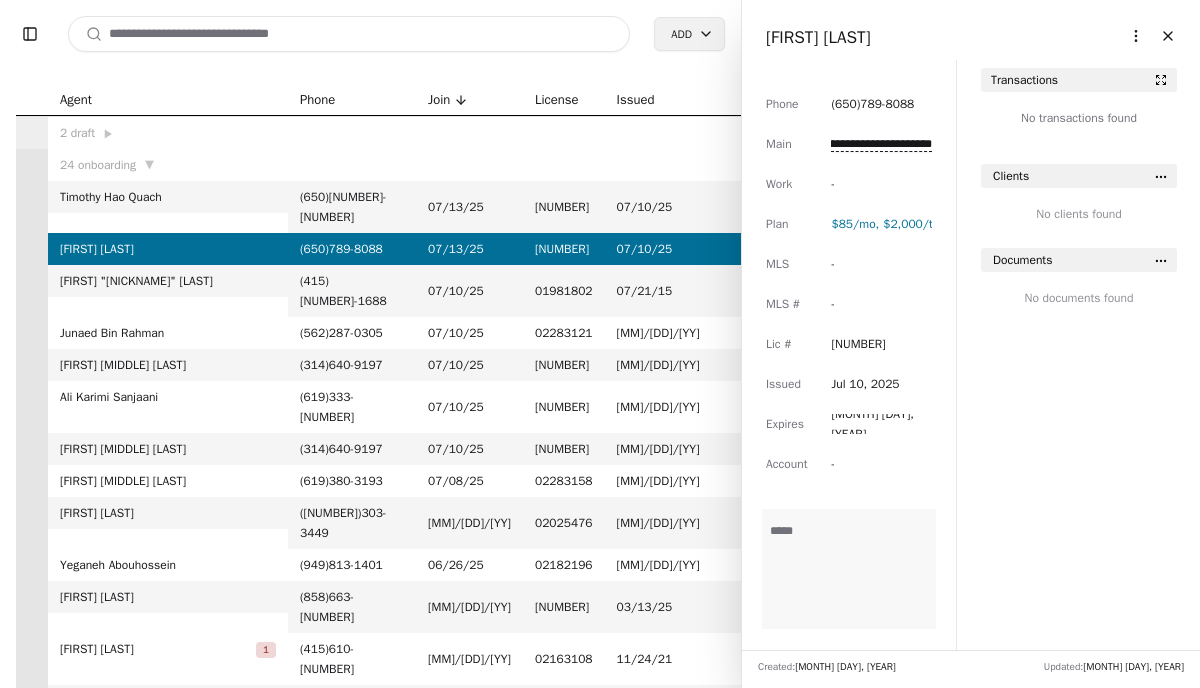 click on "**********" at bounding box center [881, 144] 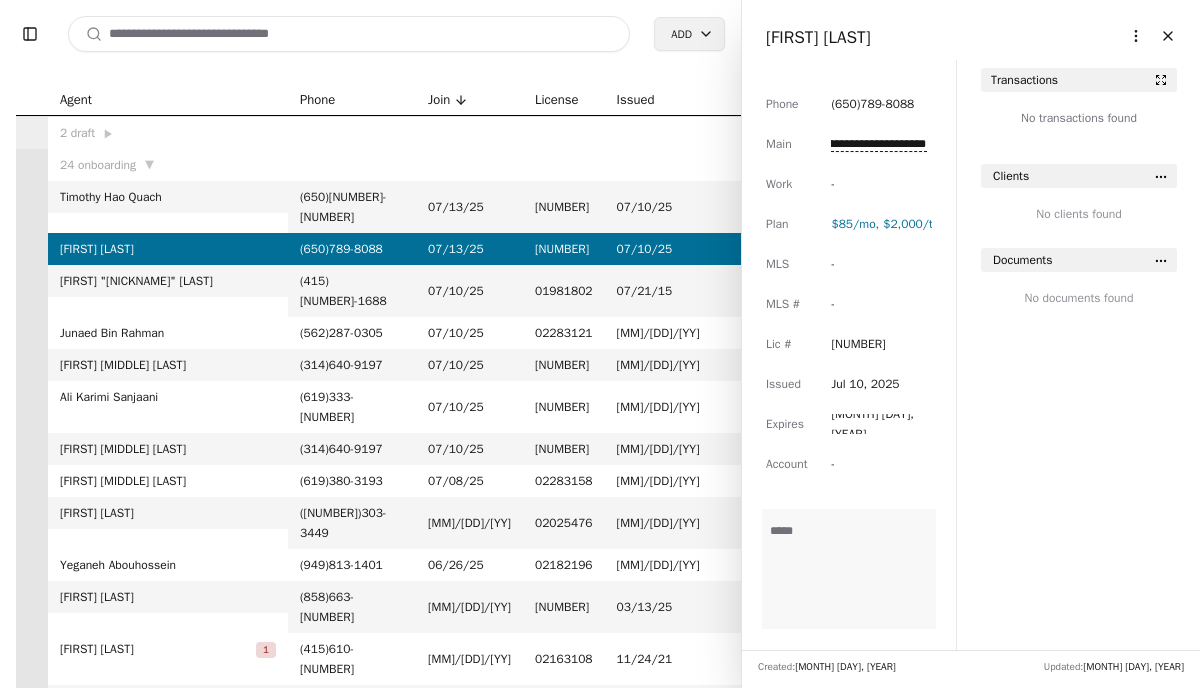 click on "**********" at bounding box center [878, 144] 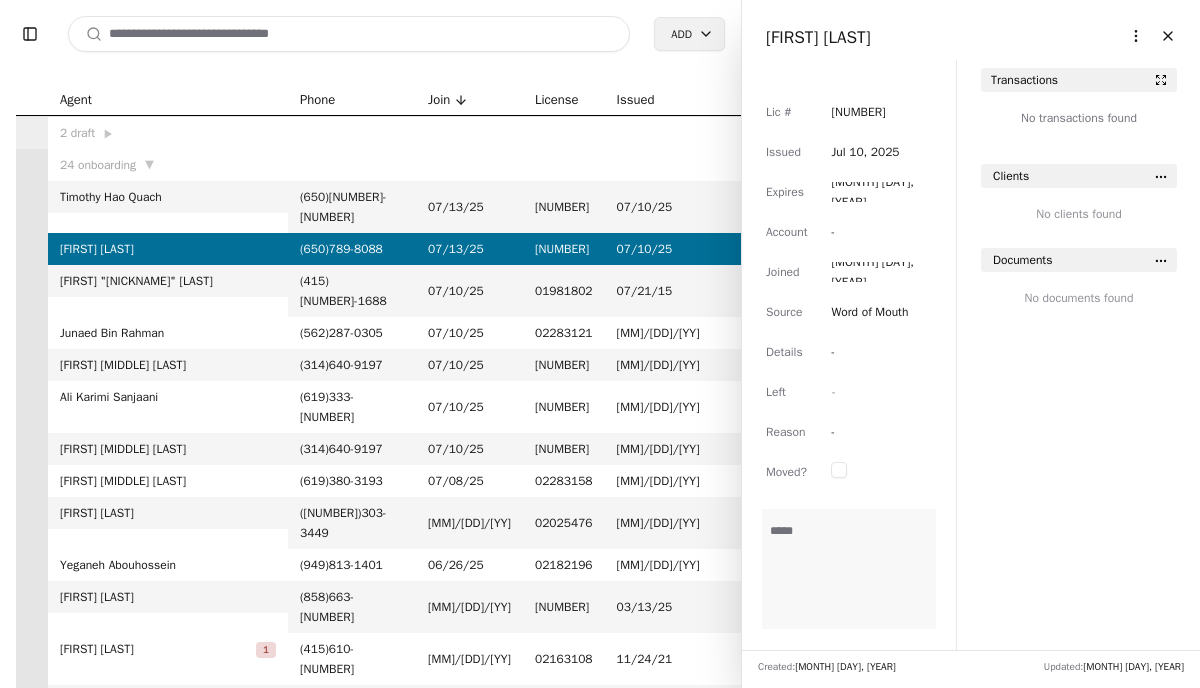 scroll, scrollTop: 0, scrollLeft: 0, axis: both 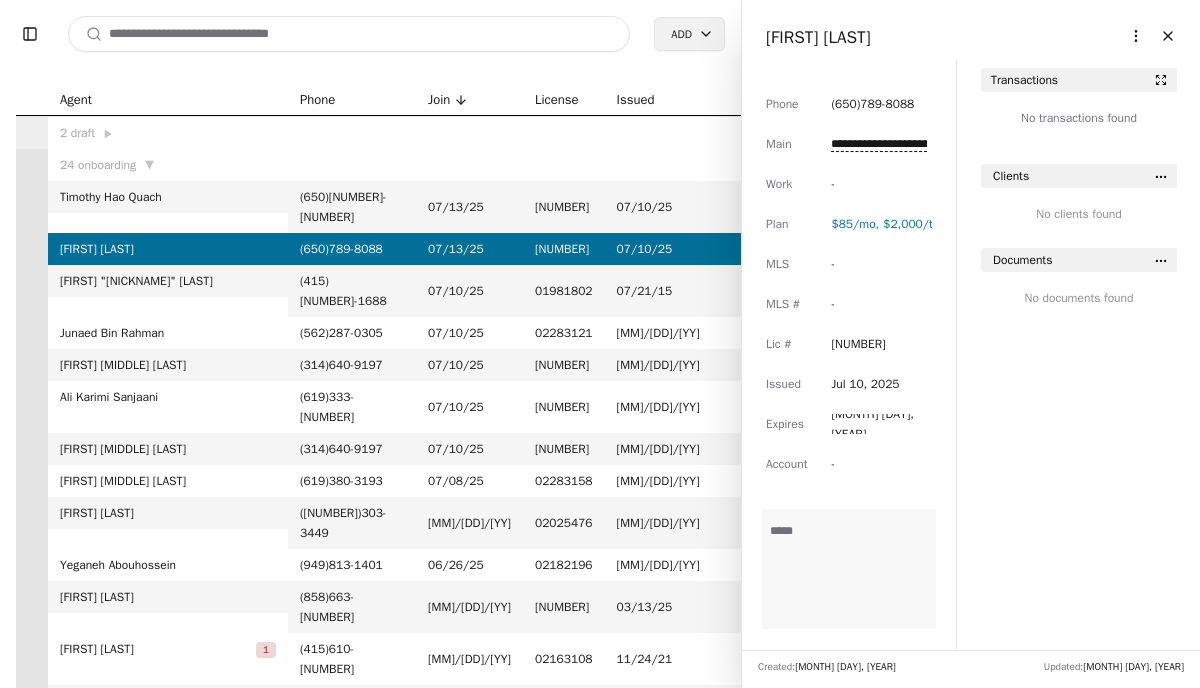click at bounding box center (349, 34) 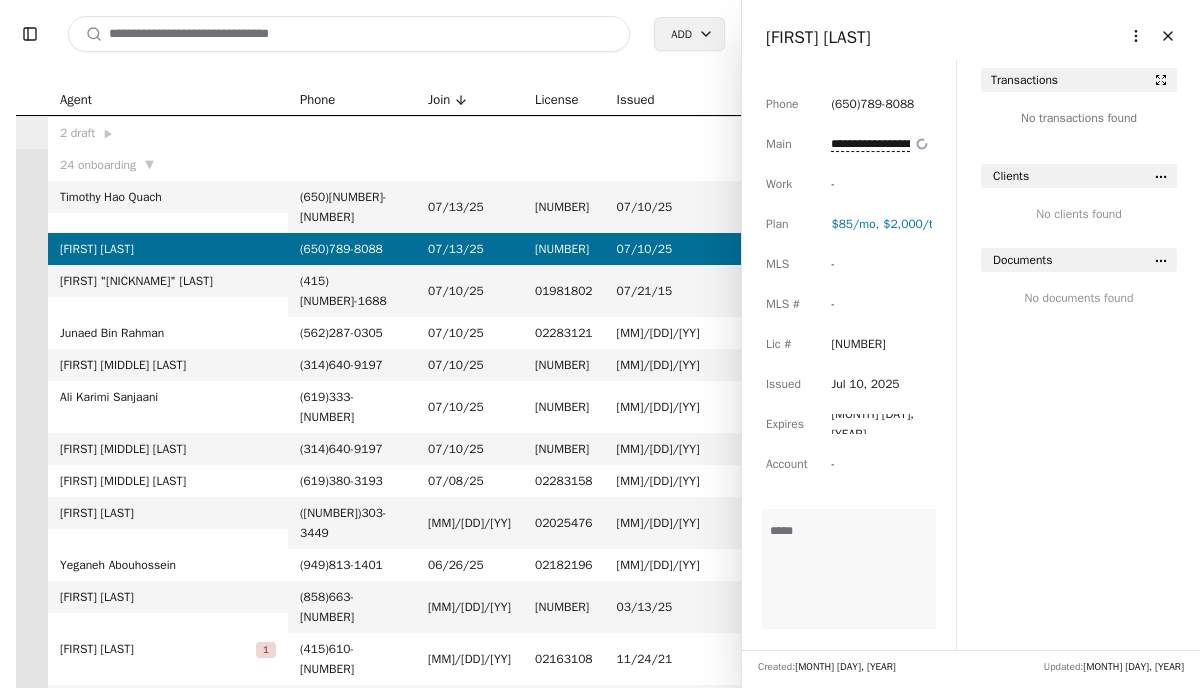 paste on "**********" 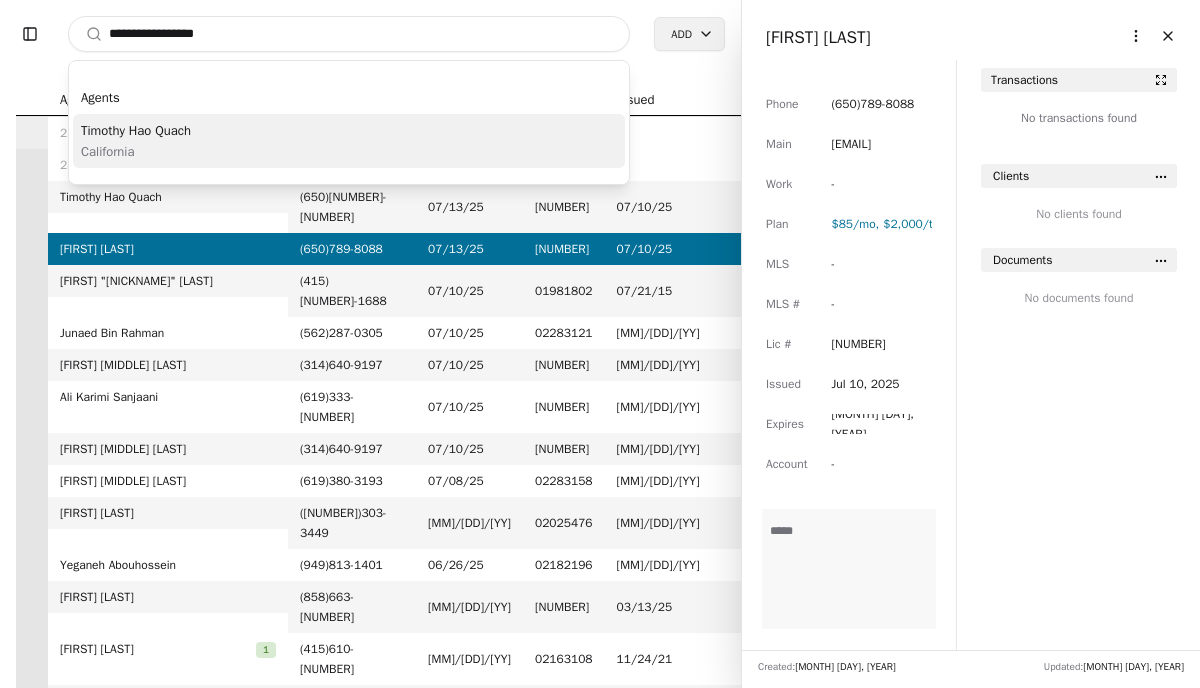 type on "**********" 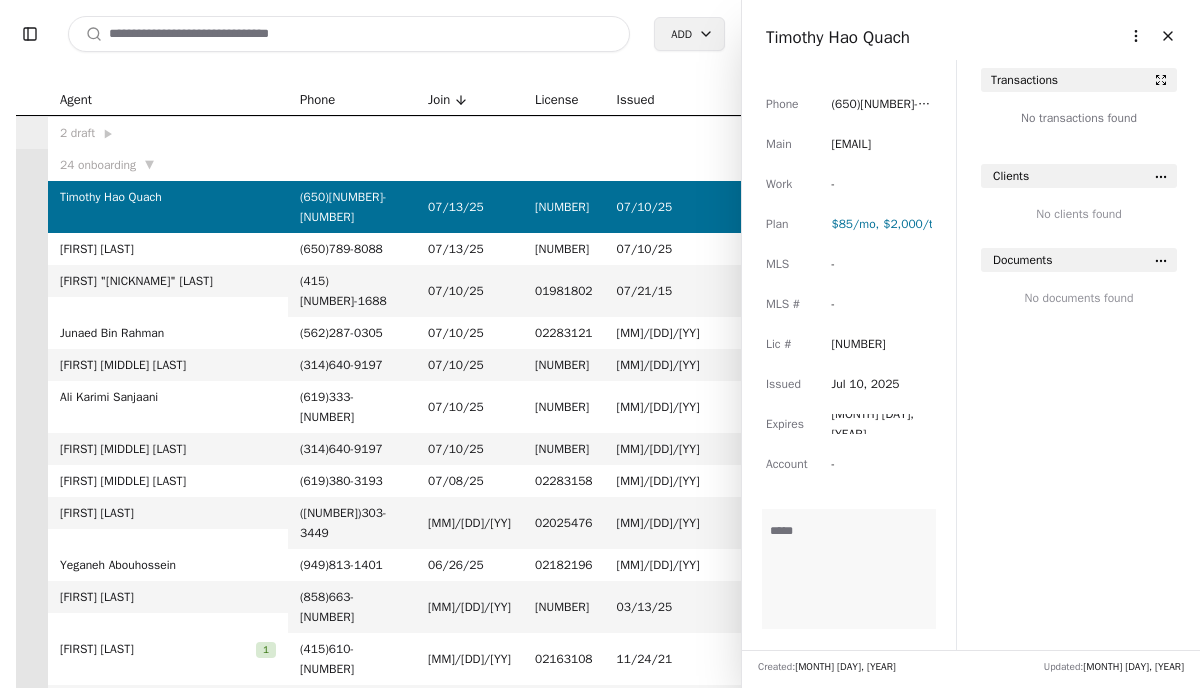 click on "Timothy Hao Quach" at bounding box center [838, 37] 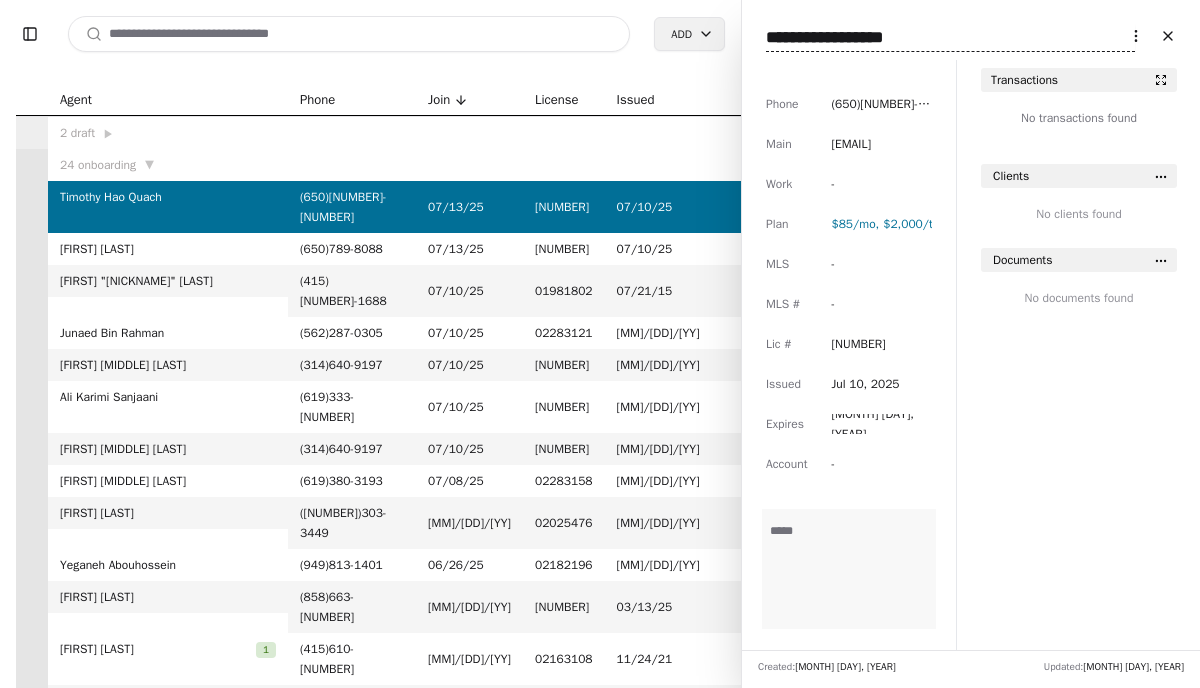 click on "**********" at bounding box center (950, 38) 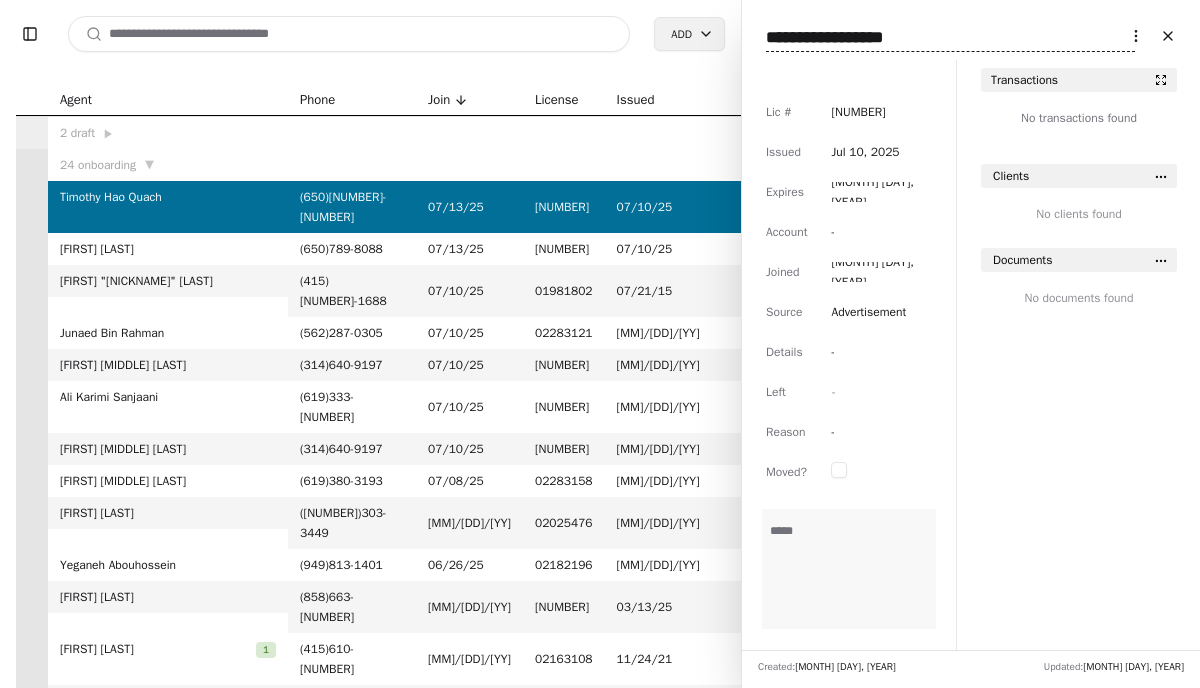 scroll, scrollTop: 0, scrollLeft: 0, axis: both 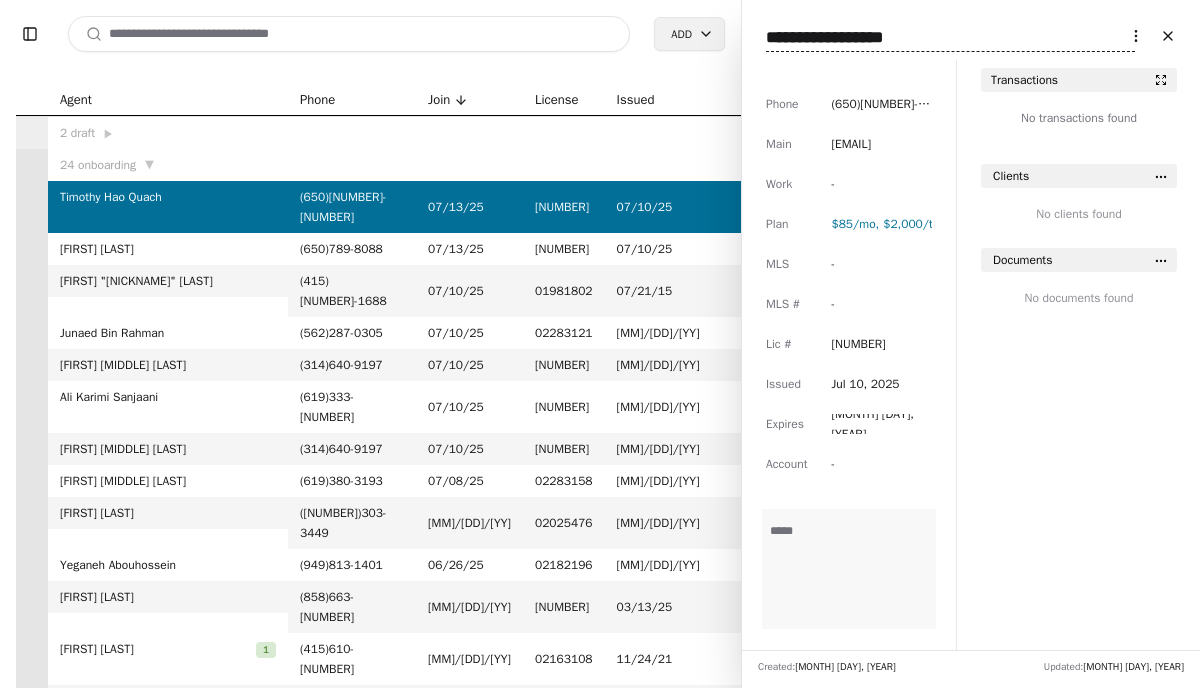 click on "[EMAIL]" at bounding box center (851, 144) 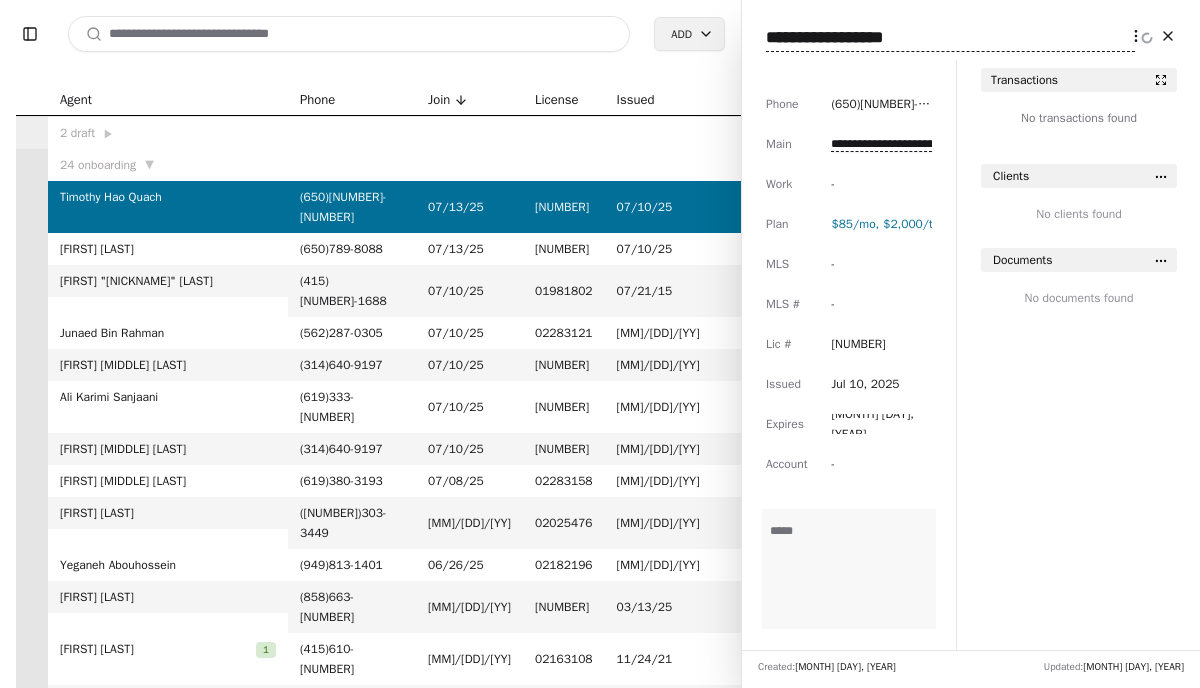 click on "**********" at bounding box center (881, 144) 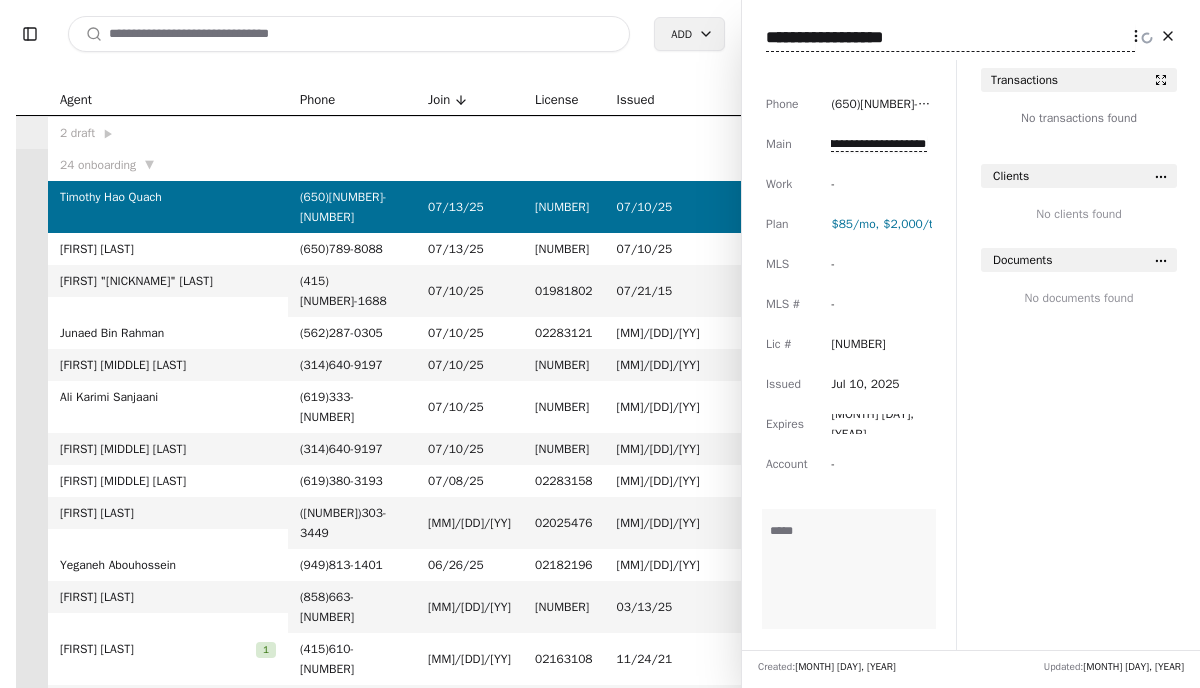 click on "**********" at bounding box center (878, 144) 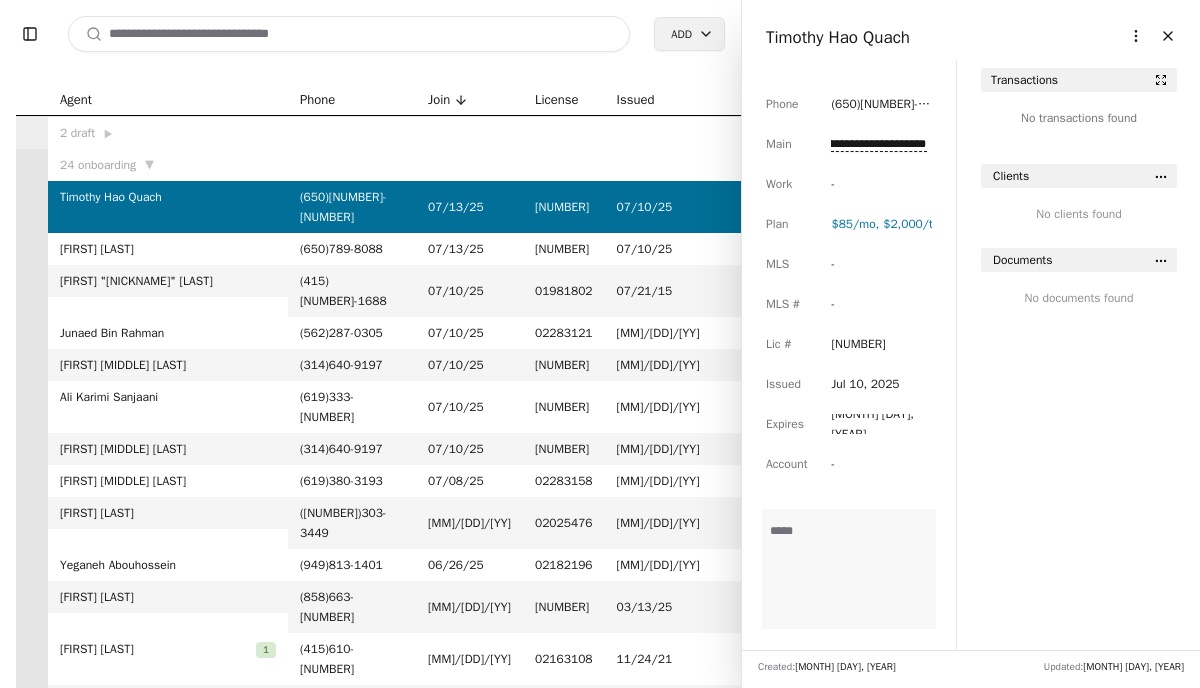 scroll, scrollTop: 0, scrollLeft: 0, axis: both 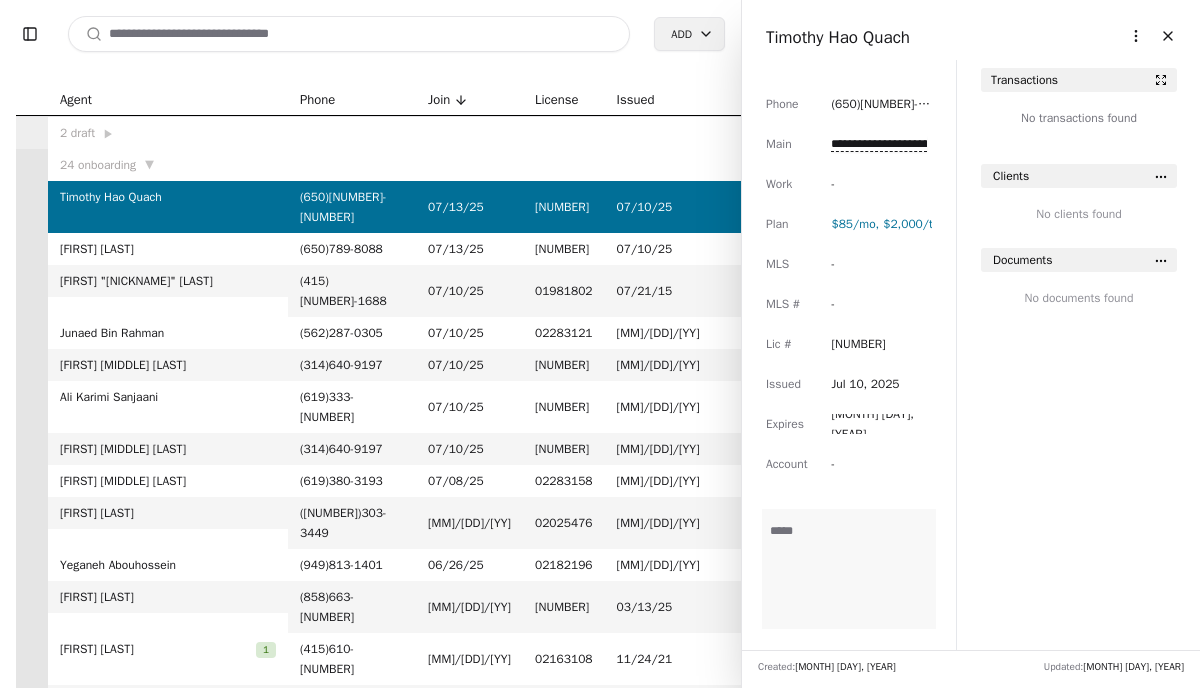 click at bounding box center (349, 34) 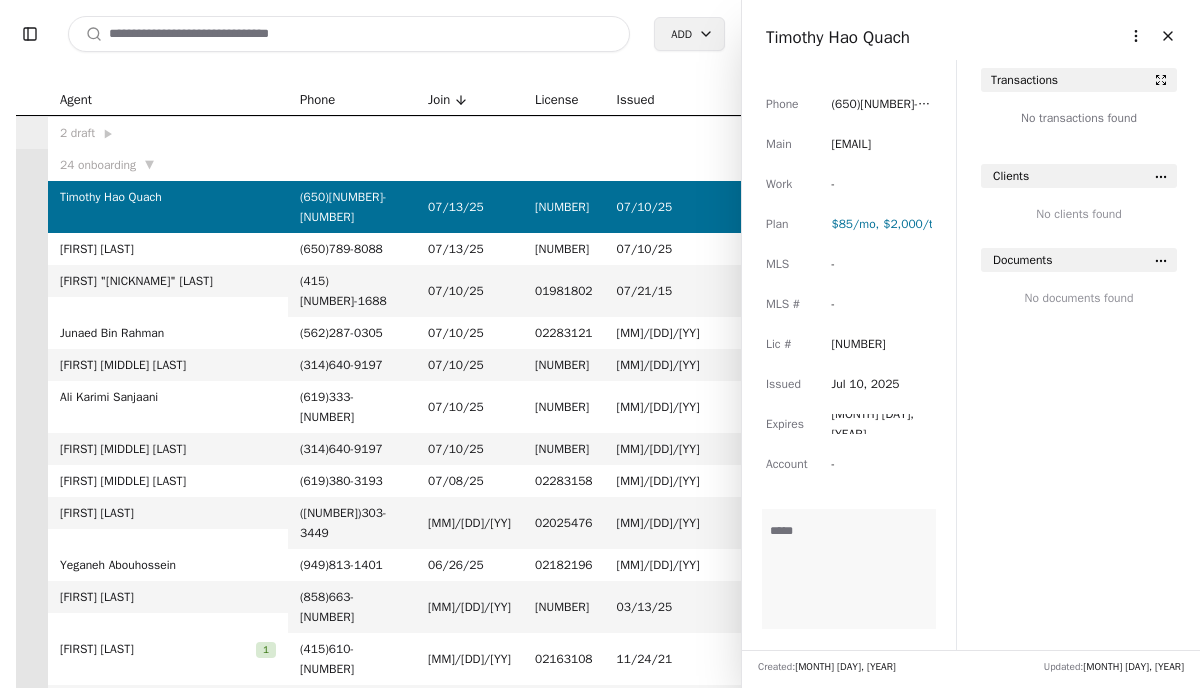 paste on "**********" 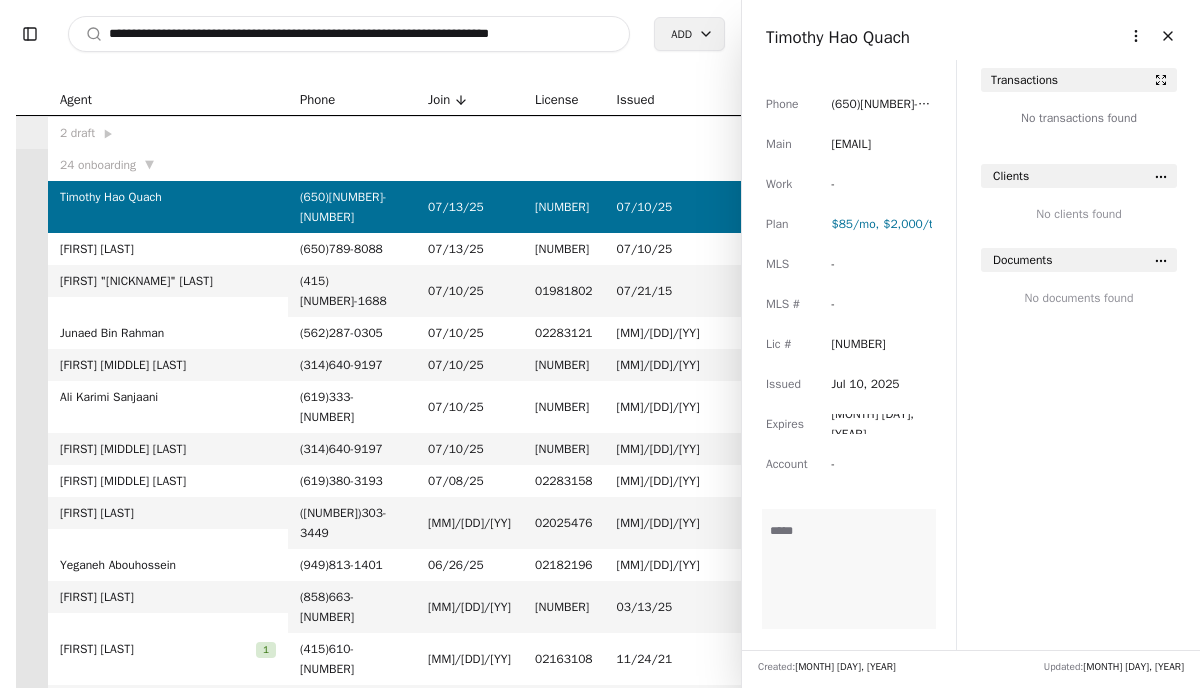 scroll, scrollTop: 0, scrollLeft: 1, axis: horizontal 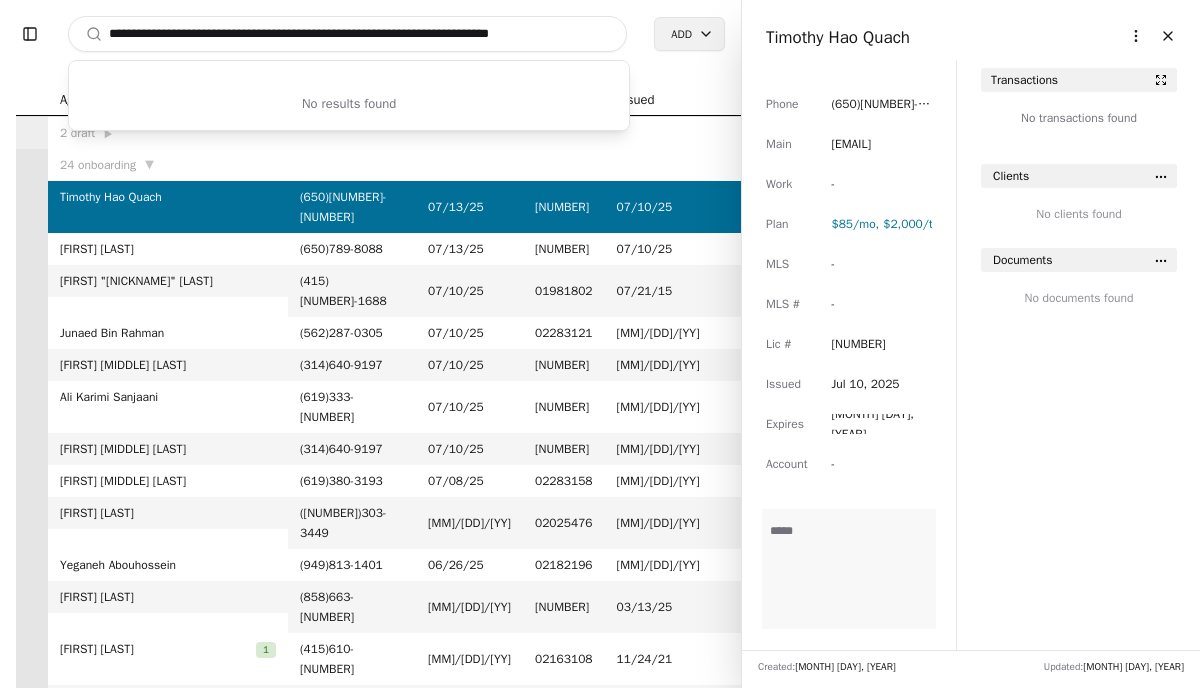 click on "**********" at bounding box center [347, 34] 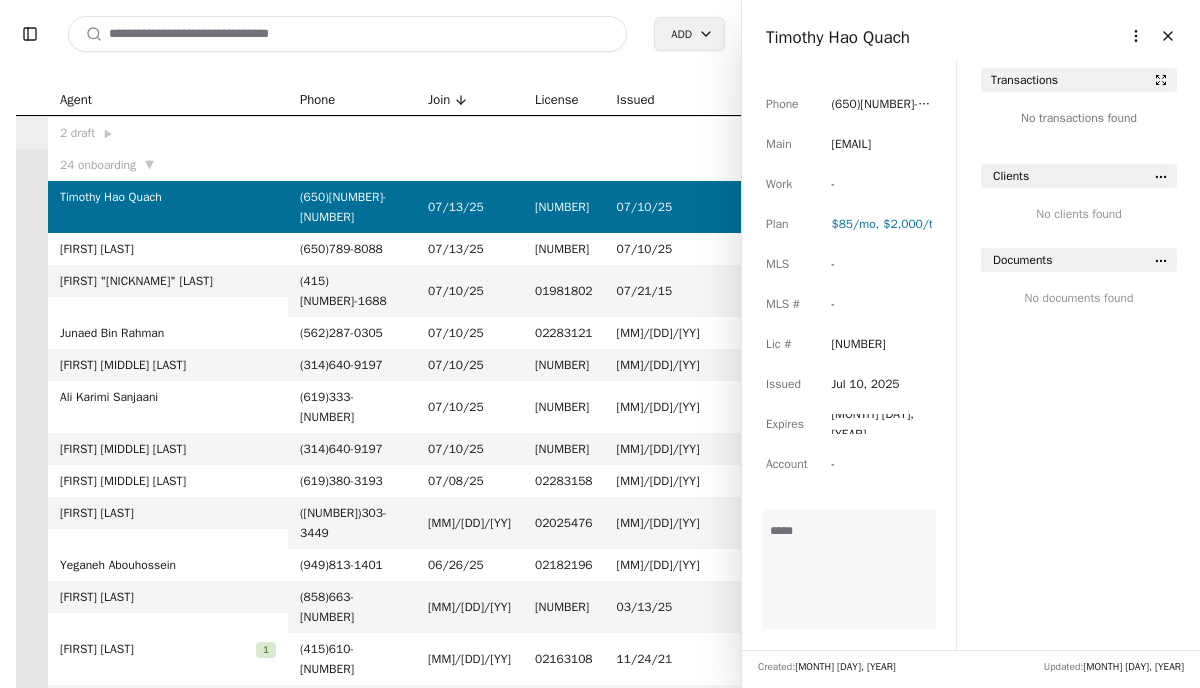 scroll, scrollTop: 0, scrollLeft: 0, axis: both 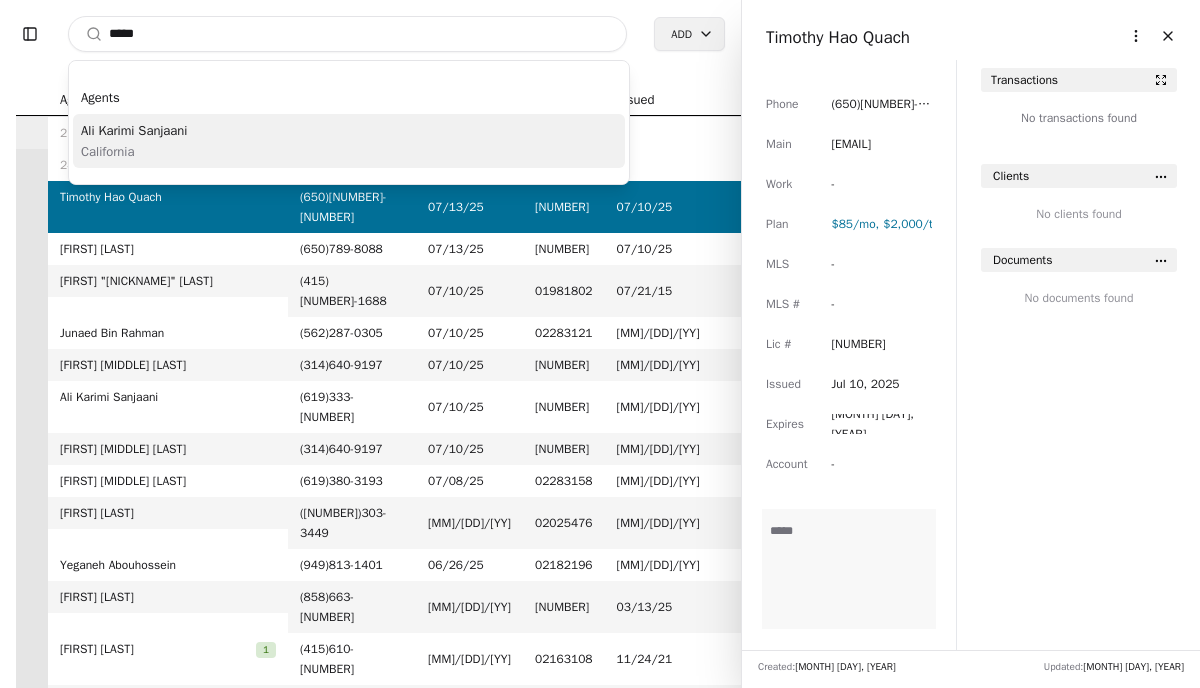 type on "*****" 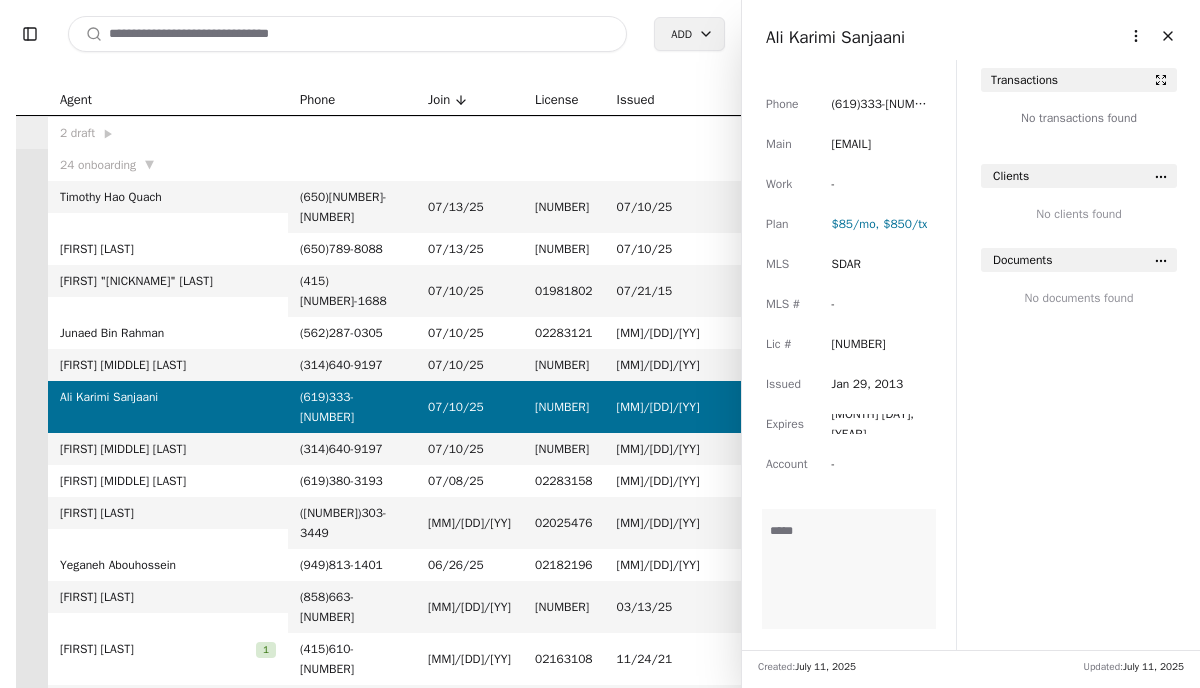 scroll, scrollTop: 232, scrollLeft: 0, axis: vertical 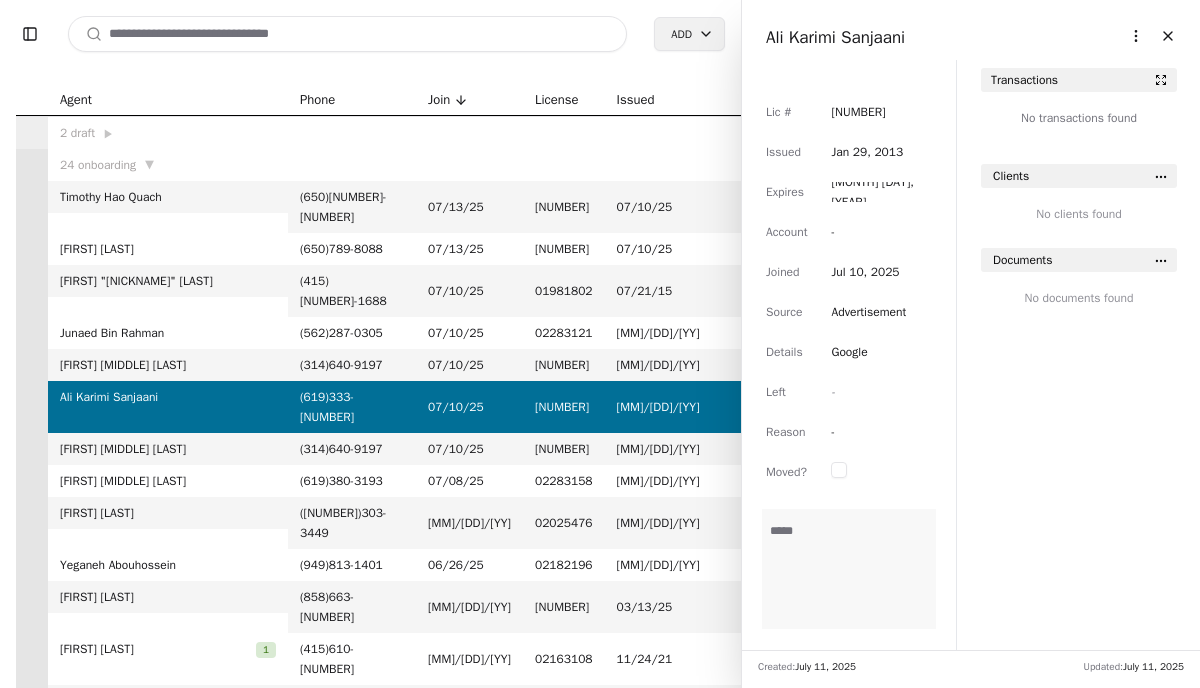 click on "Ali Karimi Sanjaani" at bounding box center (835, 37) 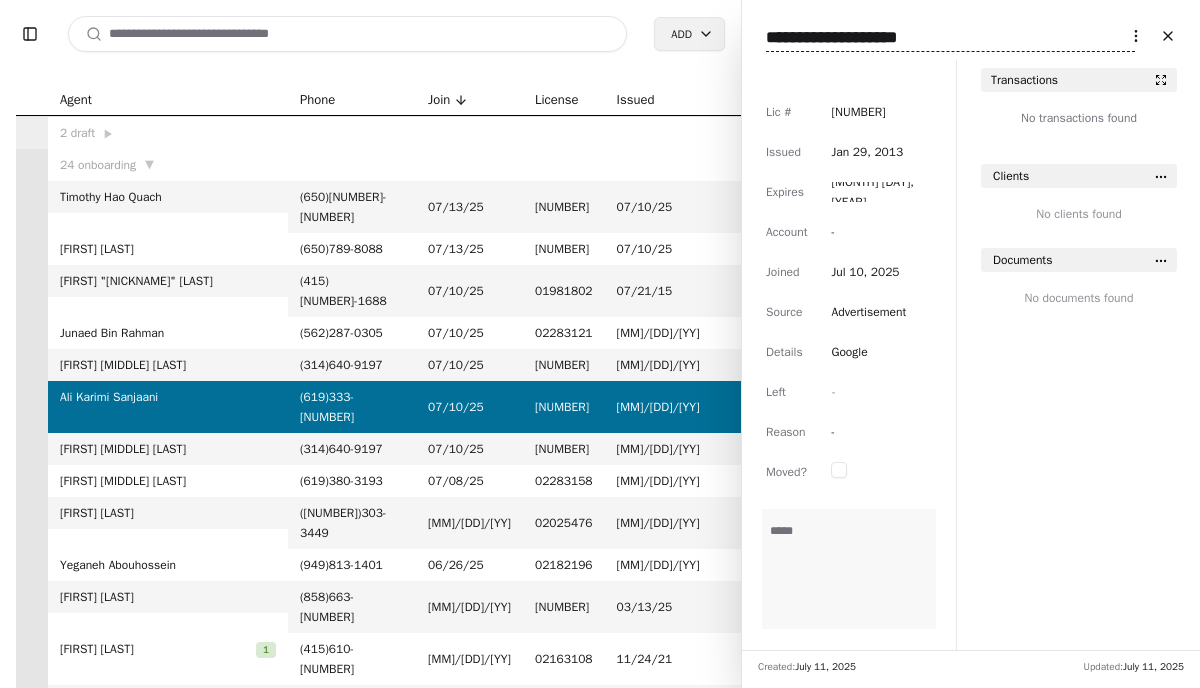 click on "**********" at bounding box center (950, 38) 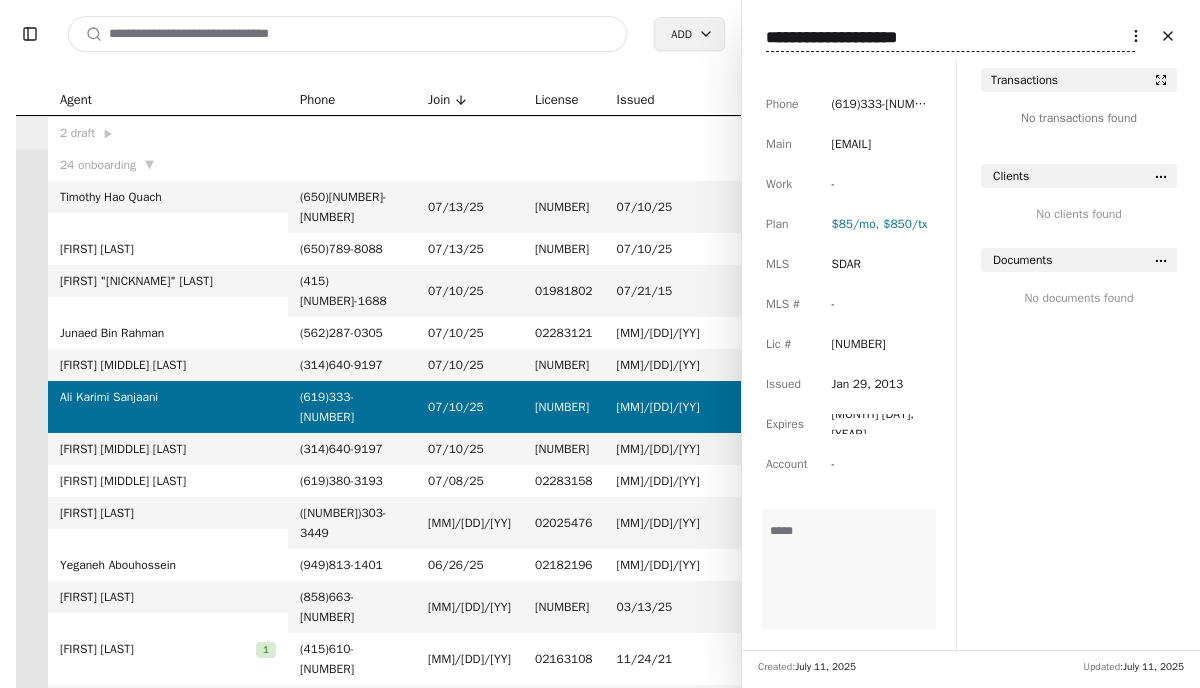 click on "[EMAIL]" at bounding box center (851, 144) 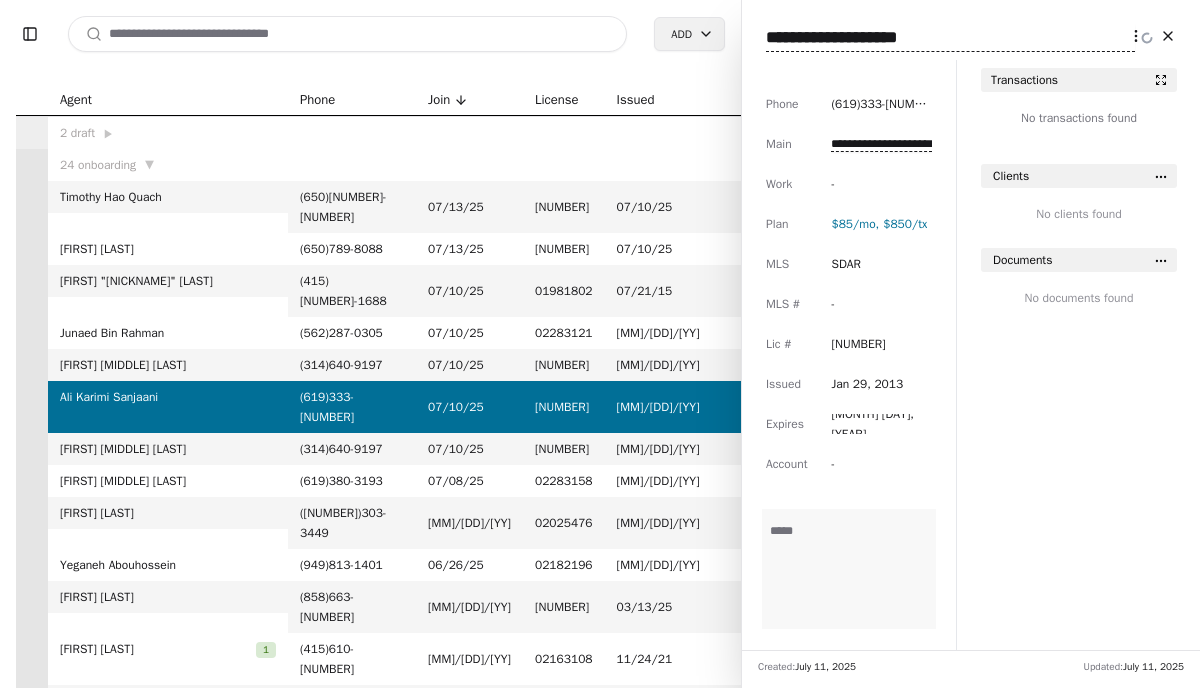 scroll, scrollTop: 0, scrollLeft: 37, axis: horizontal 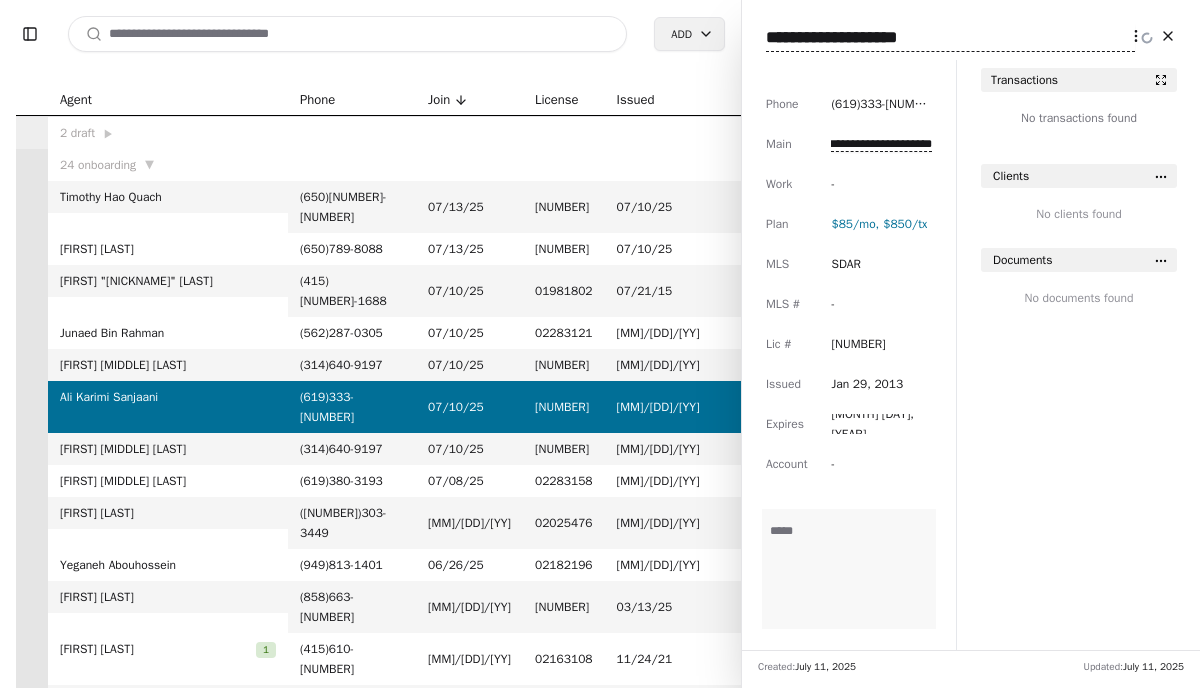 click on "**********" at bounding box center (881, 144) 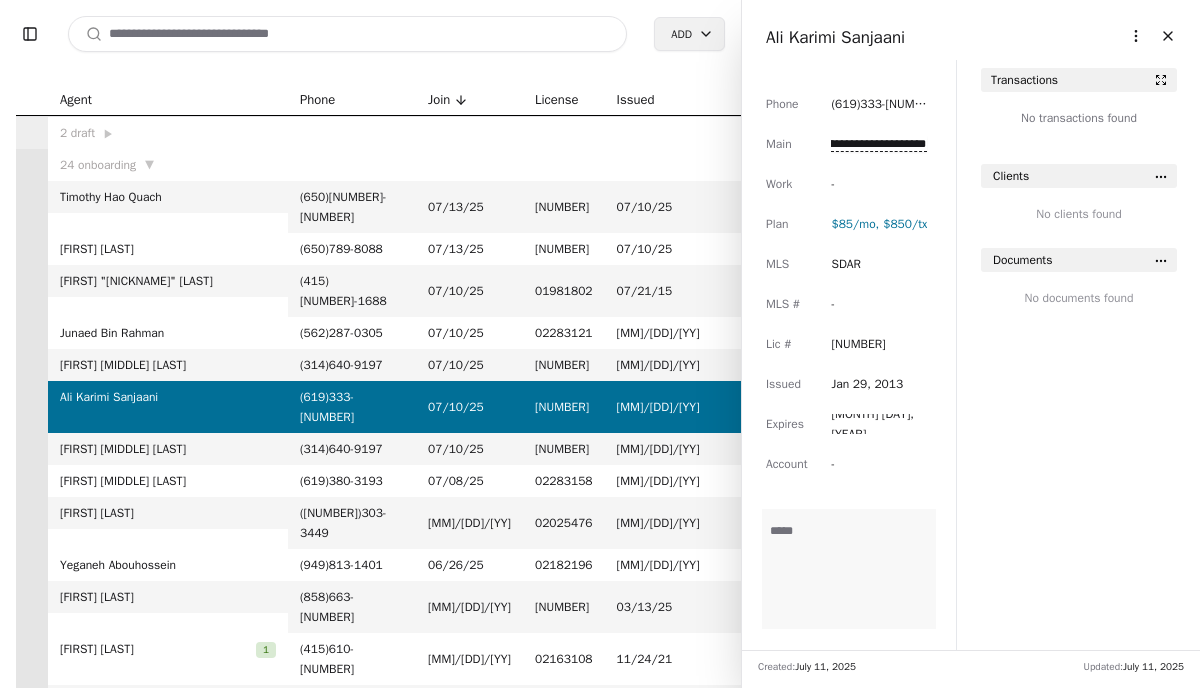 click on "**********" at bounding box center [878, 144] 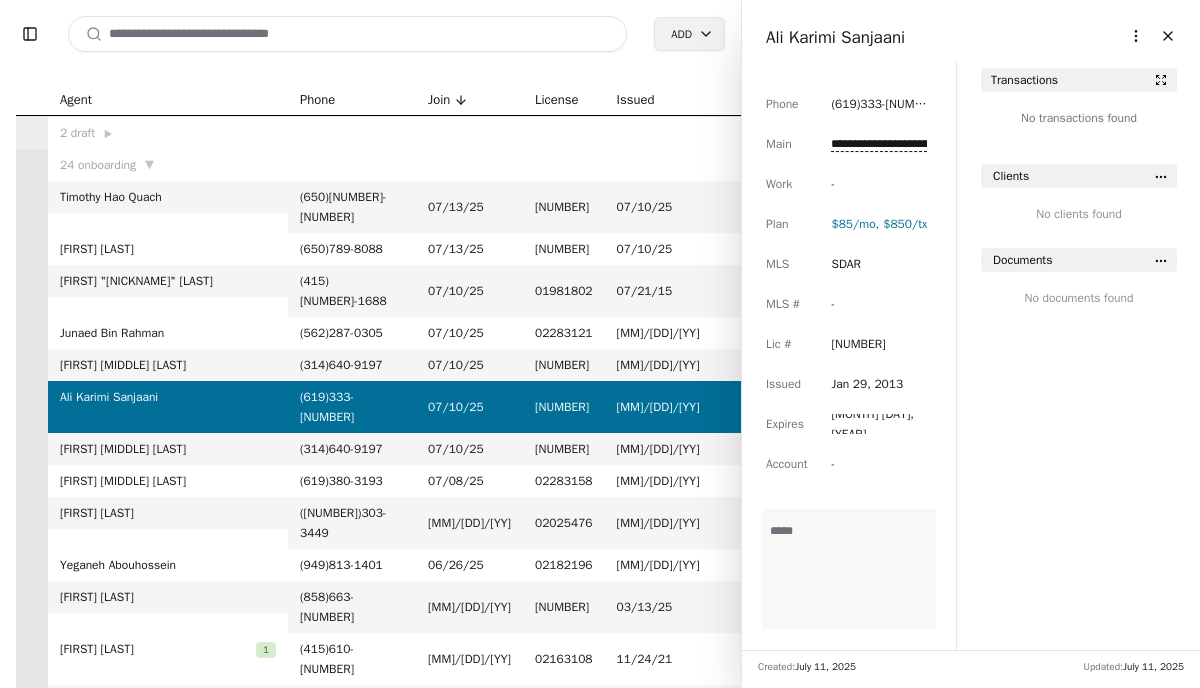 click at bounding box center [347, 34] 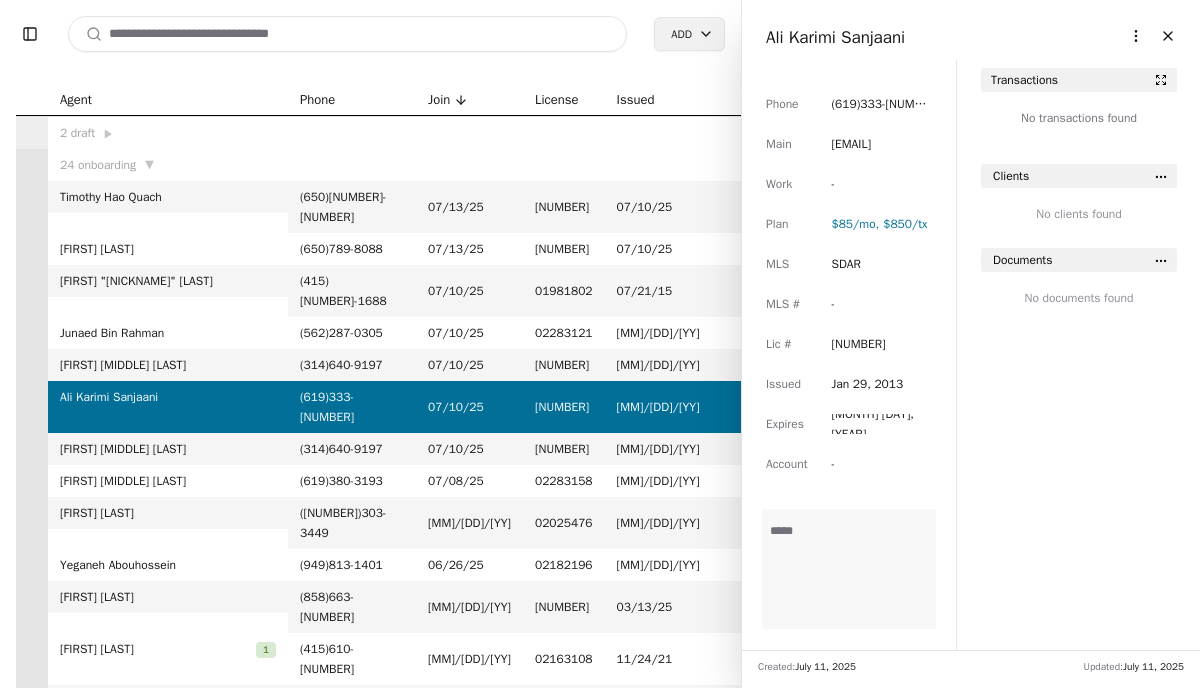 paste on "**********" 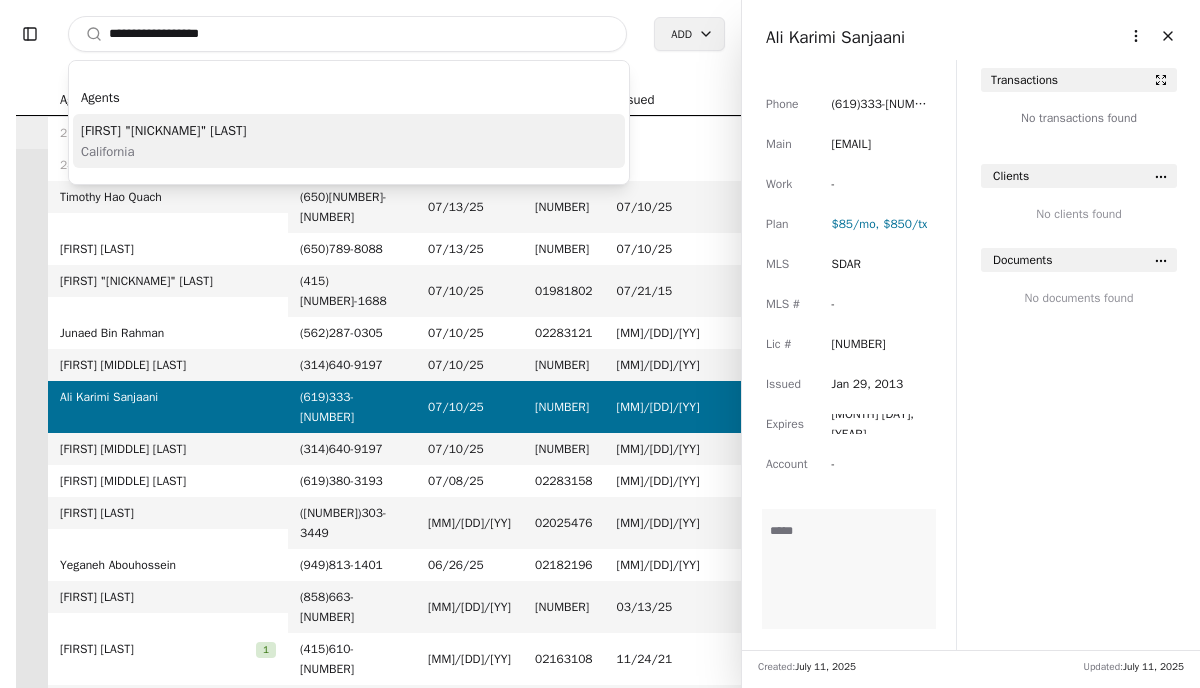 type on "**********" 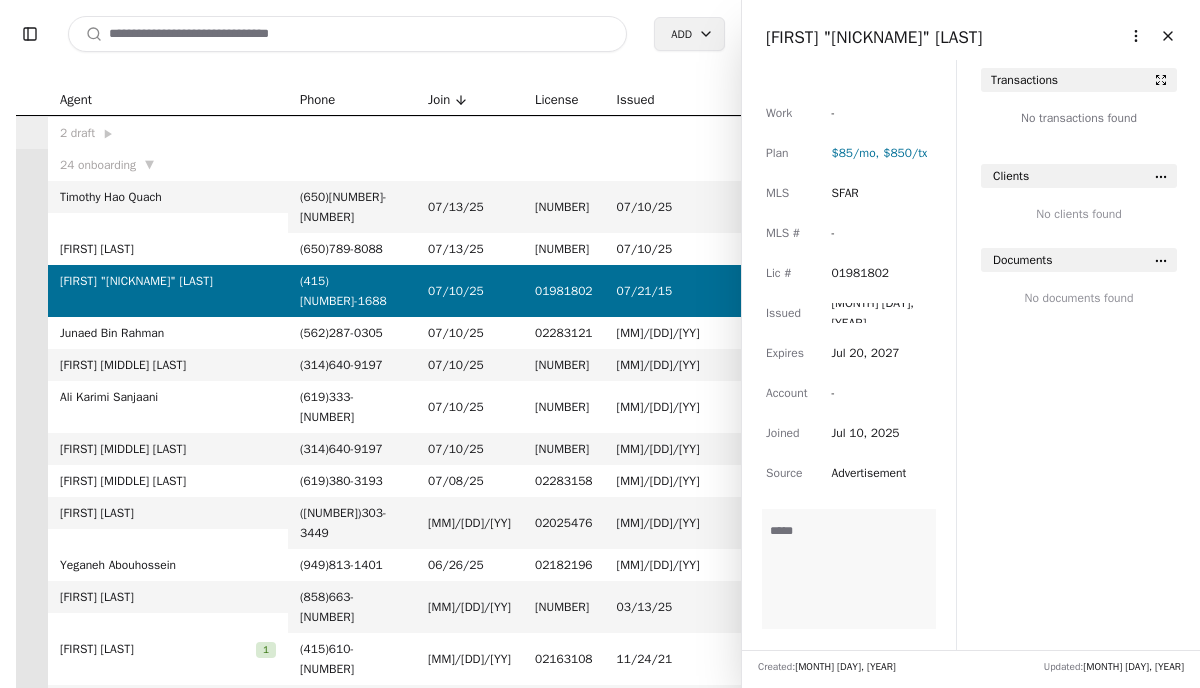 scroll, scrollTop: 0, scrollLeft: 0, axis: both 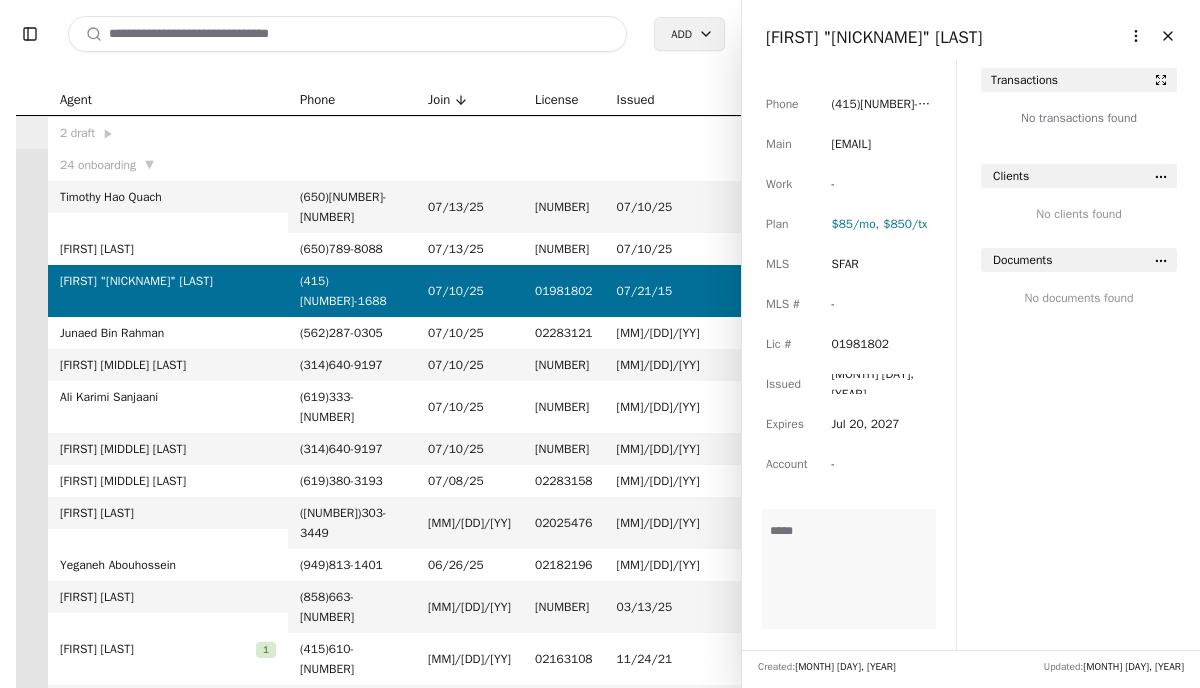click on "[EMAIL]" at bounding box center (851, 144) 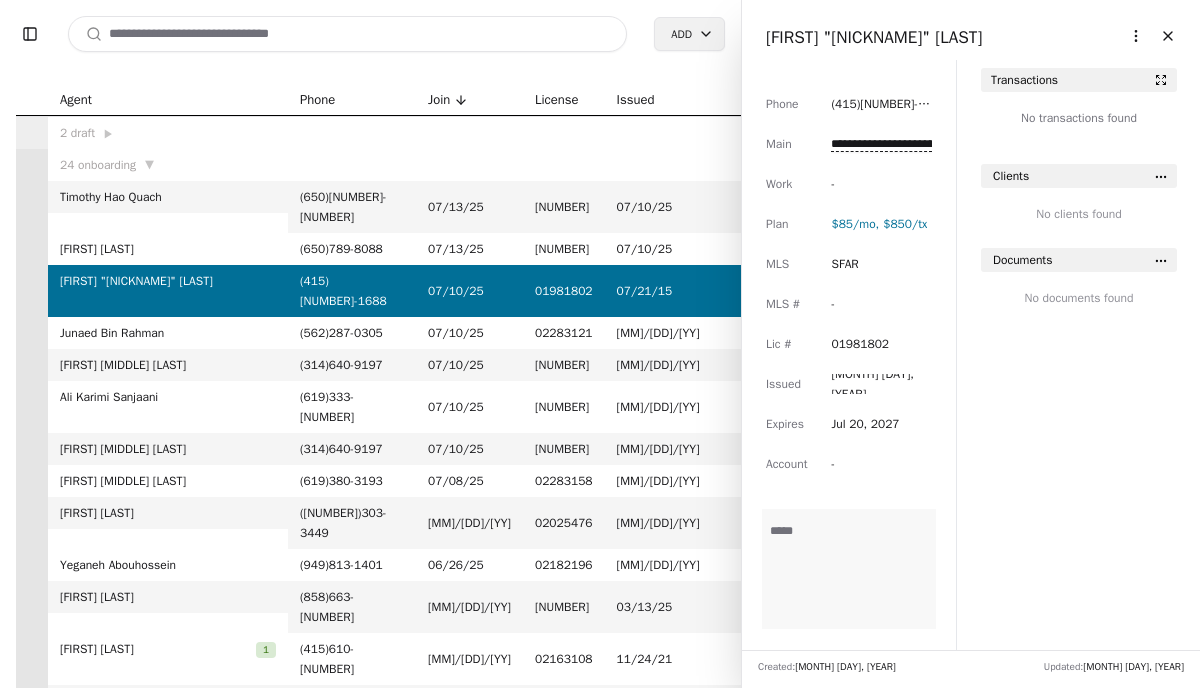 scroll, scrollTop: 0, scrollLeft: 45, axis: horizontal 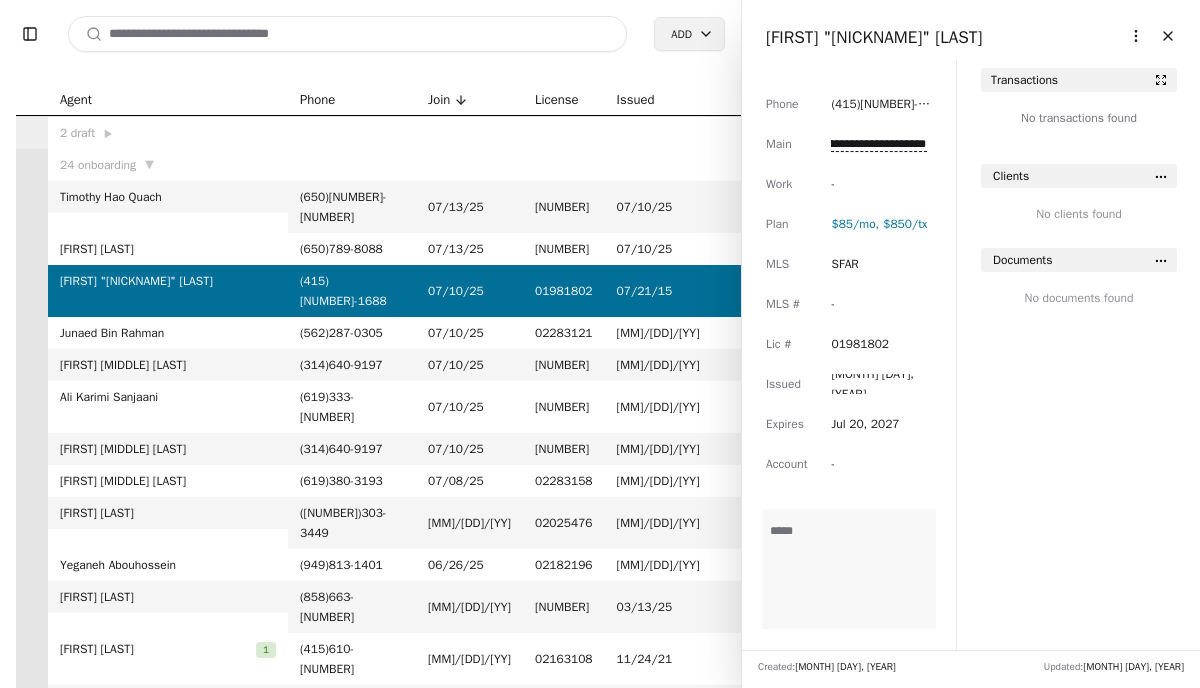 click on "**********" at bounding box center (878, 144) 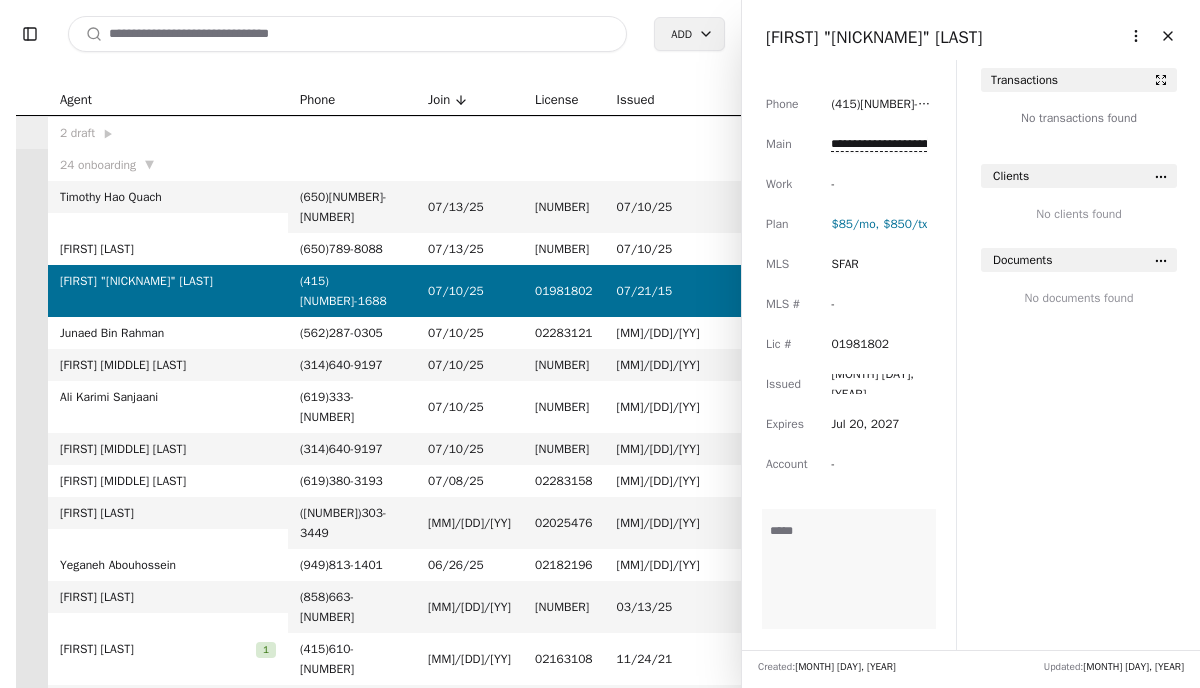 click on "[FIRST] "[NICKNAME]" [LAST]" at bounding box center (874, 37) 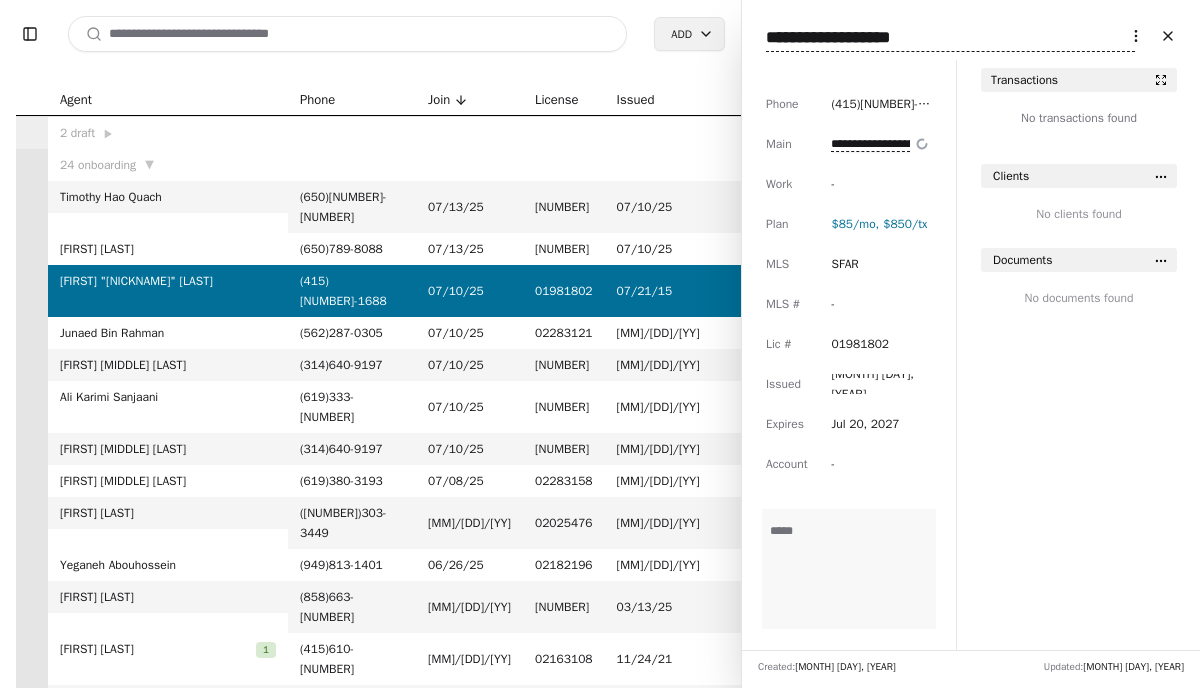 click on "**********" at bounding box center [950, 38] 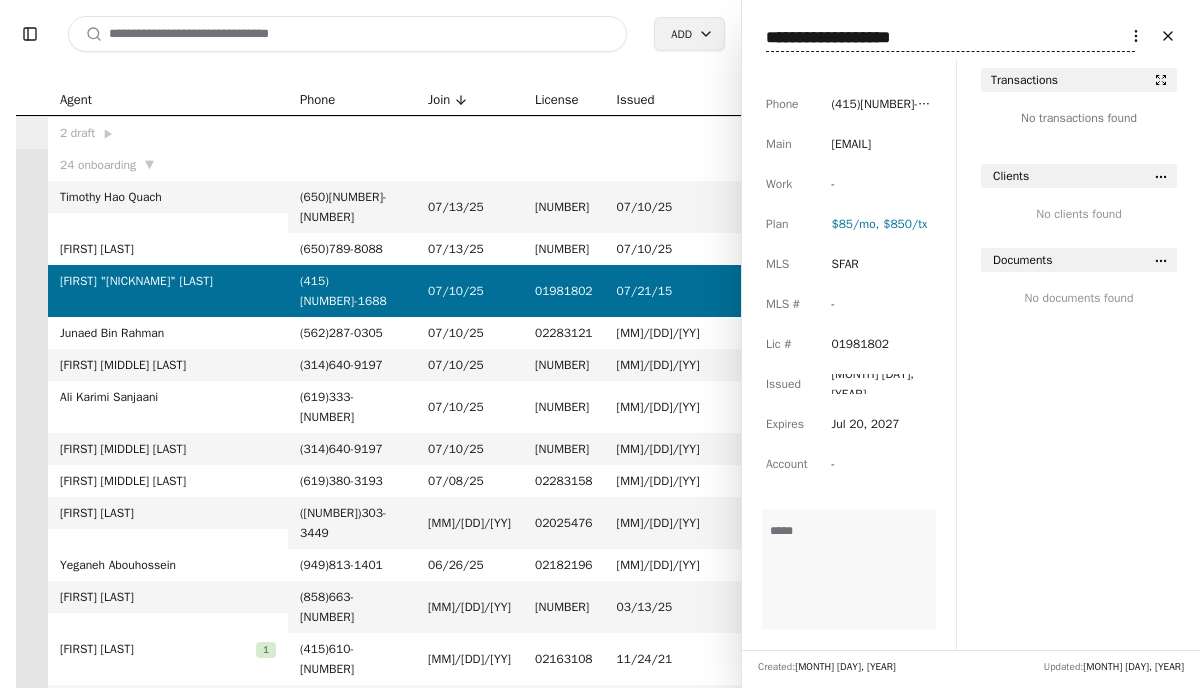 click at bounding box center [347, 34] 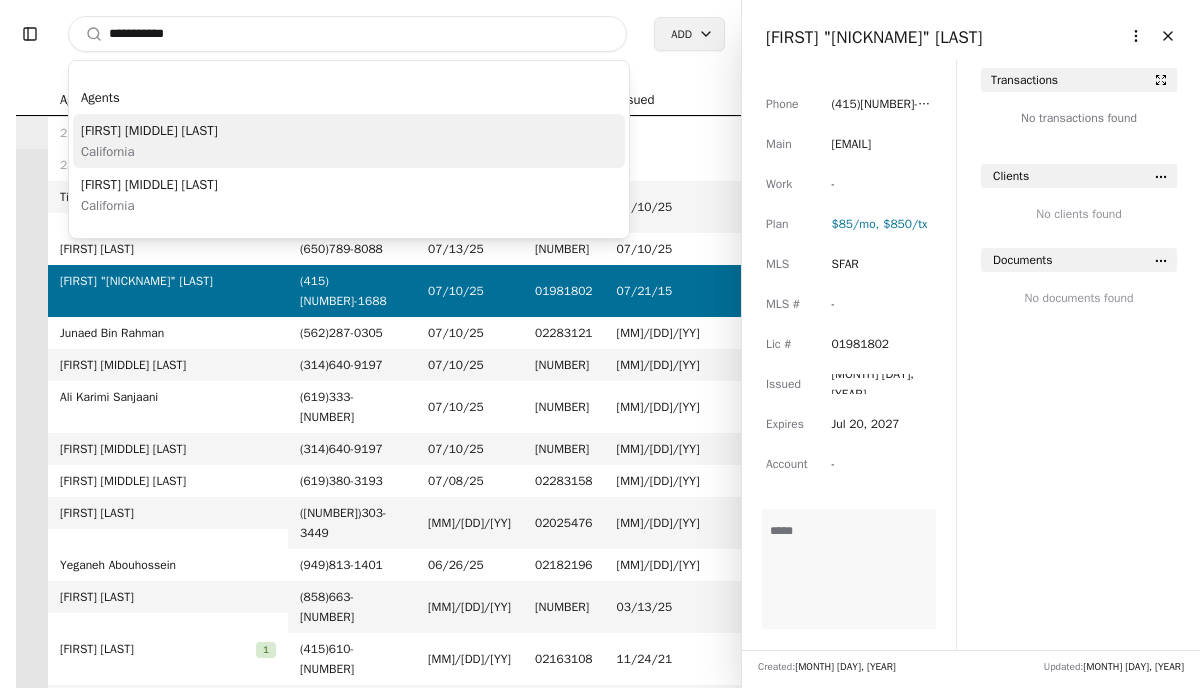 type on "**********" 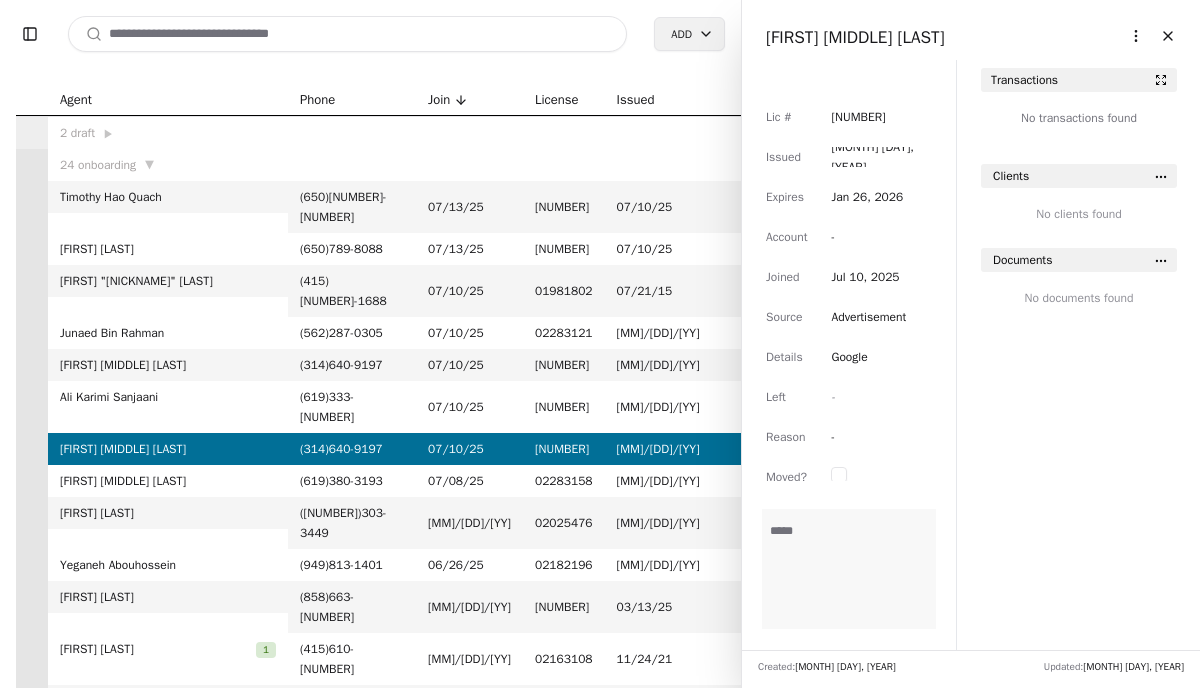 scroll, scrollTop: 0, scrollLeft: 0, axis: both 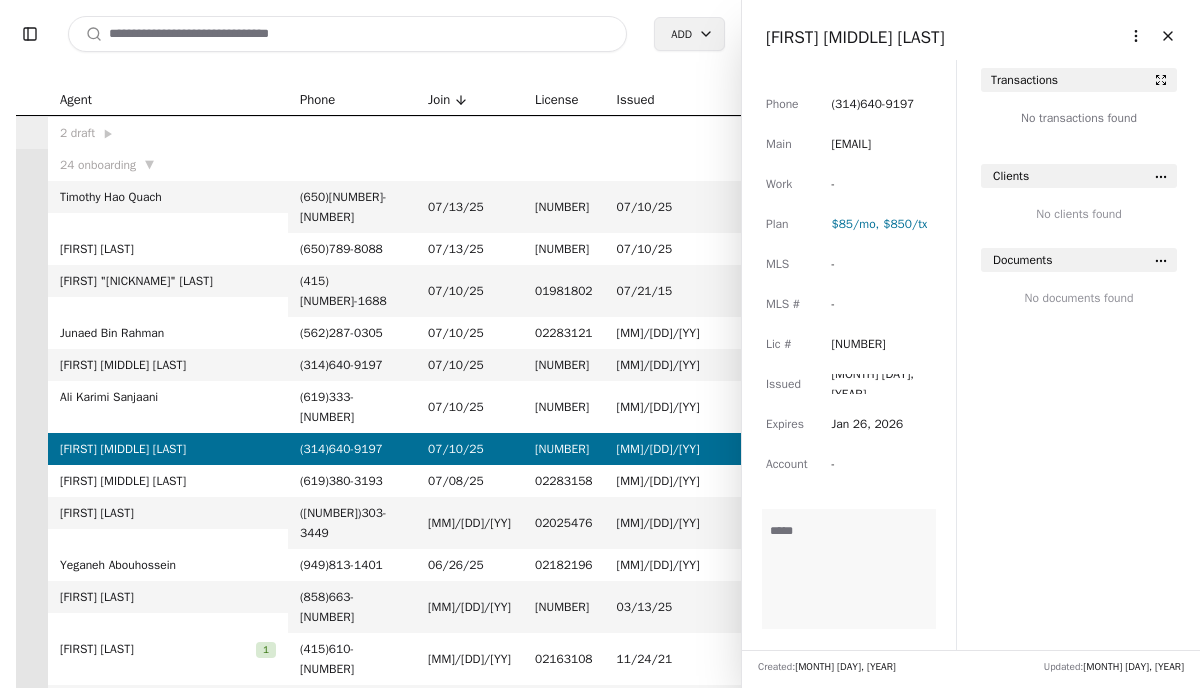click on "[EMAIL]" at bounding box center (851, 144) 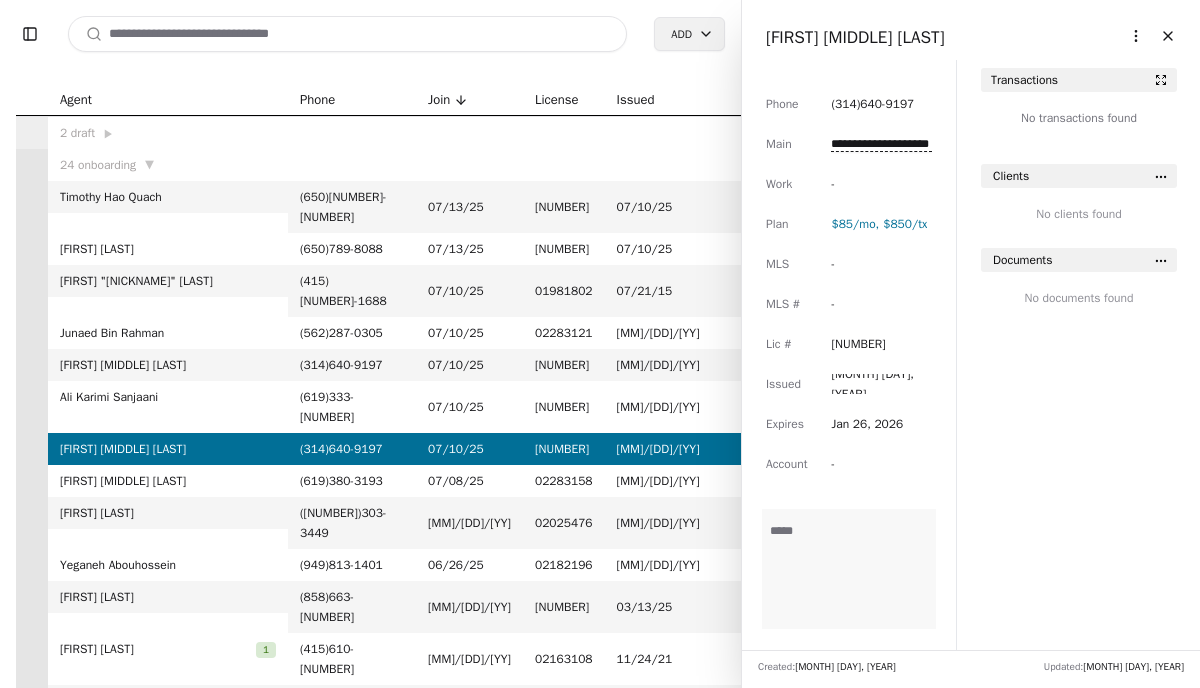 click on "**********" at bounding box center (881, 144) 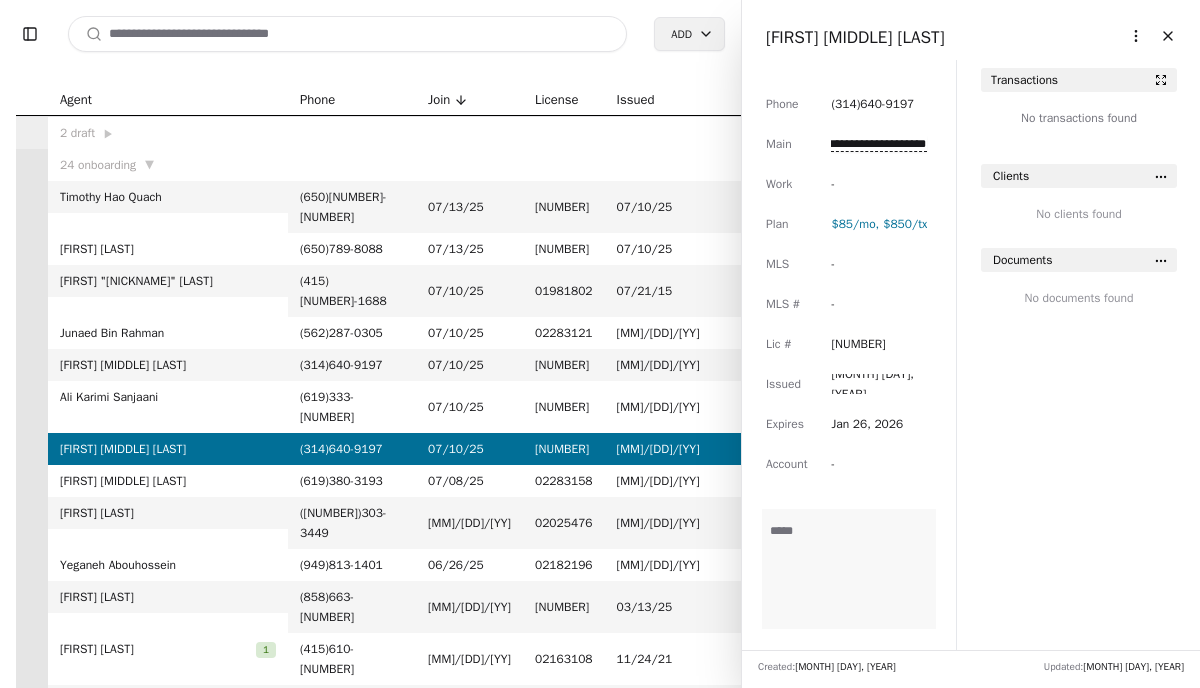 click on "**********" at bounding box center [878, 144] 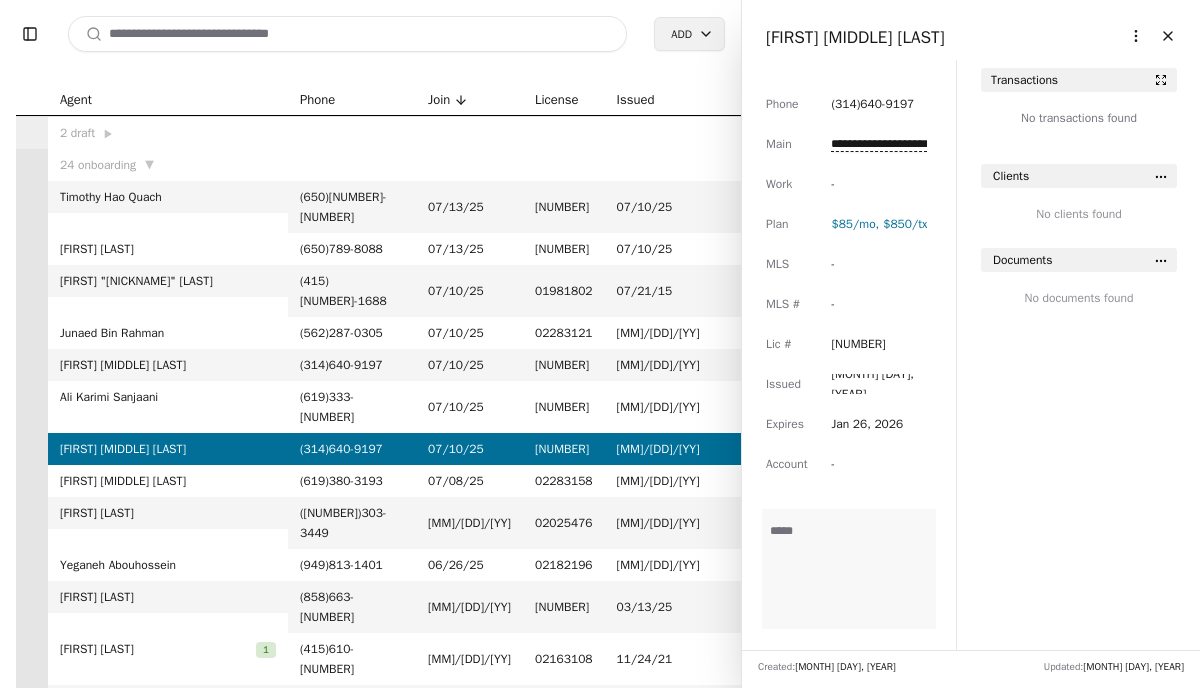 click on "[FIRST] [MIDDLE] [LAST]" at bounding box center [855, 37] 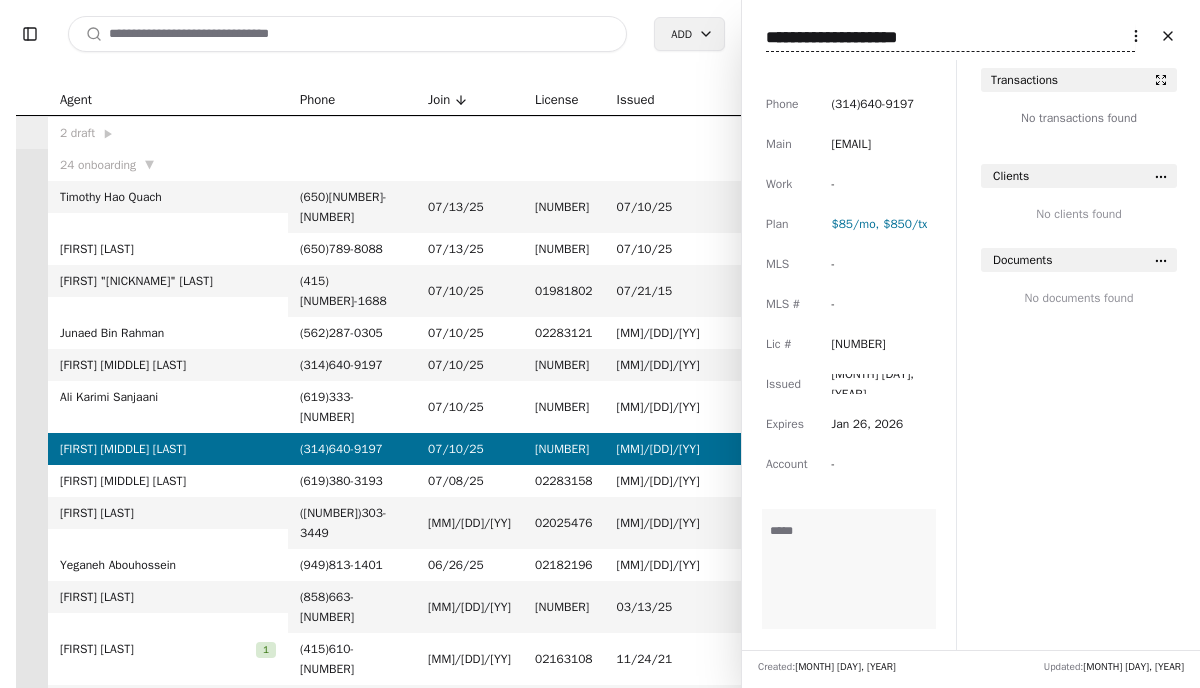 click on "**********" at bounding box center (950, 38) 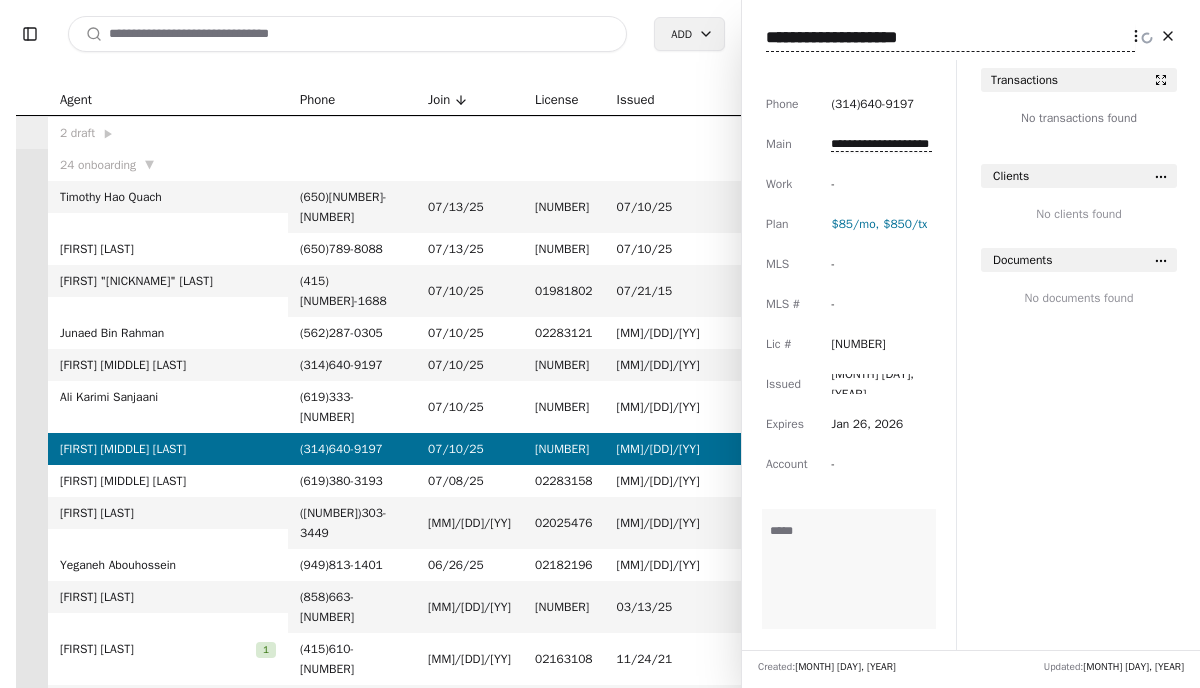 scroll, scrollTop: 0, scrollLeft: 35, axis: horizontal 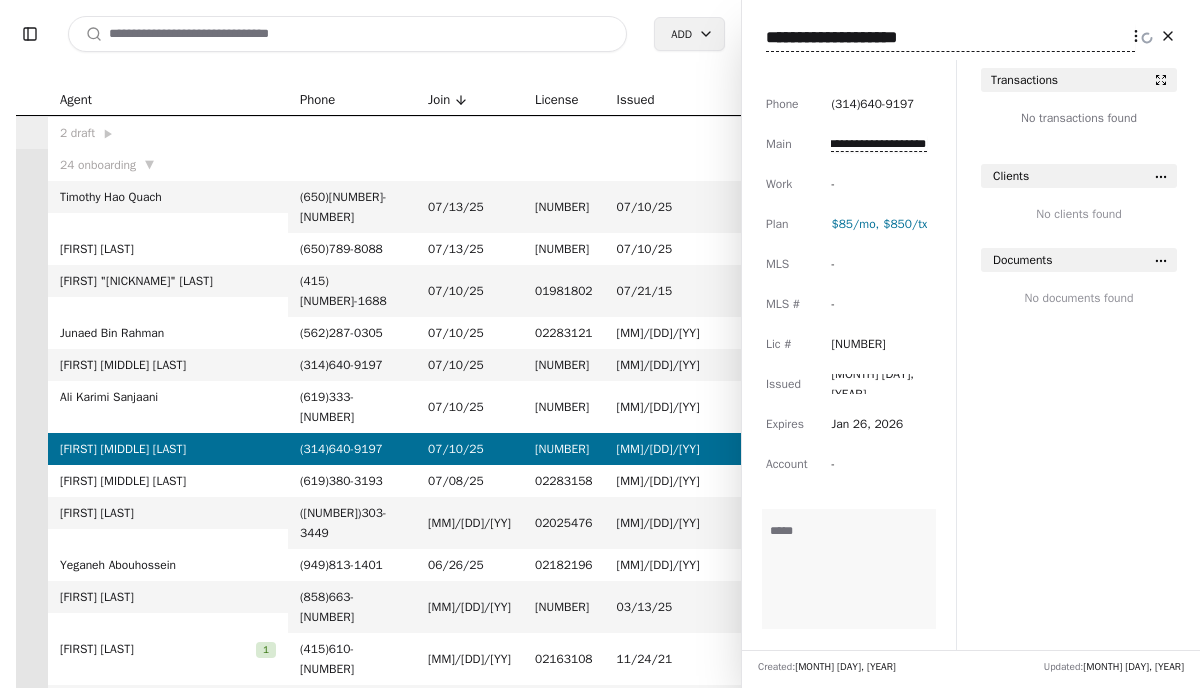 click on "**********" at bounding box center (878, 144) 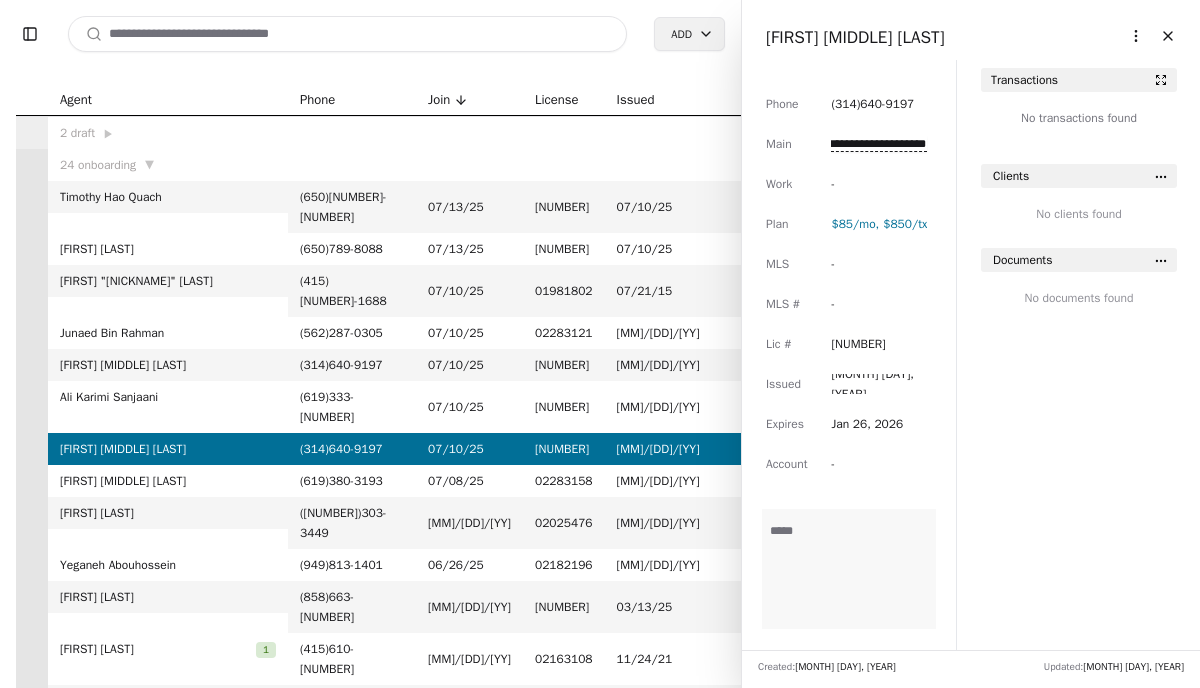 click on "**********" at bounding box center [878, 144] 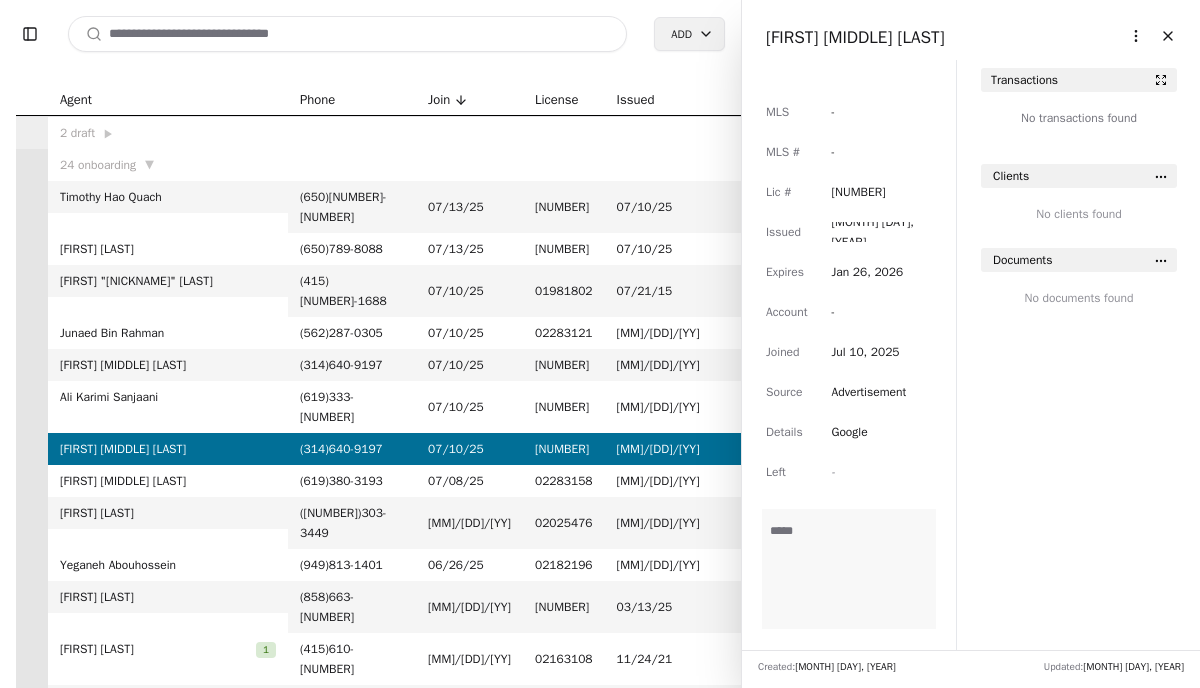 scroll, scrollTop: 161, scrollLeft: 0, axis: vertical 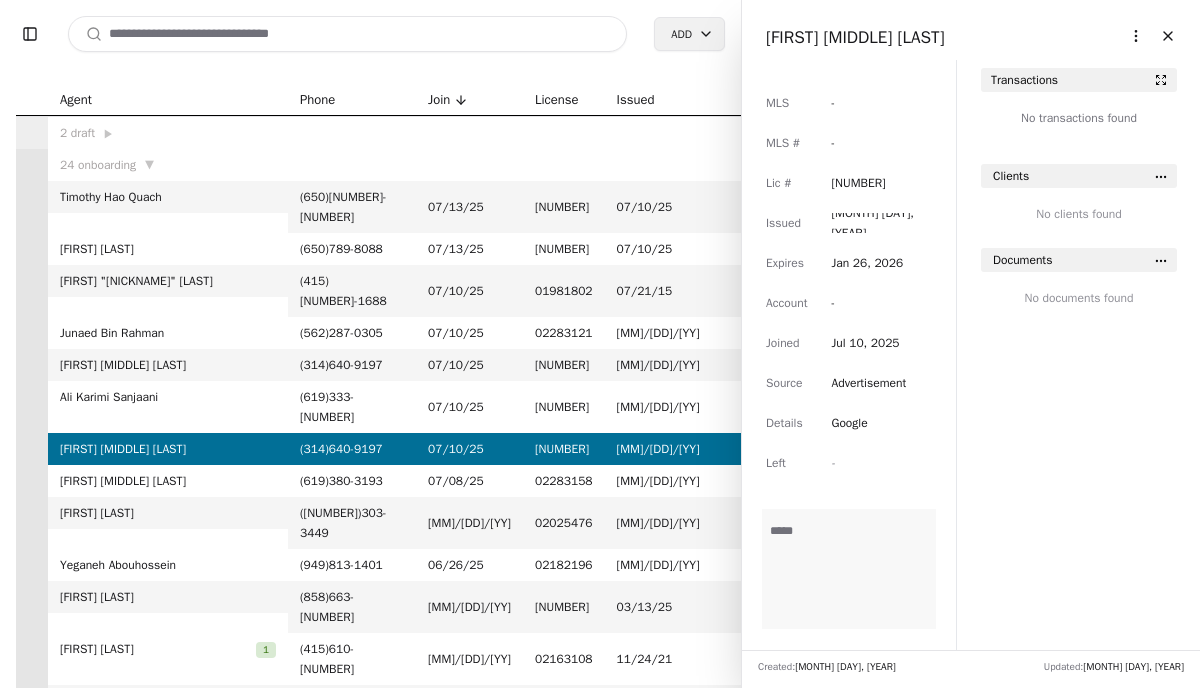 click on "[FIRST] [MIDDLE] [LAST]" at bounding box center (855, 37) 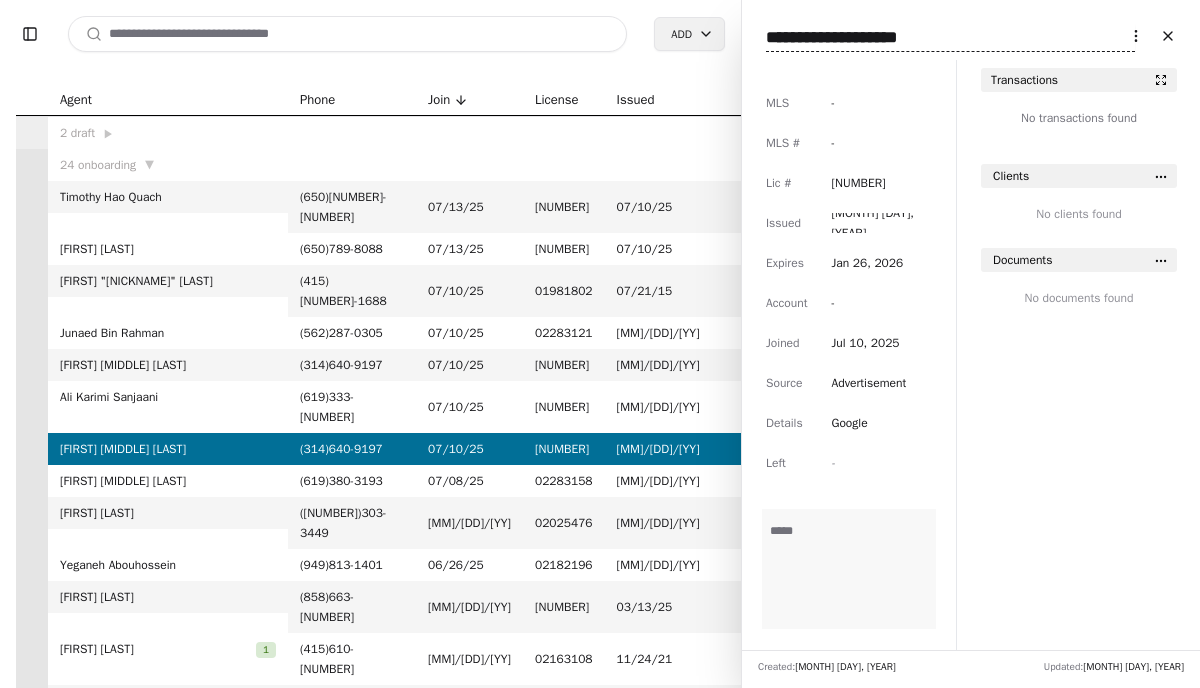 click on "**********" at bounding box center [950, 38] 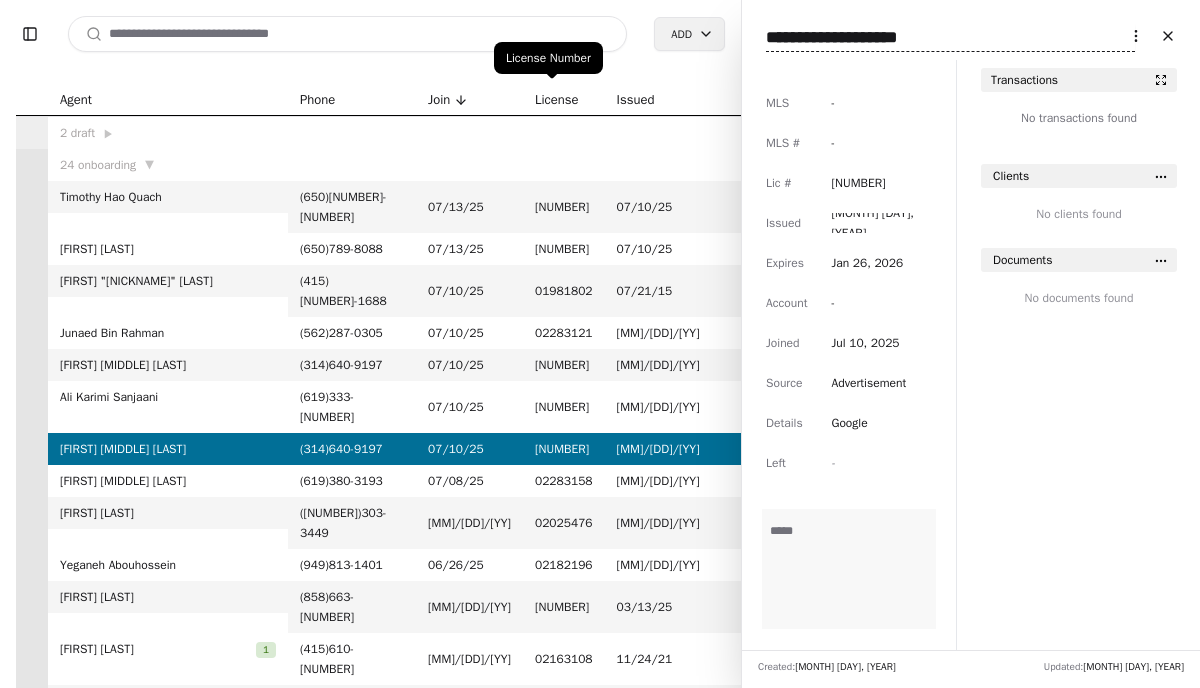 click at bounding box center [347, 34] 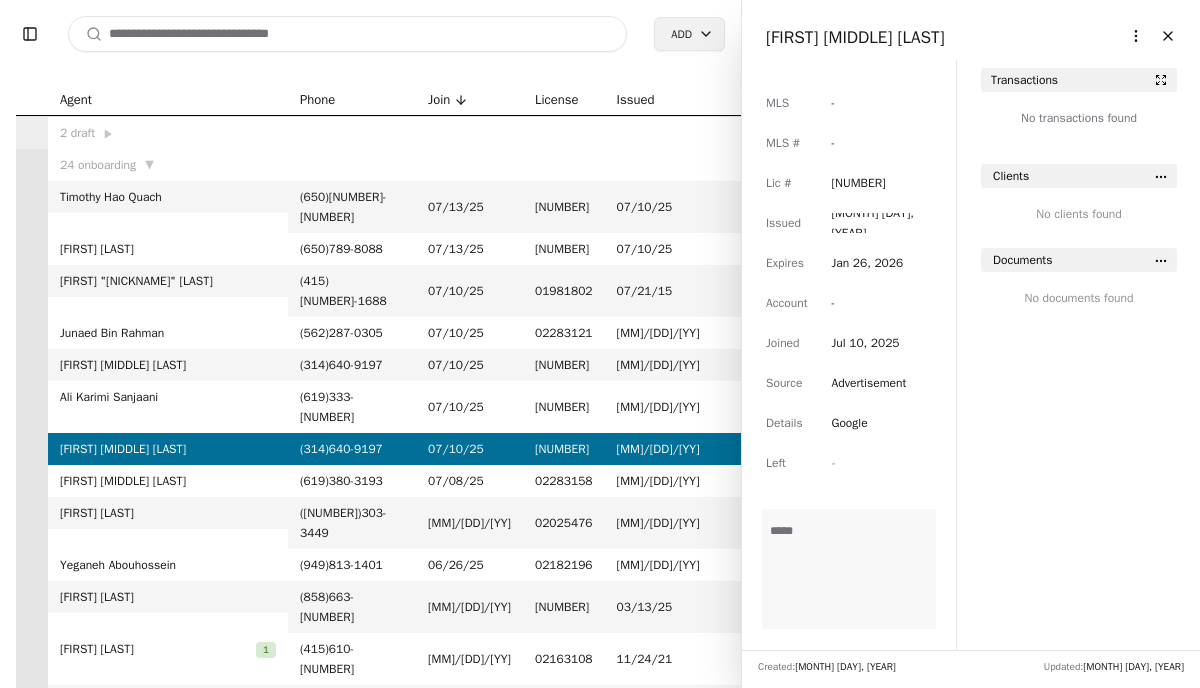 paste on "**********" 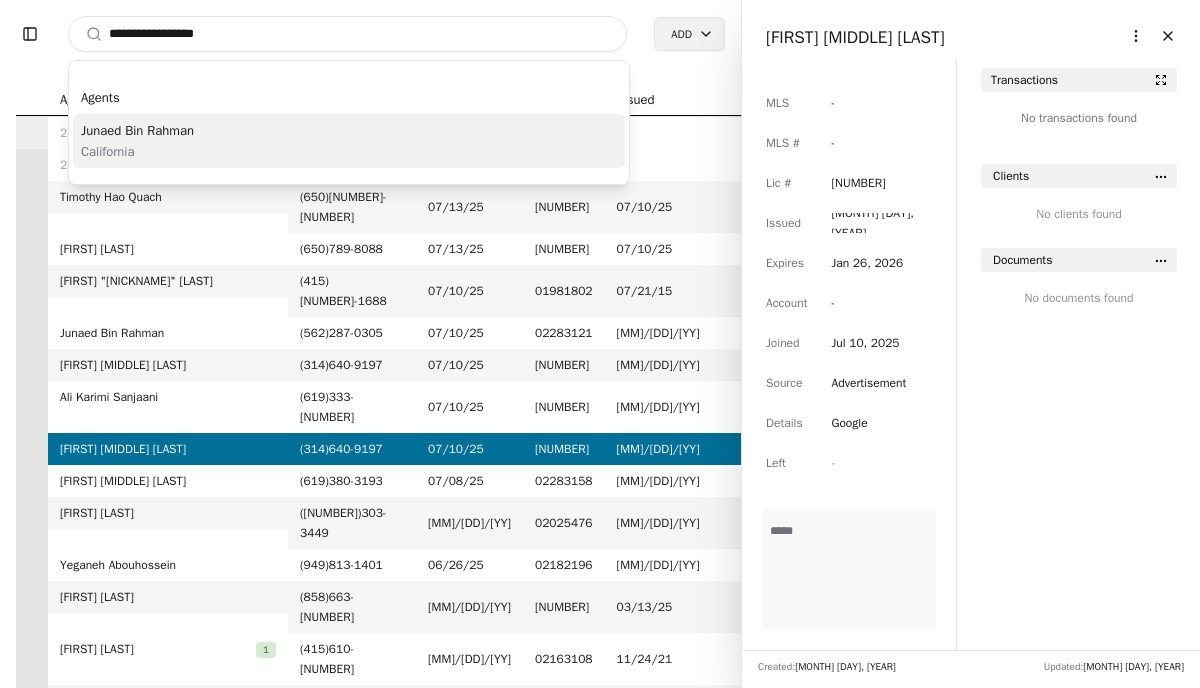 type on "**********" 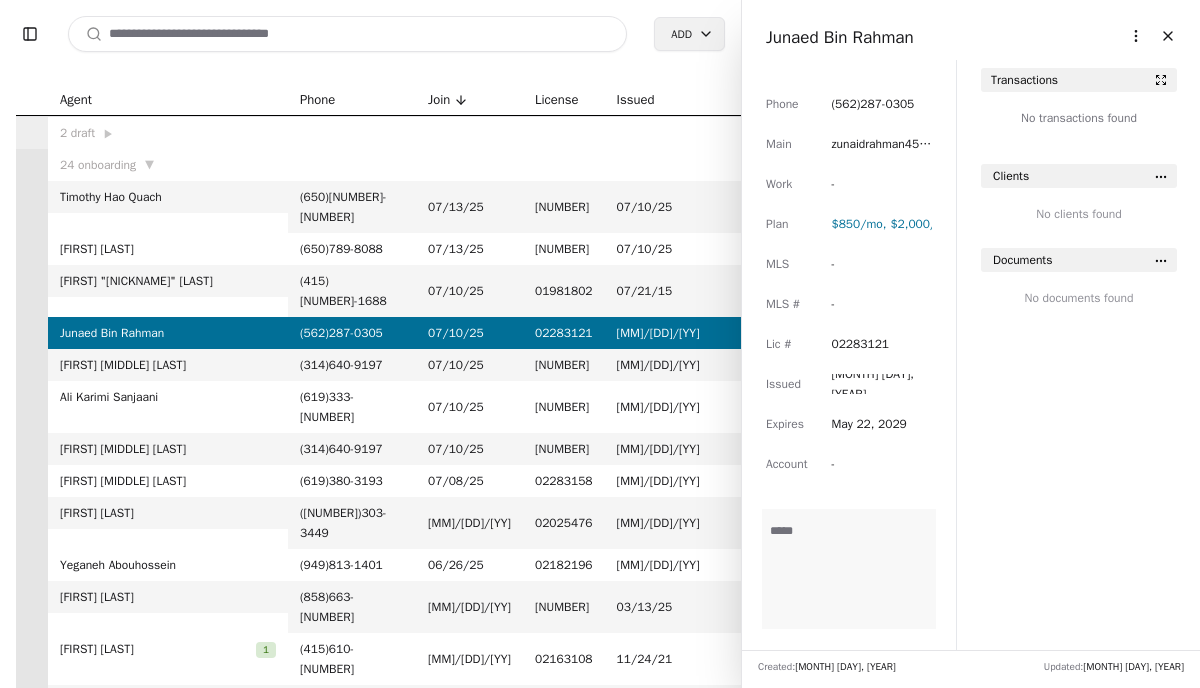 click on "zunaidrahman45@example.com" at bounding box center [881, 154] 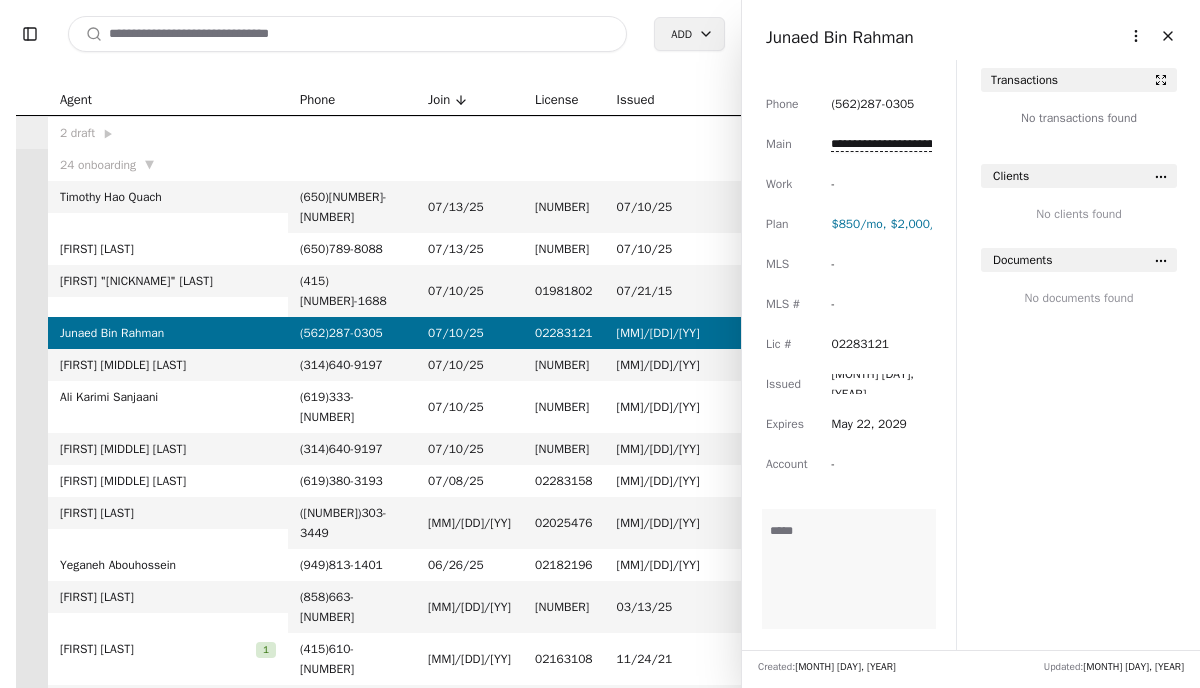 click on "**********" at bounding box center (881, 144) 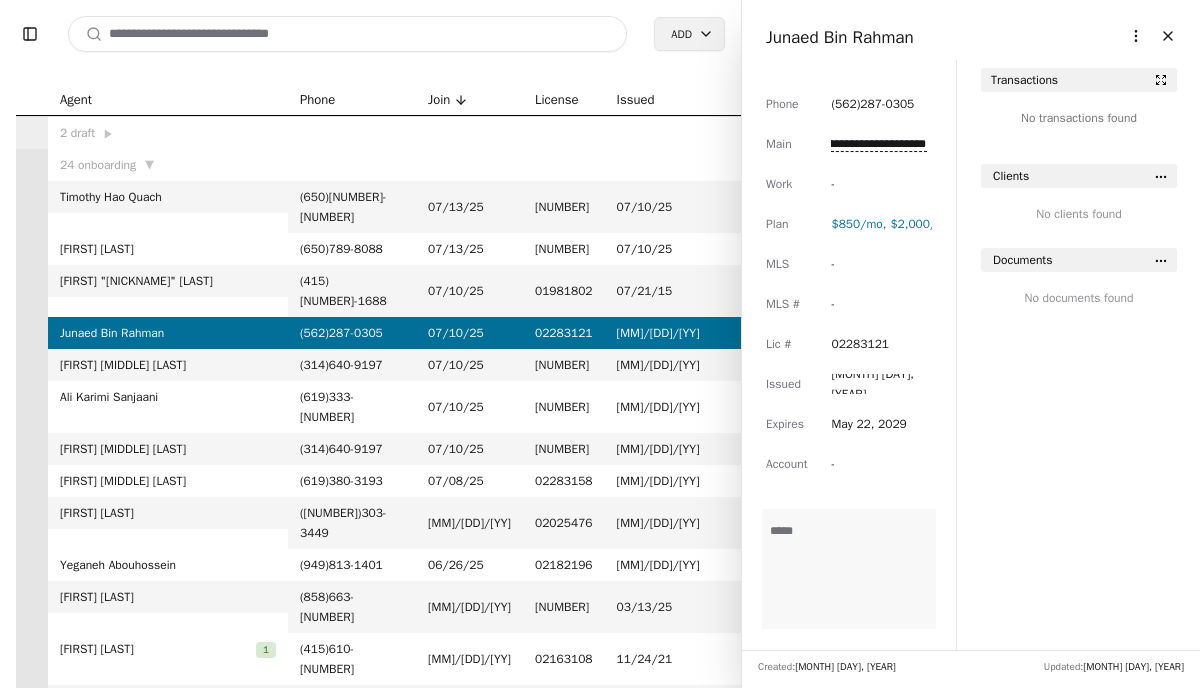click on "**********" at bounding box center (878, 144) 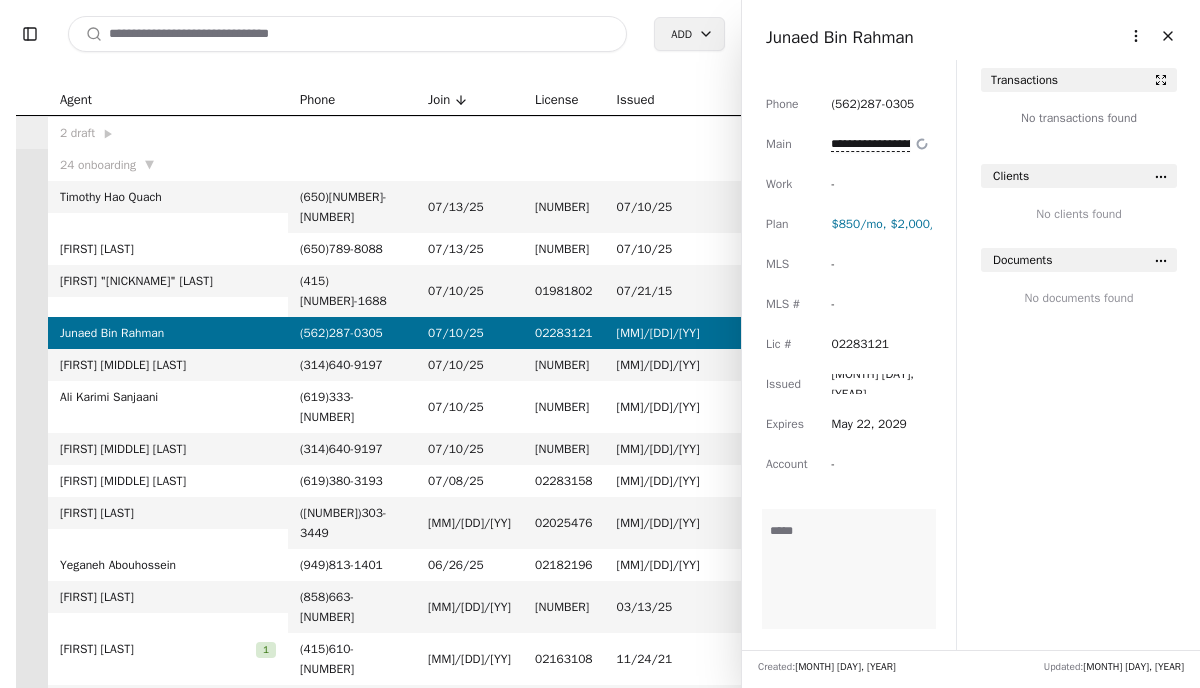 click on "Junaed Bin Rahman" at bounding box center (840, 37) 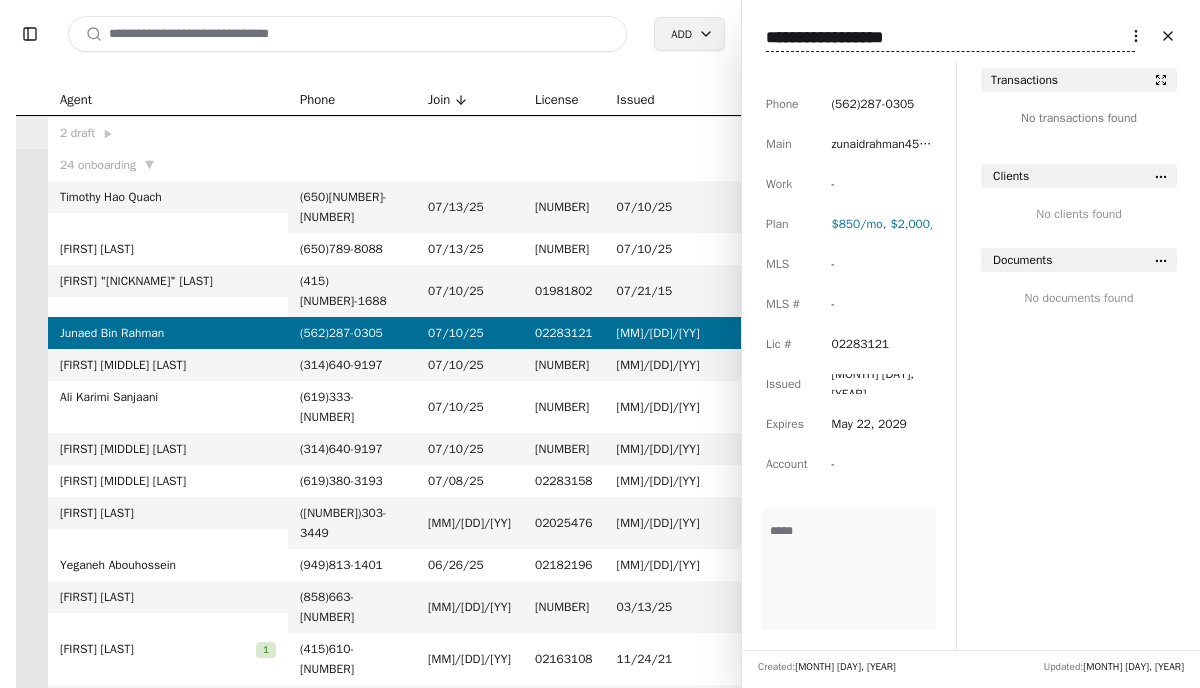 click on "**********" at bounding box center (950, 38) 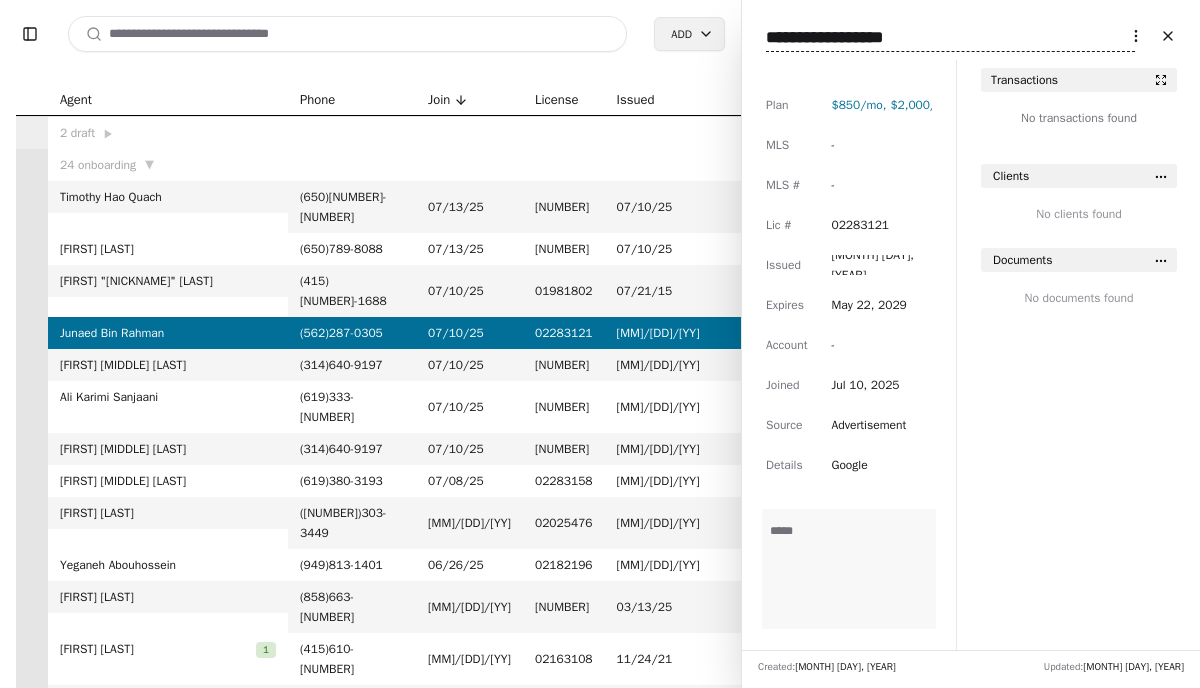 scroll, scrollTop: 157, scrollLeft: 0, axis: vertical 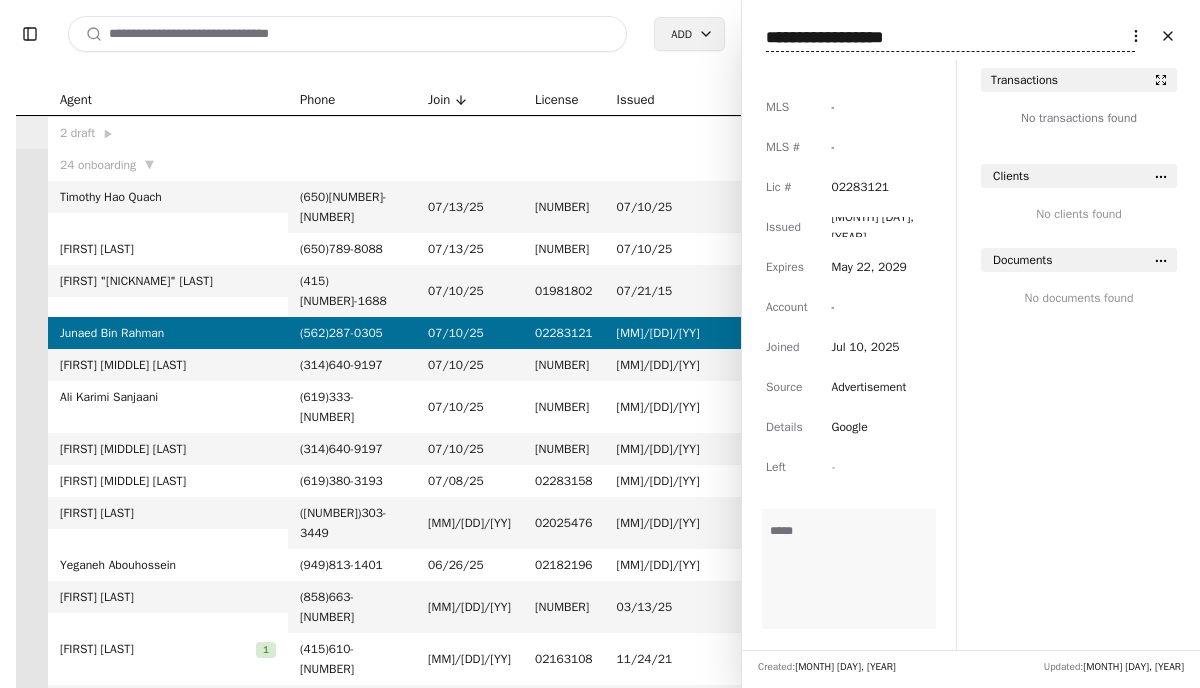click on "**********" at bounding box center [950, 38] 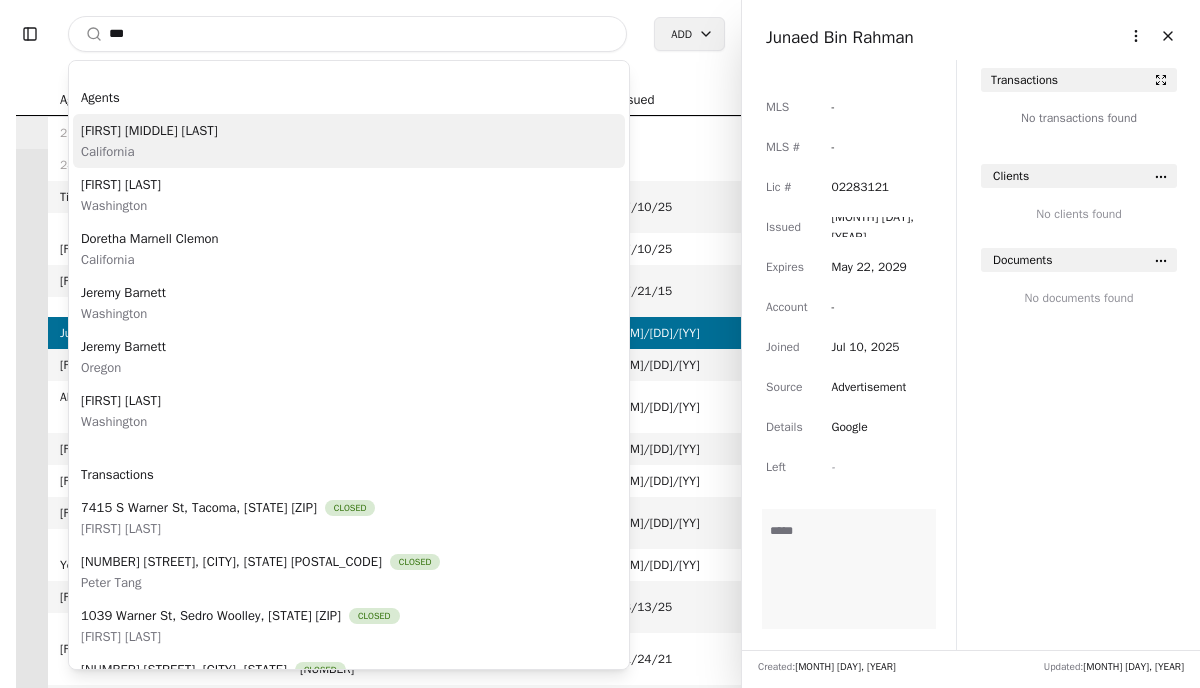 type on "***" 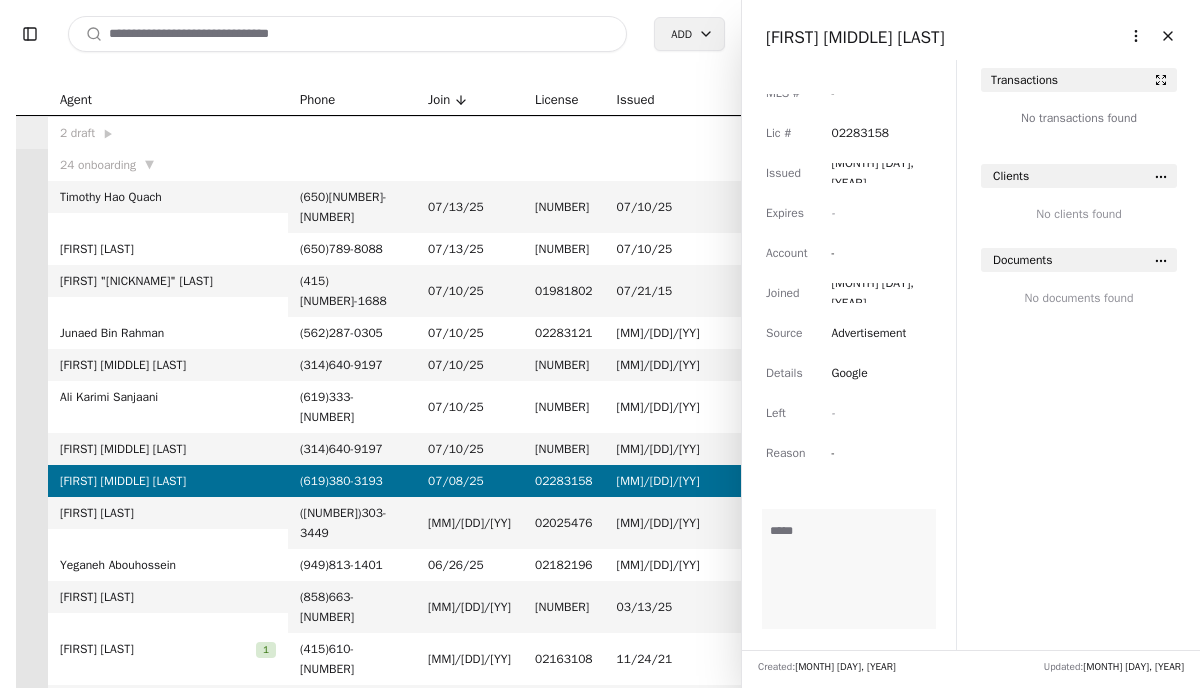 scroll, scrollTop: 0, scrollLeft: 0, axis: both 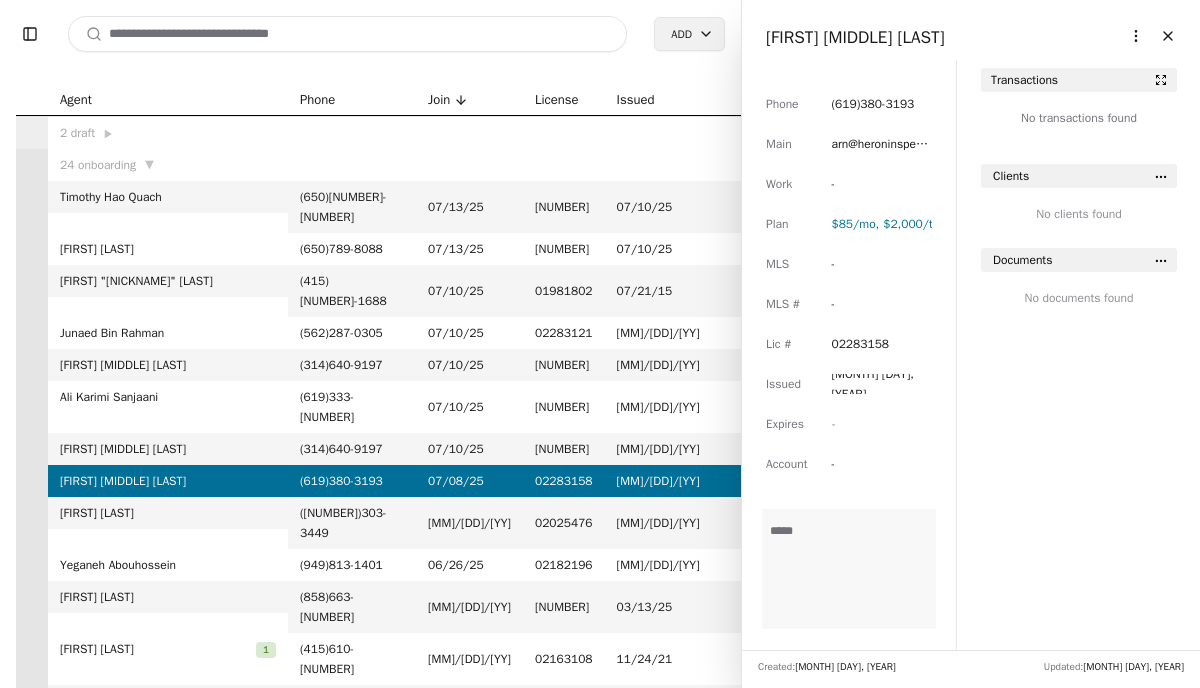 click on "arn@heroninspection.example.com" at bounding box center (881, 144) 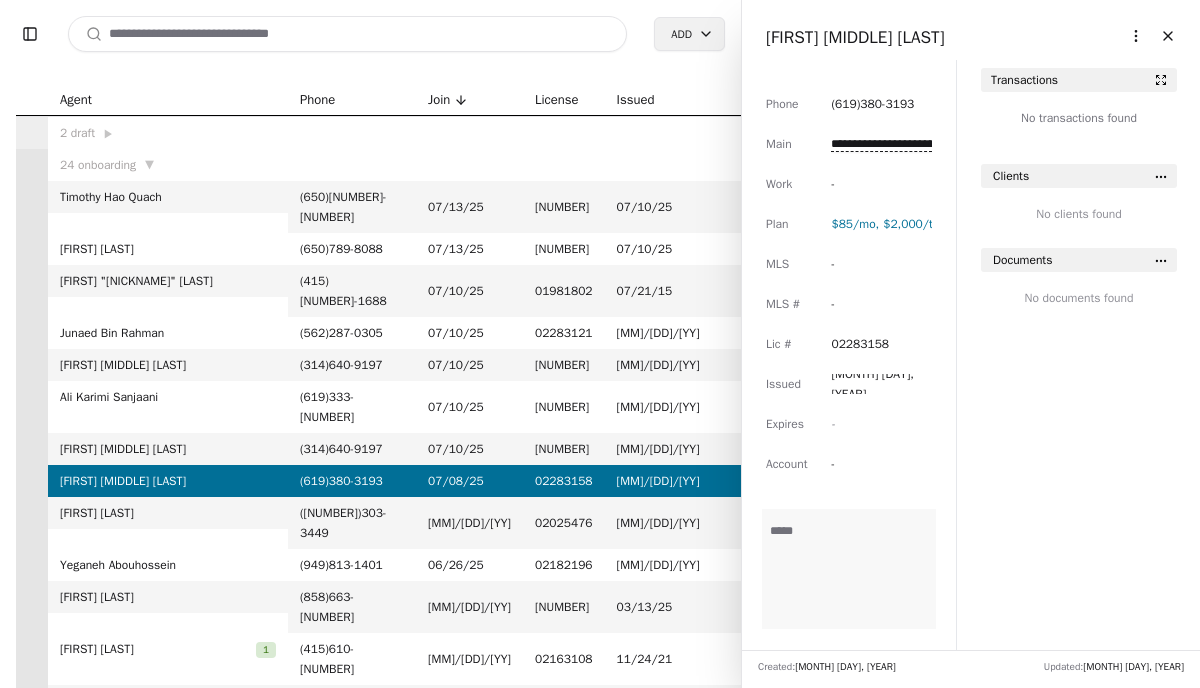 click on "**********" at bounding box center (881, 144) 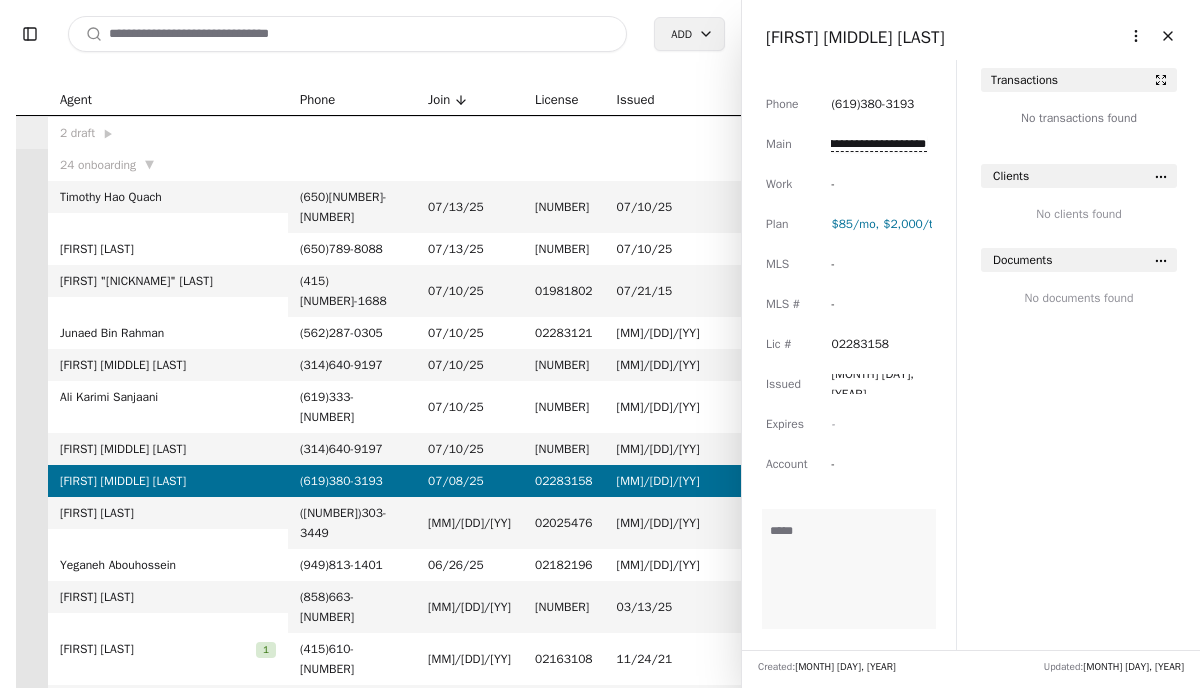 click on "Toggle Sidebar Search Add Agent Phone Join License IssuedExpires 2   draft ▶ 24   onboarding ▼ Timothy Hao Quach ( [PHONE] )  [PHONE] - [PHONE] 07/13/25 02285693 07/10/25 07/09/29 Angela W Lee ( [PHONE] )  [PHONE] - [PHONE] 07/13/25 02285693 07/10/25 07/09/29 Jianfei "Doris" Li ( [PHONE] )  [PHONE] - [PHONE] 07/10/25 01981802 07/21/15 07/20/27 Junaed Bin Rahman ( [PHONE] )  [PHONE] - [PHONE] 07/10/25 02283121 05/23/25 05/22/29 Mark Andrew Whiting ( [PHONE] )  [PHONE] - [PHONE] 07/10/25 01884601 01/27/22 01/26/26 Ali Karimi Sanjaani ( [PHONE] )  [PHONE] - [PHONE] 07/10/25 01926939 01/29/13 01/28/29 Mark Andrew Whiting ( [PHONE] )  [PHONE] - [PHONE] 07/10/25 01884601 01/27/22 01/26/26 Arn Mikel Lundquist ( [PHONE] )  [PHONE] - [PHONE] 07/08/25 02283158 07/02/25 - Rakan D Mosely ( [PHONE] )  [PHONE] - [PHONE] 07/02/25 02025476 03/02/17 - Yeganeh Abouhossein ( [PHONE] )  [PHONE] - [PHONE] 06/26/25 02182196 07/05/22 07/04/26 Brian Djavaherian ( [PHONE] )  [PHONE] - [PHONE] 06/04/25 02216204 03/13/25 03/12/29 Jiawei Chen 1 ( [PHONE] )  [PHONE] - [PHONE] 06/02/25 02163108 11/24/21 11/23/25 Huyen Thi Thanh Nguyen ( [PHONE] )  [PHONE] - [PHONE] 06/02/25" at bounding box center [370, 344] 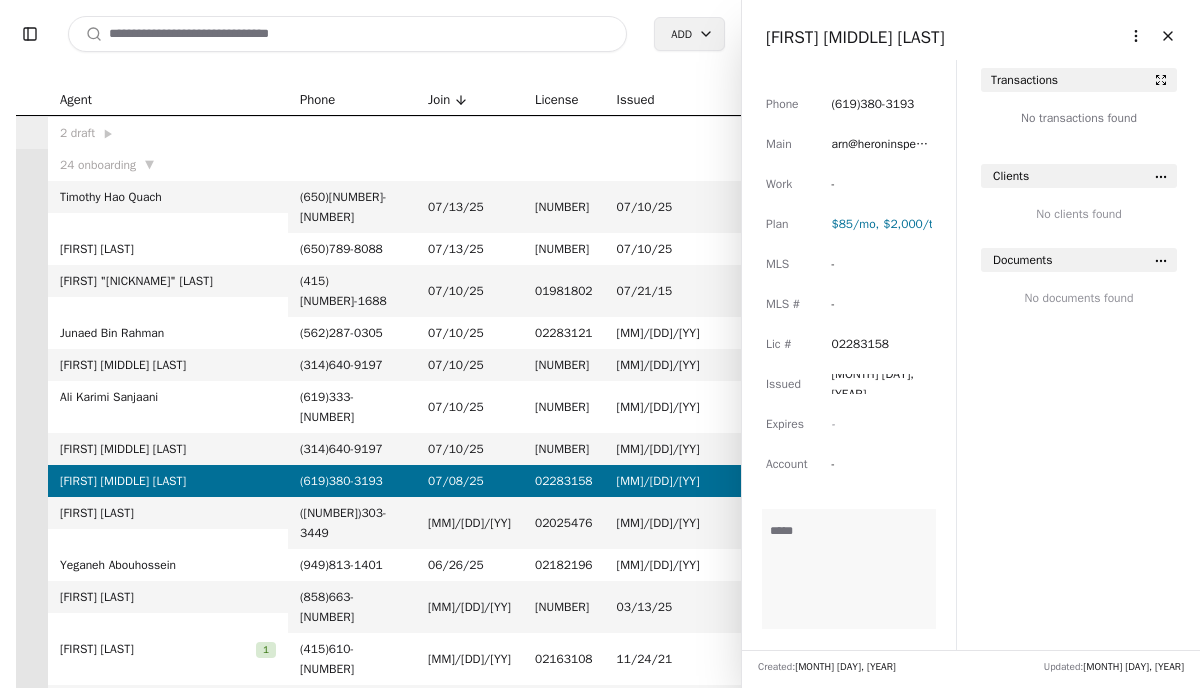 click on "[FIRST] [MIDDLE] [LAST]" at bounding box center (855, 37) 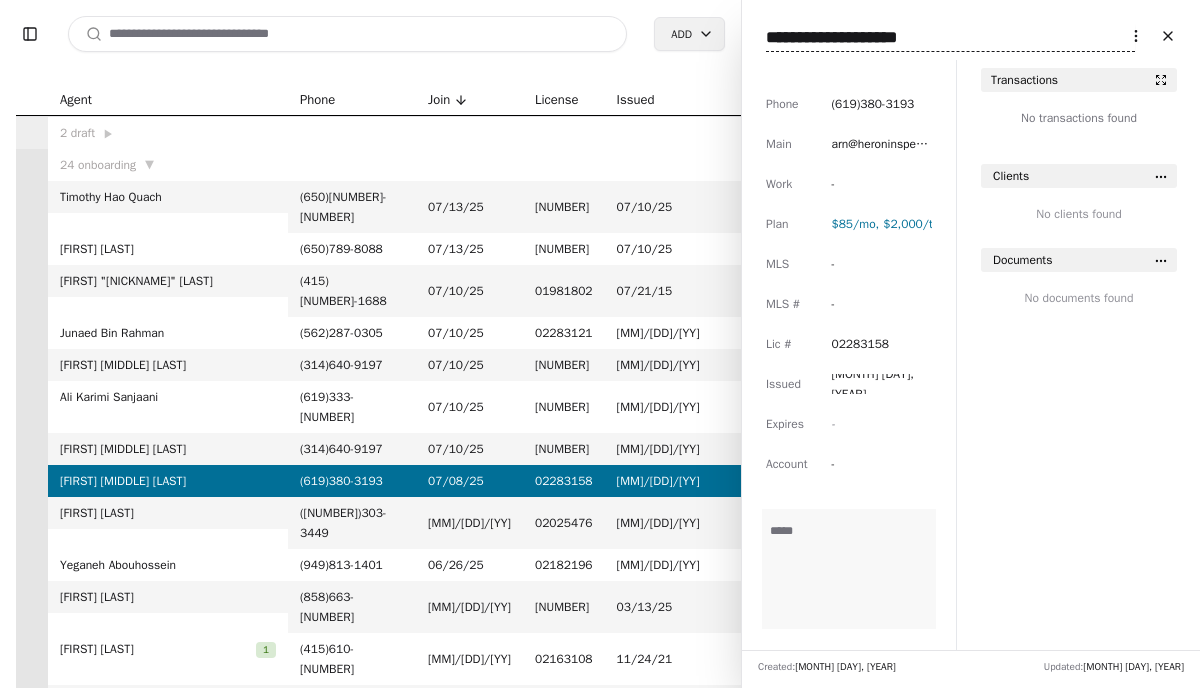 click on "**********" at bounding box center [950, 38] 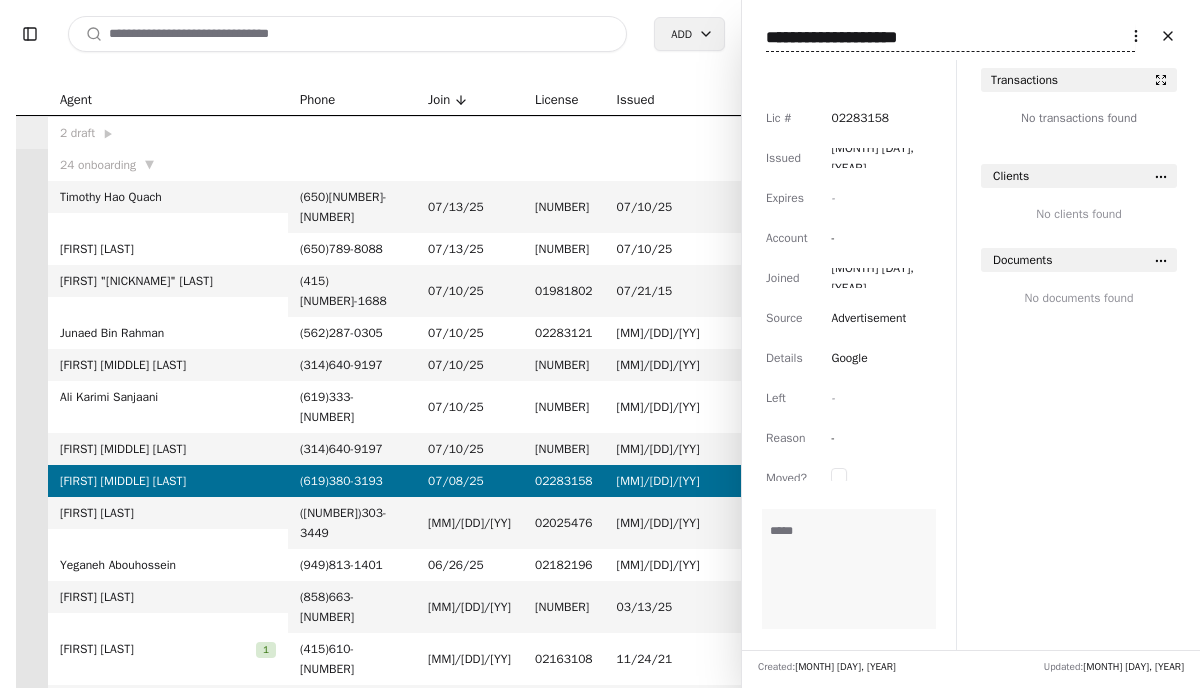 scroll, scrollTop: 230, scrollLeft: 0, axis: vertical 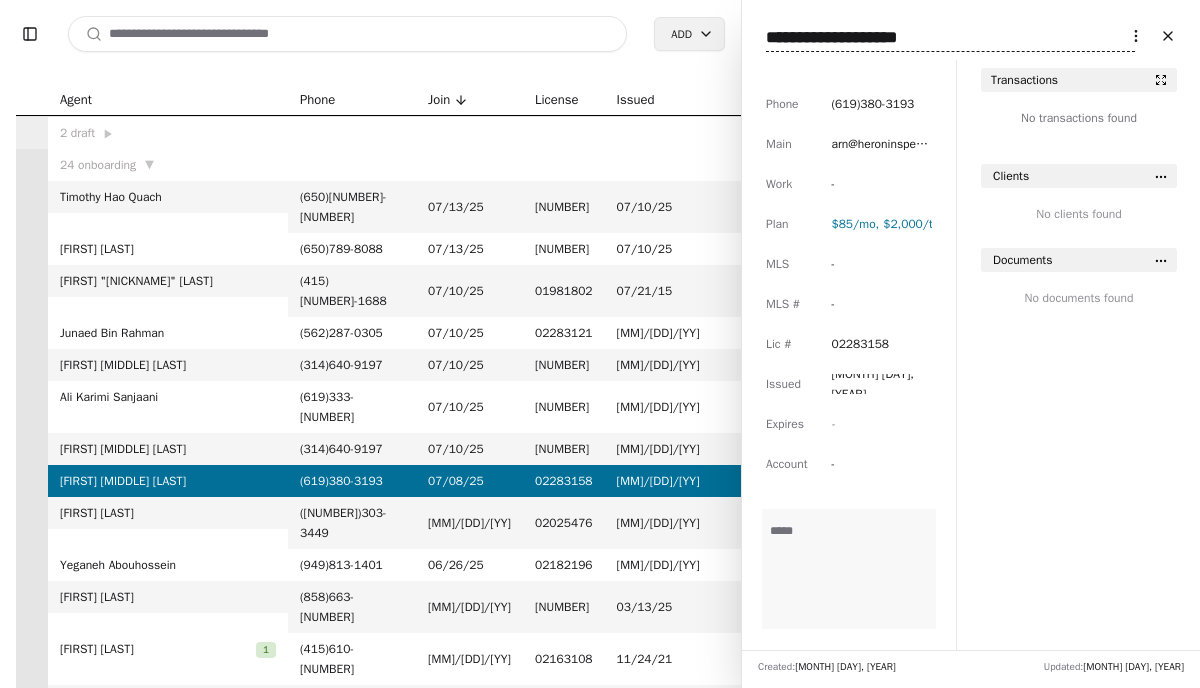 click on "arn@heroninspection.example.com" at bounding box center (879, 154) 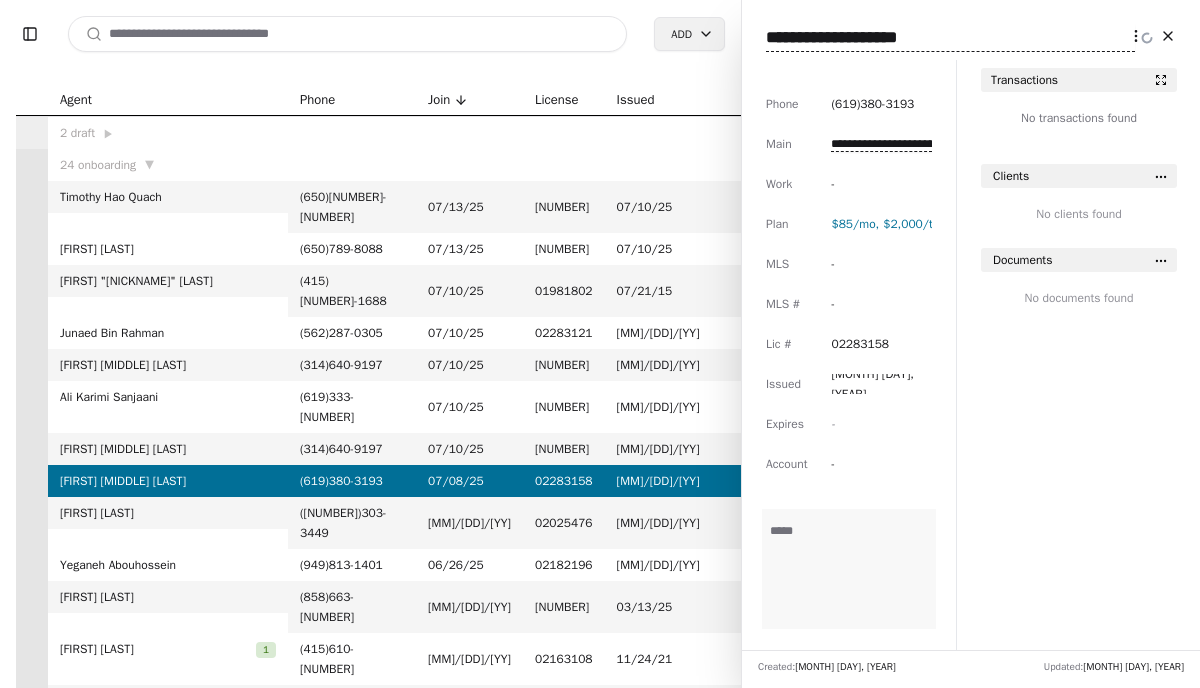 click on "**********" at bounding box center [881, 144] 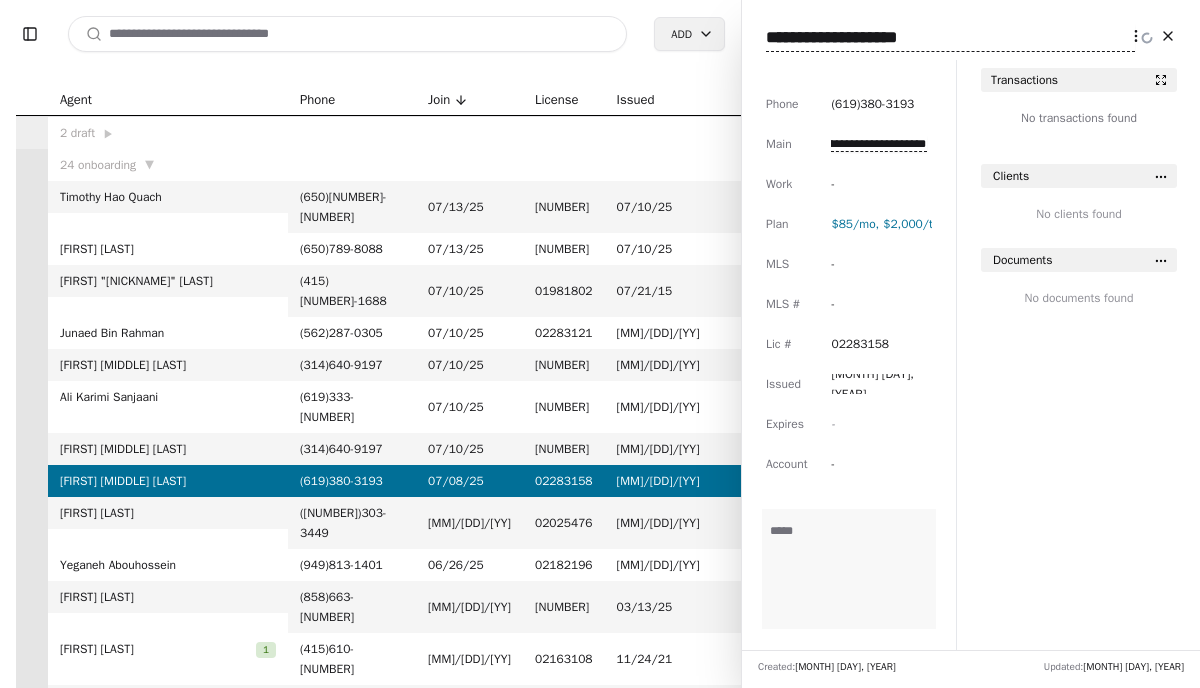 click on "**********" at bounding box center [878, 144] 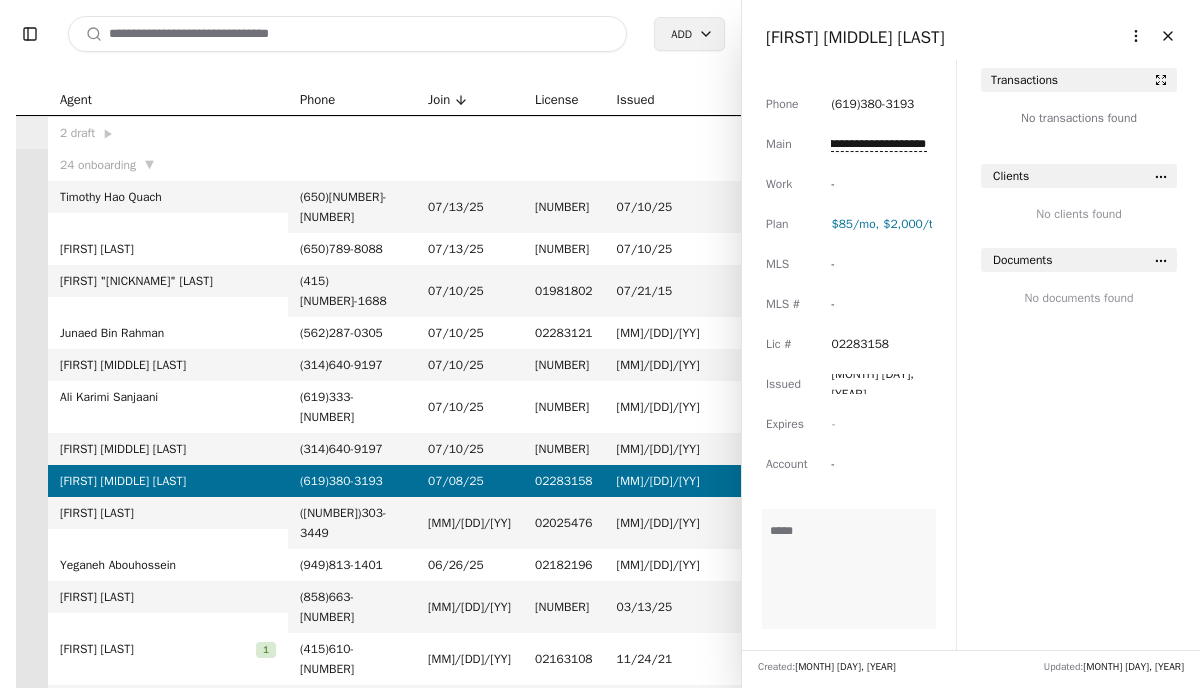 scroll, scrollTop: 0, scrollLeft: 0, axis: both 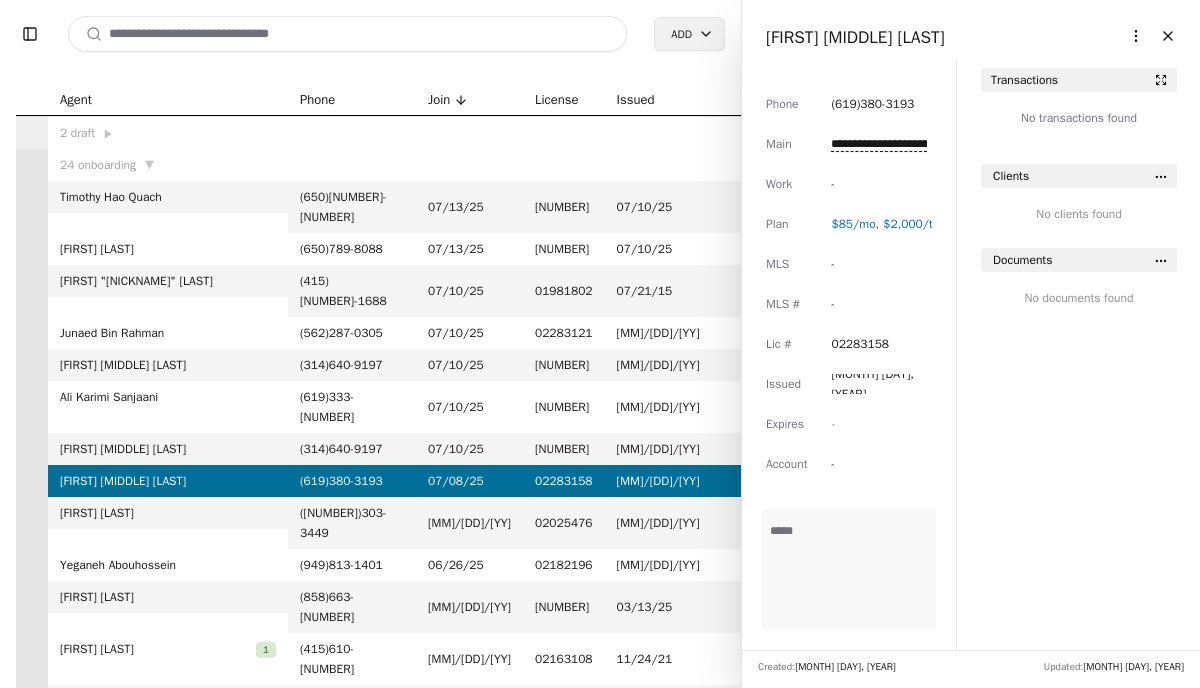 click at bounding box center (347, 34) 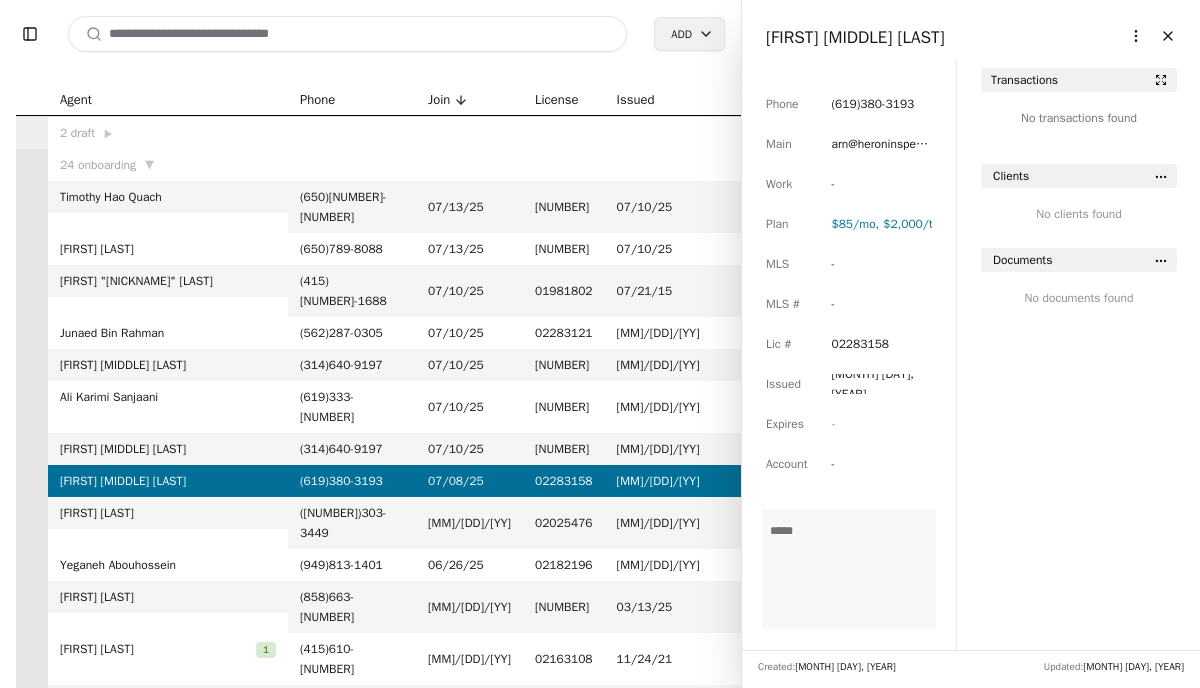 paste on "**********" 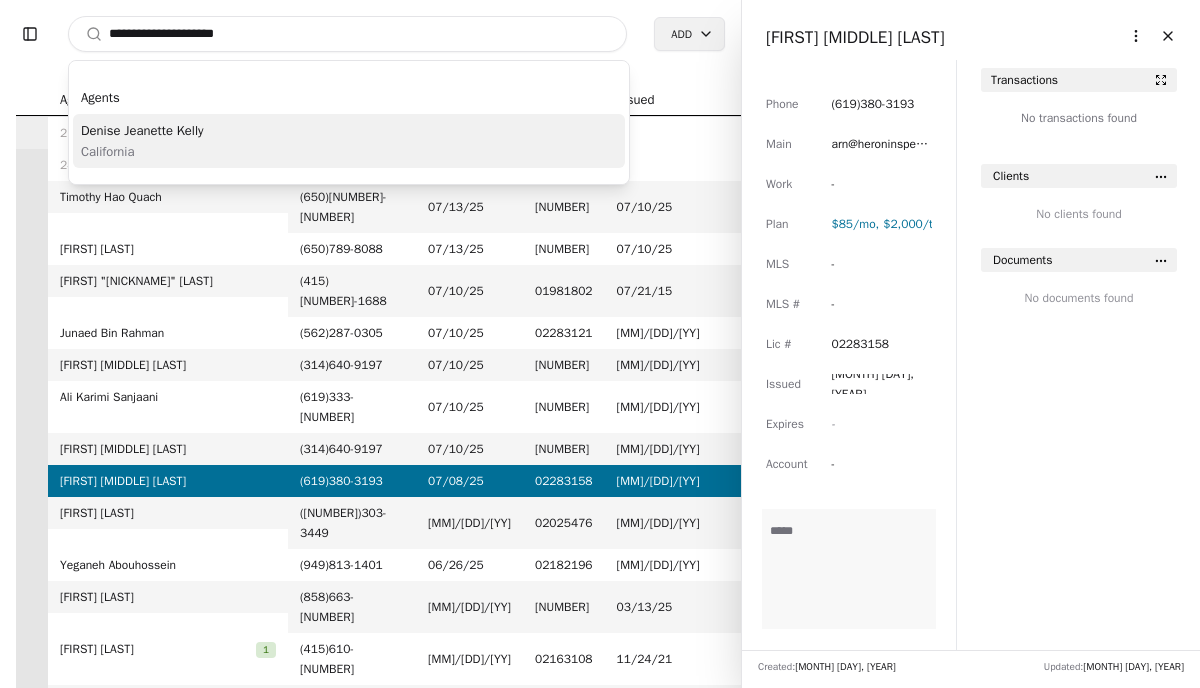 type on "**********" 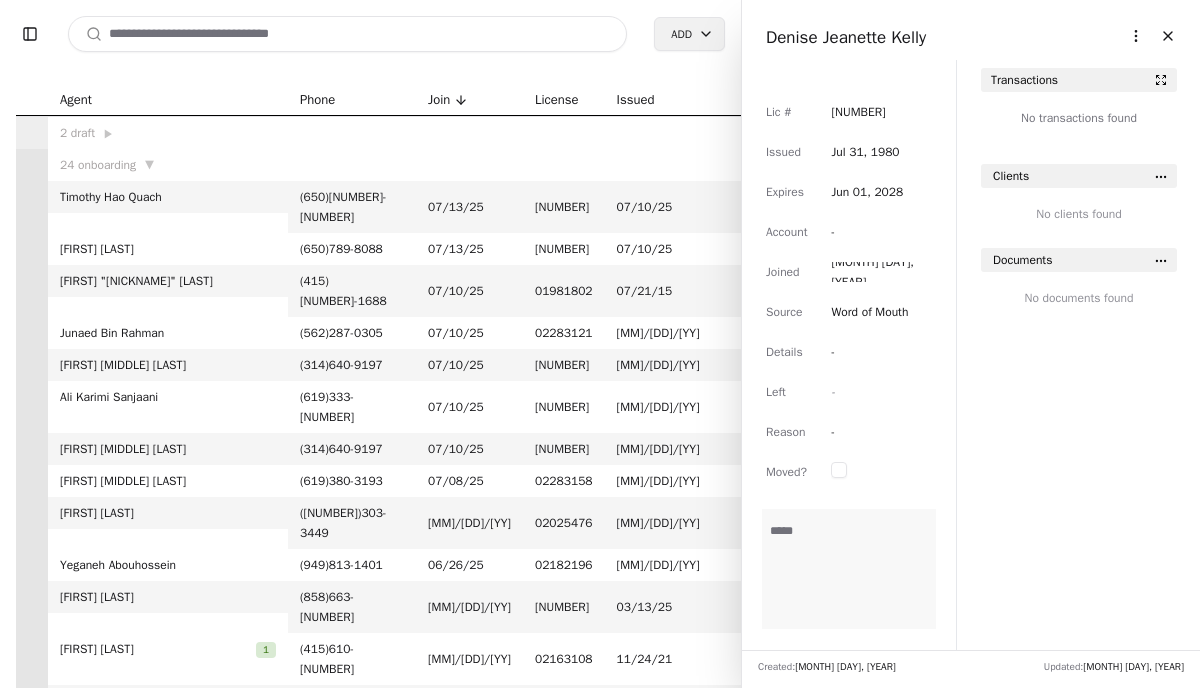 scroll, scrollTop: 0, scrollLeft: 0, axis: both 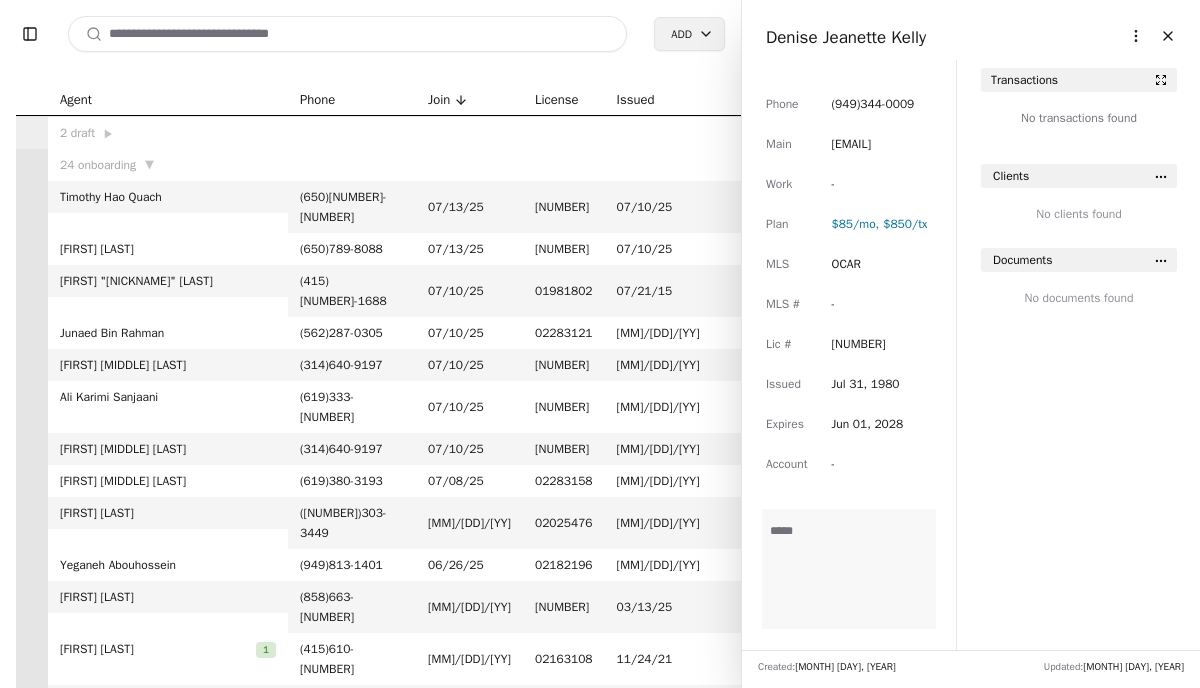 click on "Denise Jeanette Kelly" at bounding box center (846, 37) 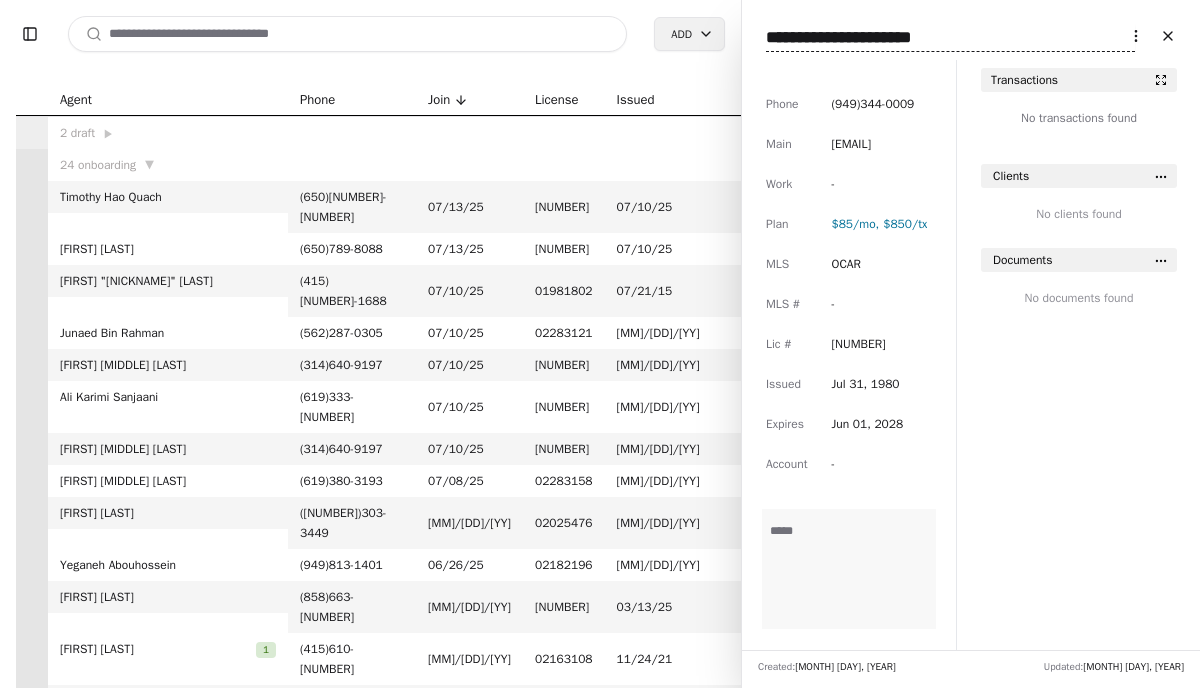click on "**********" at bounding box center (950, 38) 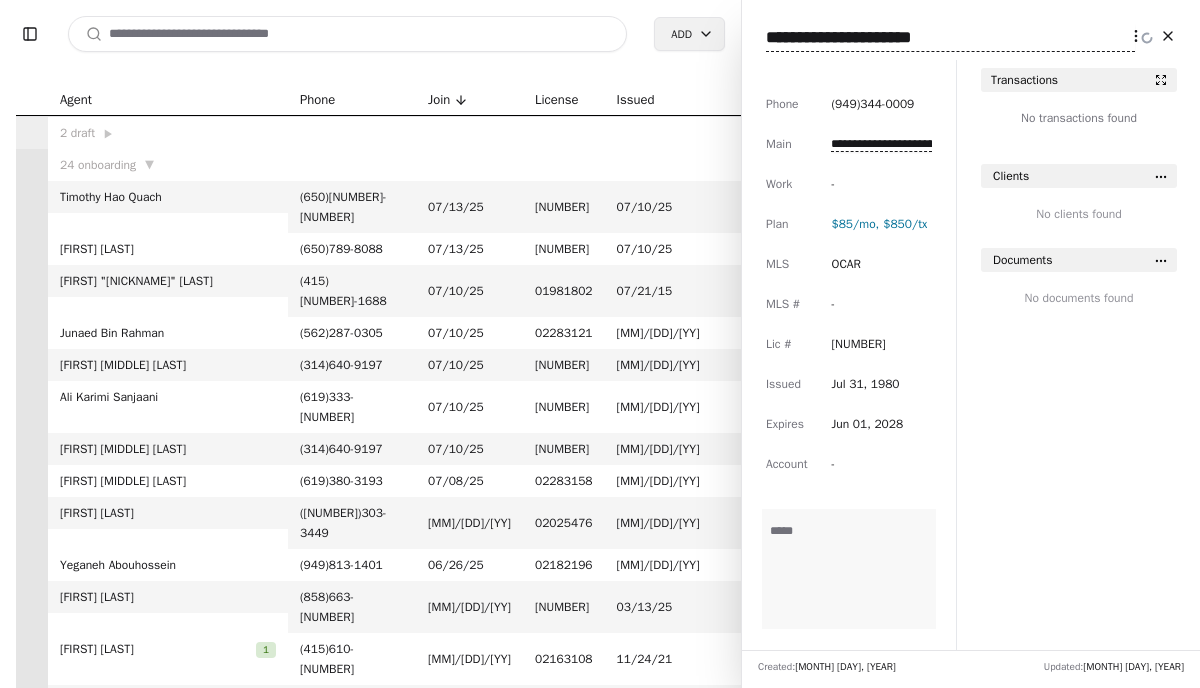 scroll, scrollTop: 0, scrollLeft: 73, axis: horizontal 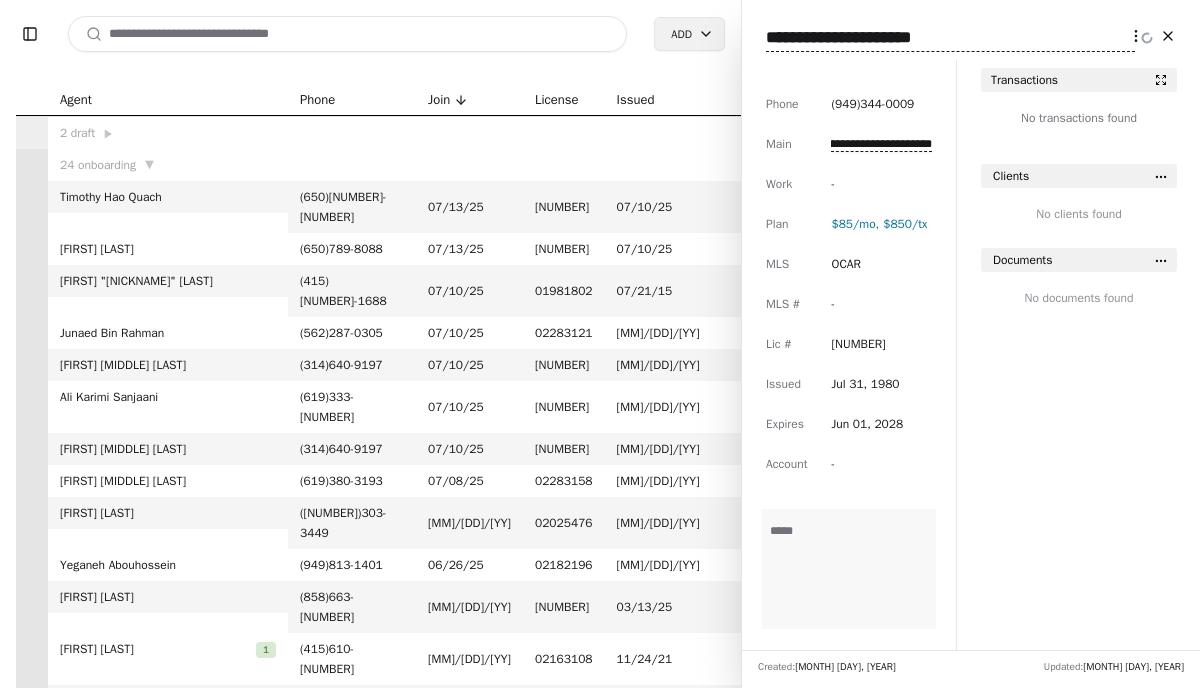 click on "**********" at bounding box center (881, 144) 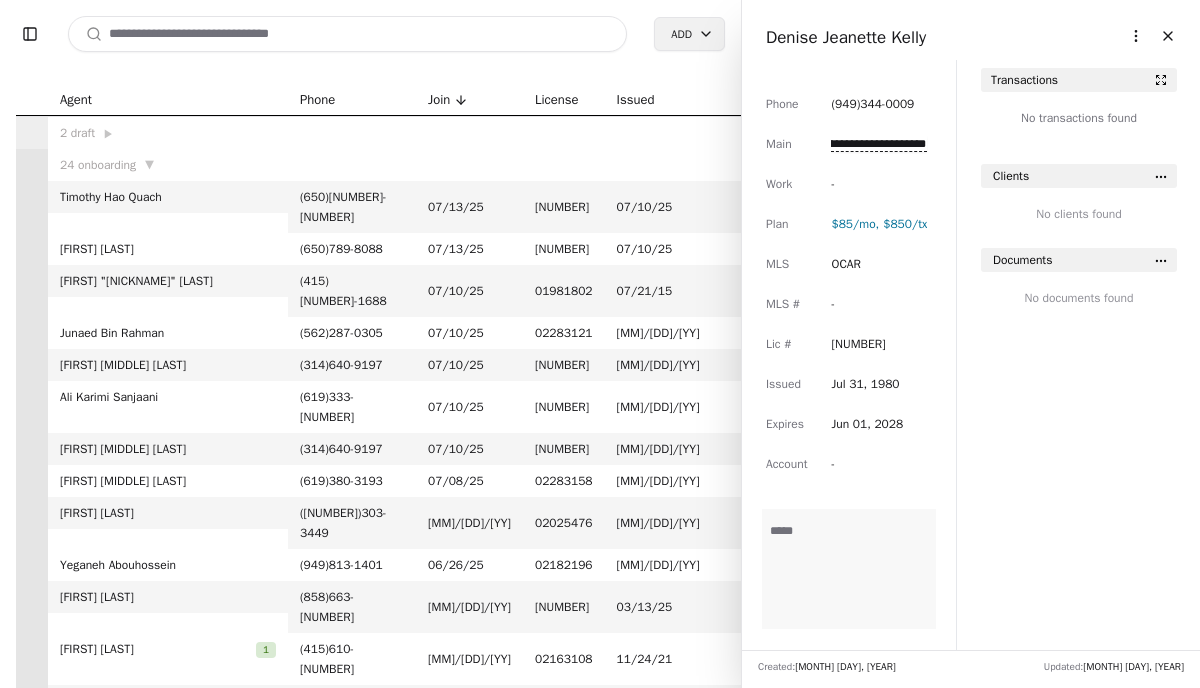 click on "**********" at bounding box center [878, 144] 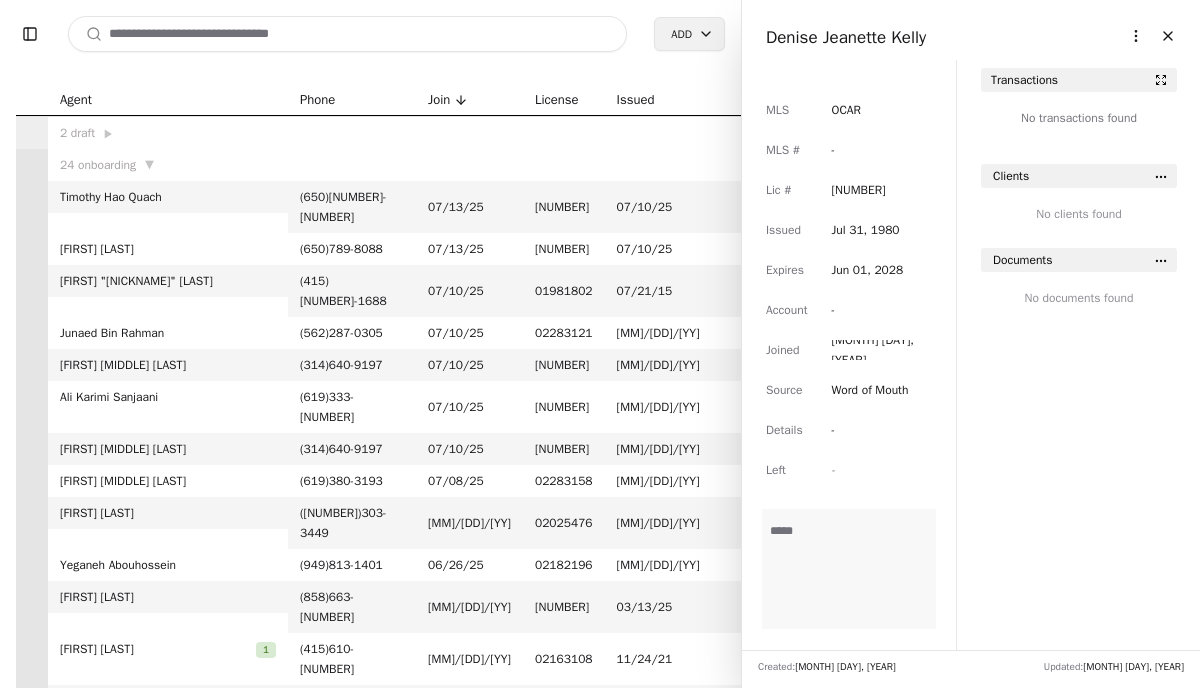 scroll, scrollTop: 152, scrollLeft: 0, axis: vertical 